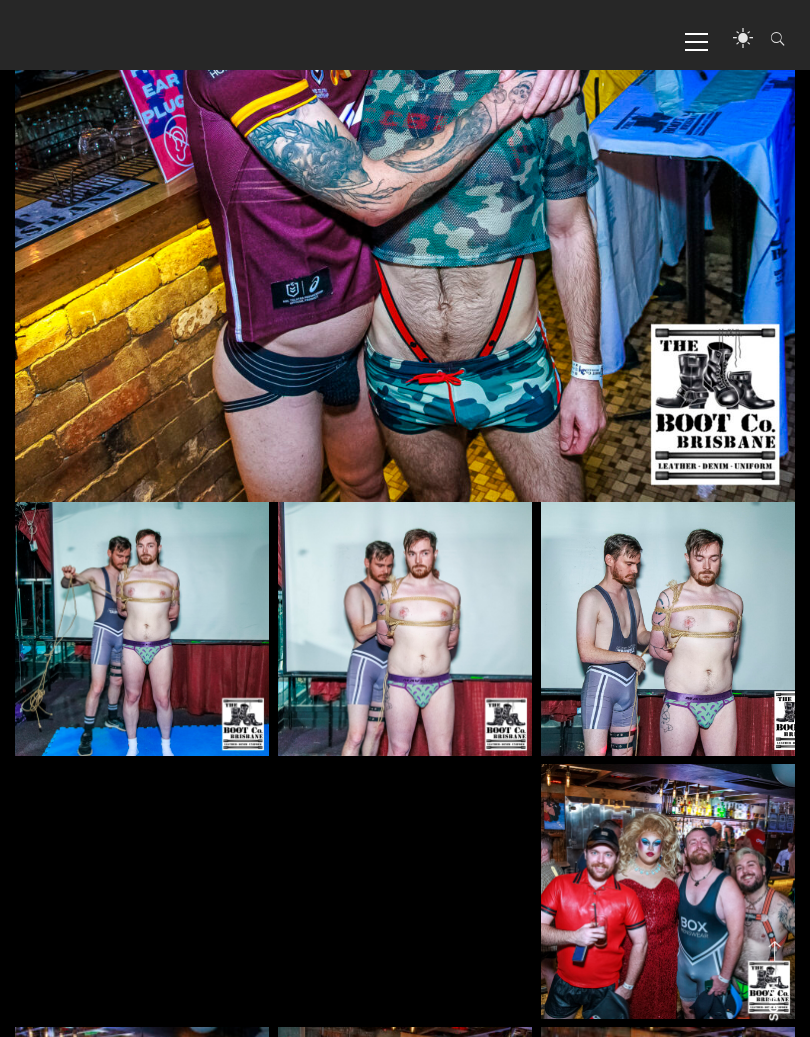 scroll, scrollTop: 730, scrollLeft: 0, axis: vertical 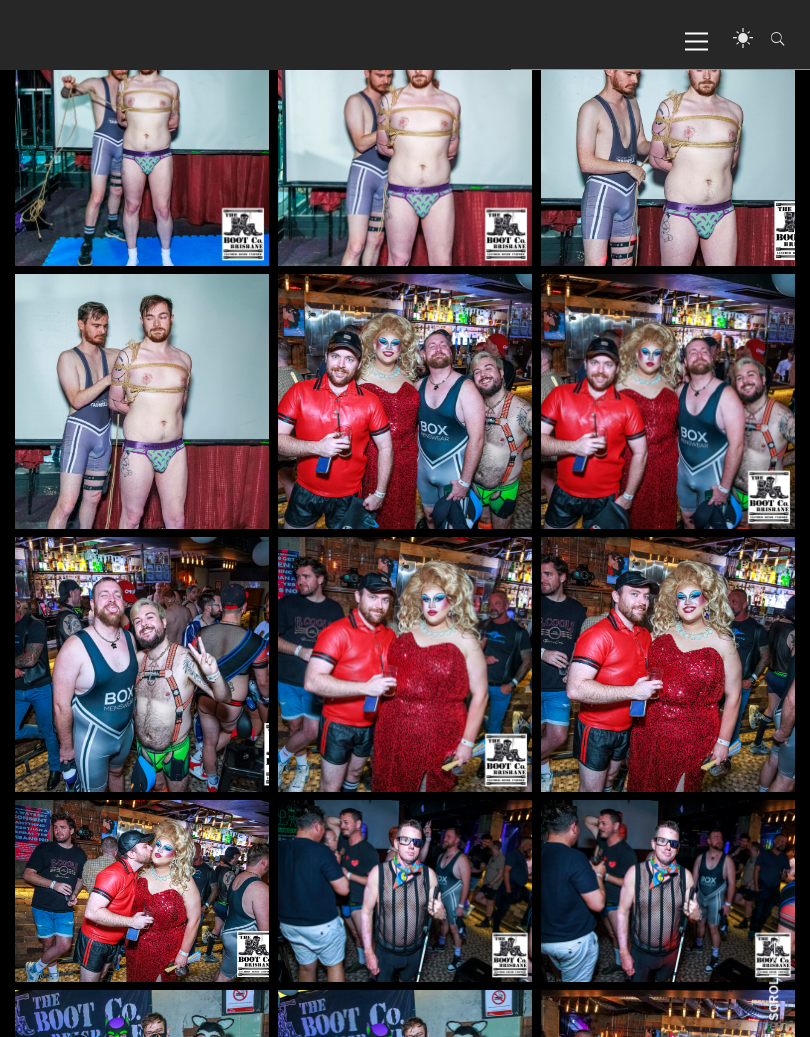click at bounding box center (668, 402) 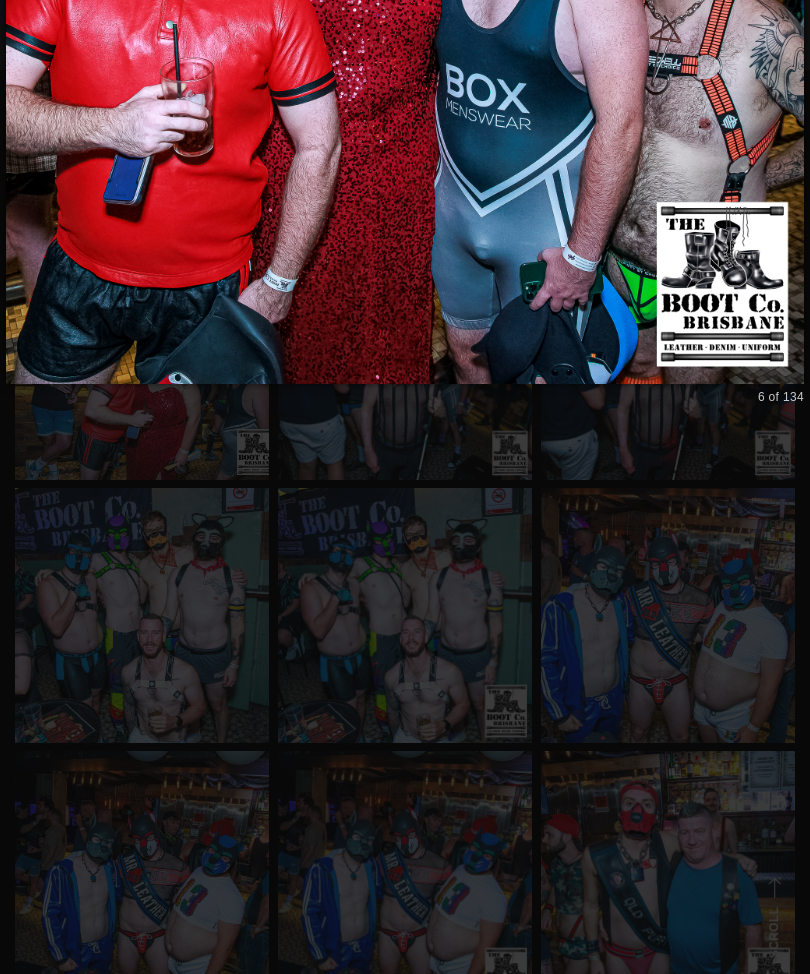scroll, scrollTop: 1706, scrollLeft: 0, axis: vertical 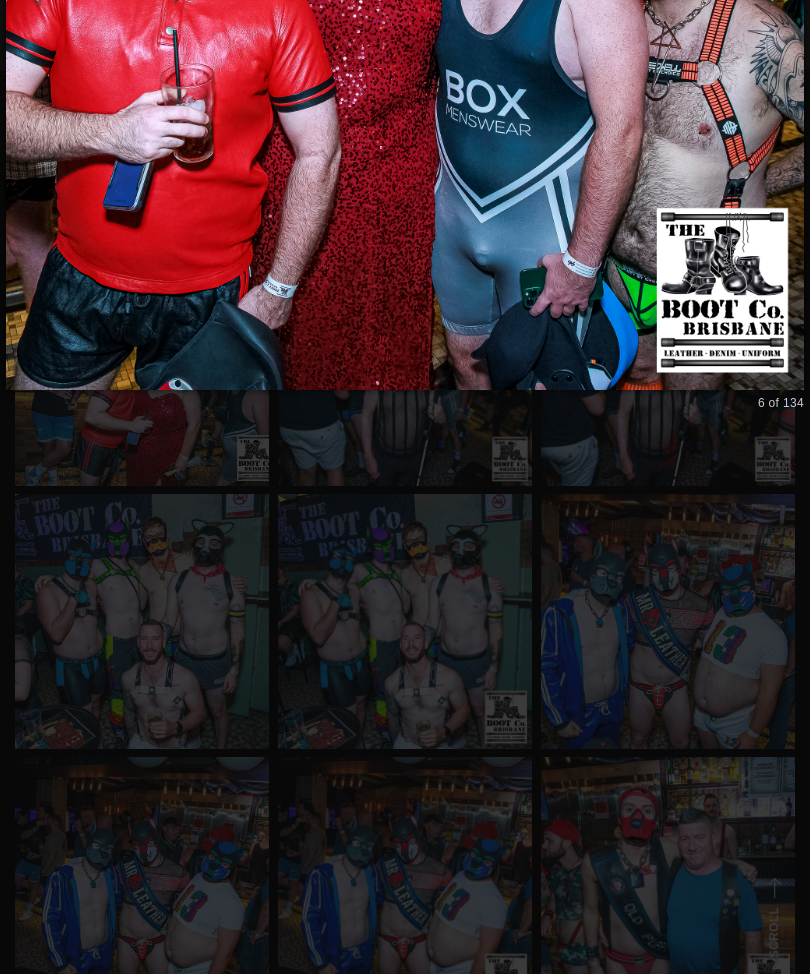 click at bounding box center (405, -9) 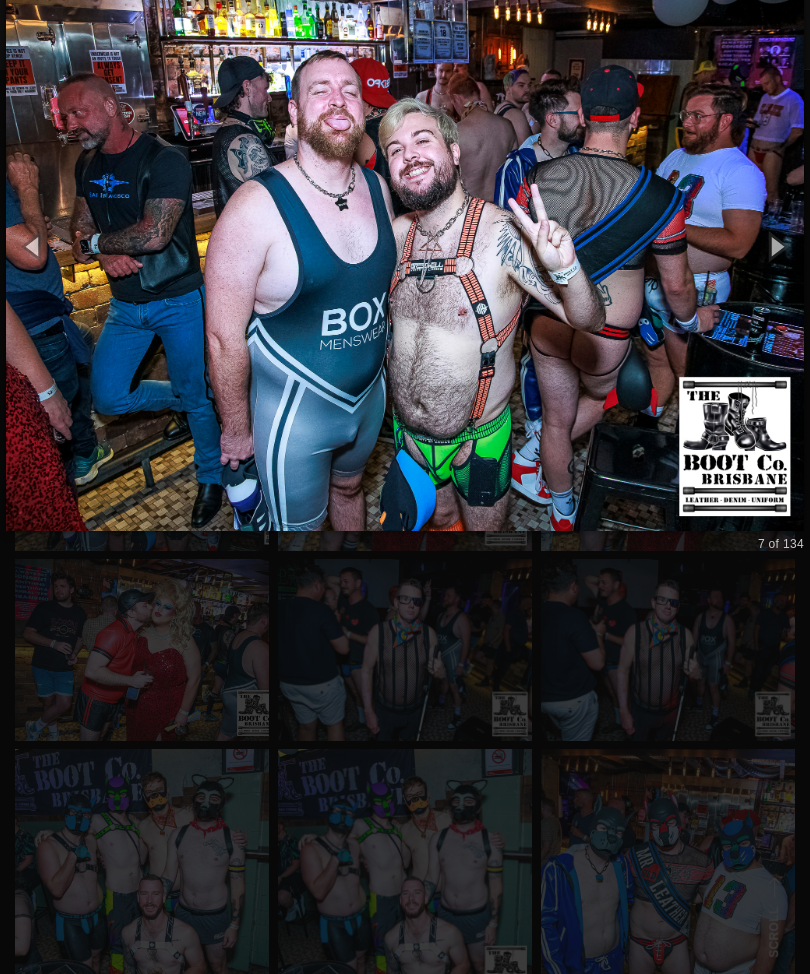 scroll, scrollTop: 1435, scrollLeft: 0, axis: vertical 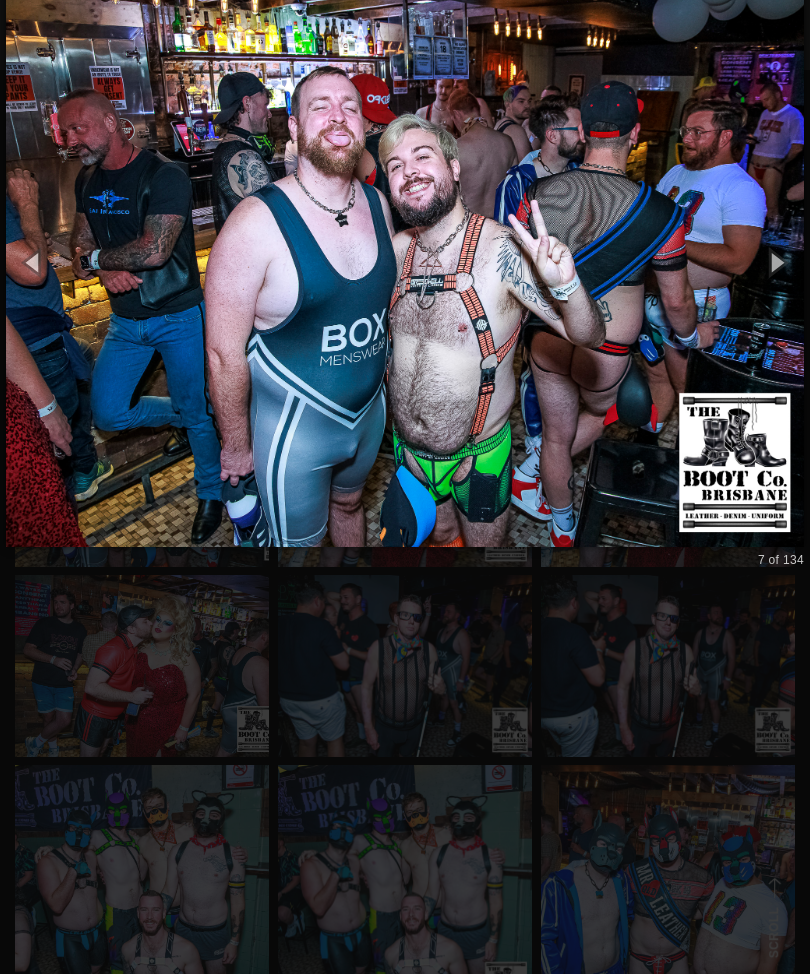click at bounding box center [405, 262] 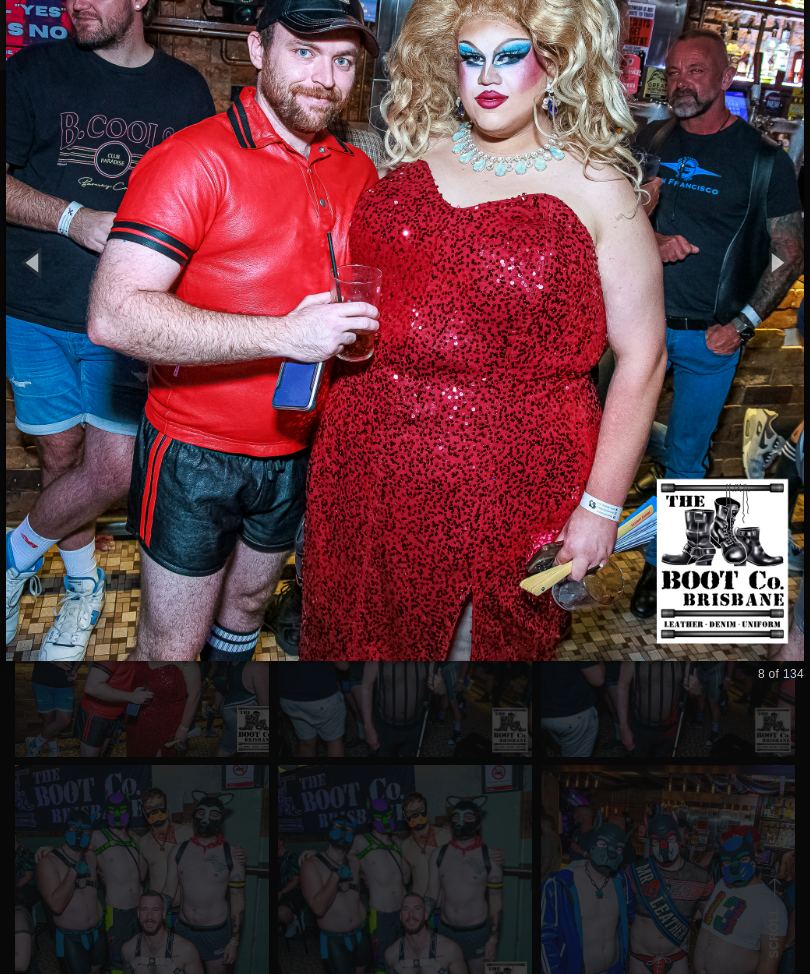 click at bounding box center [405, 262] 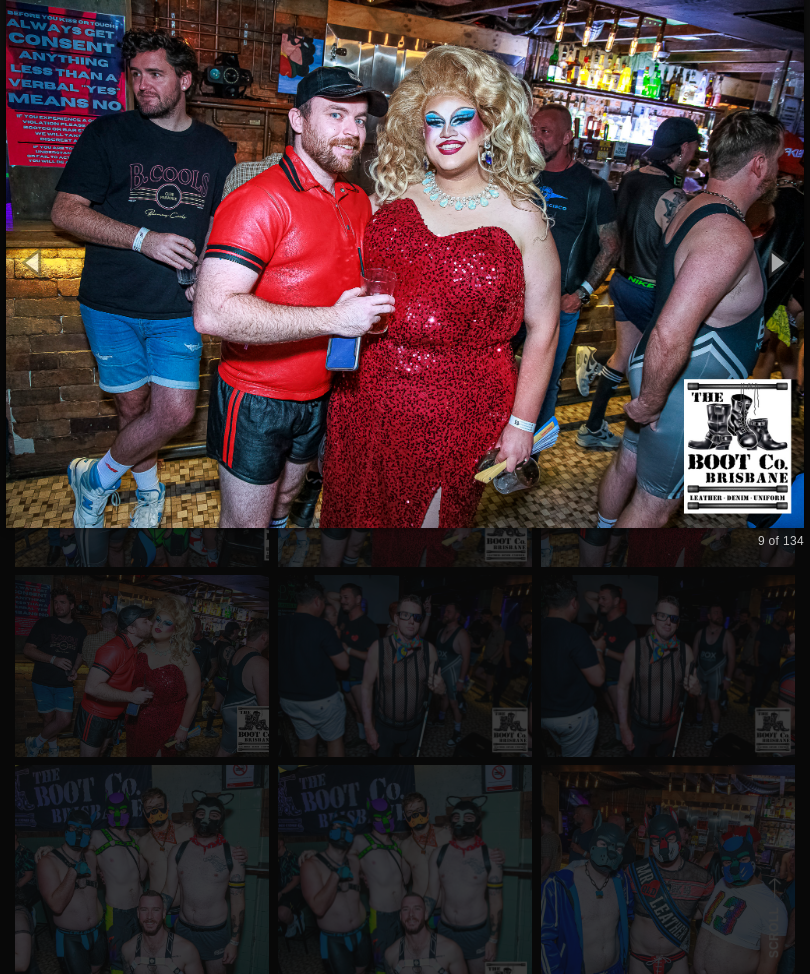 click at bounding box center [405, 262] 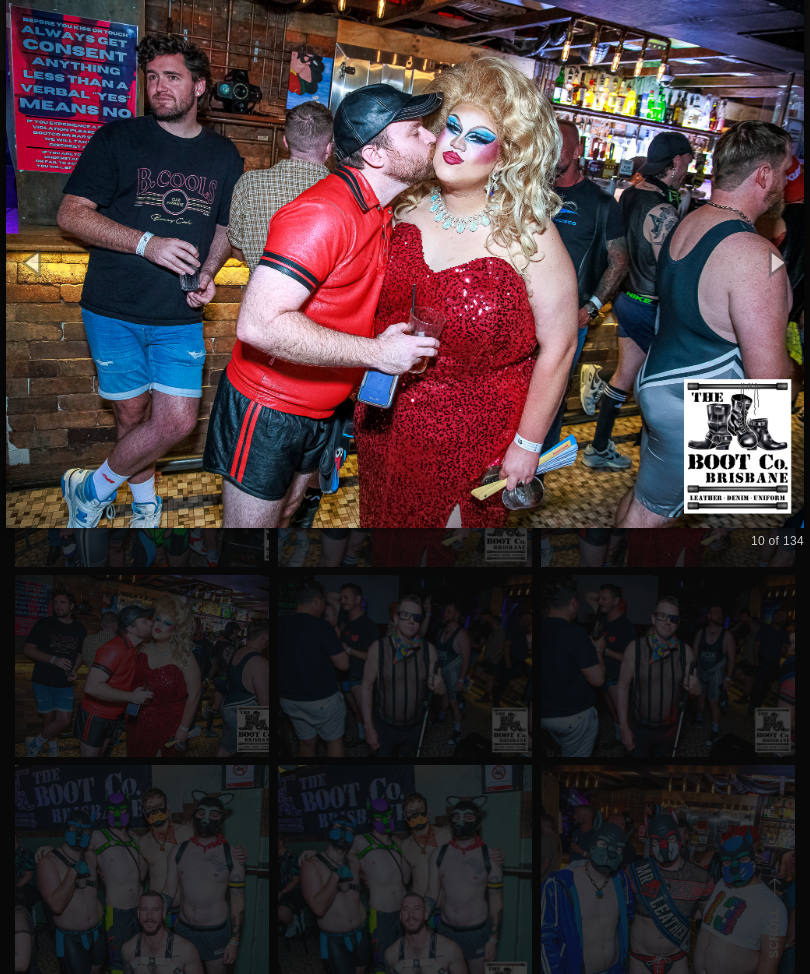 click at bounding box center [405, 262] 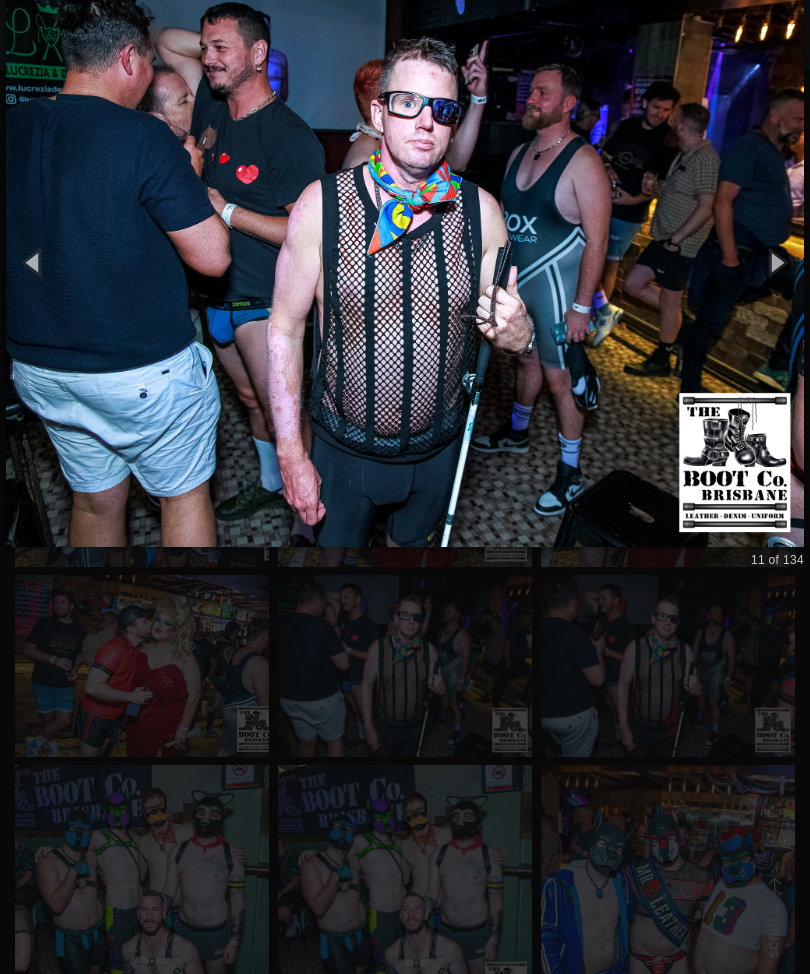 click at bounding box center (405, 262) 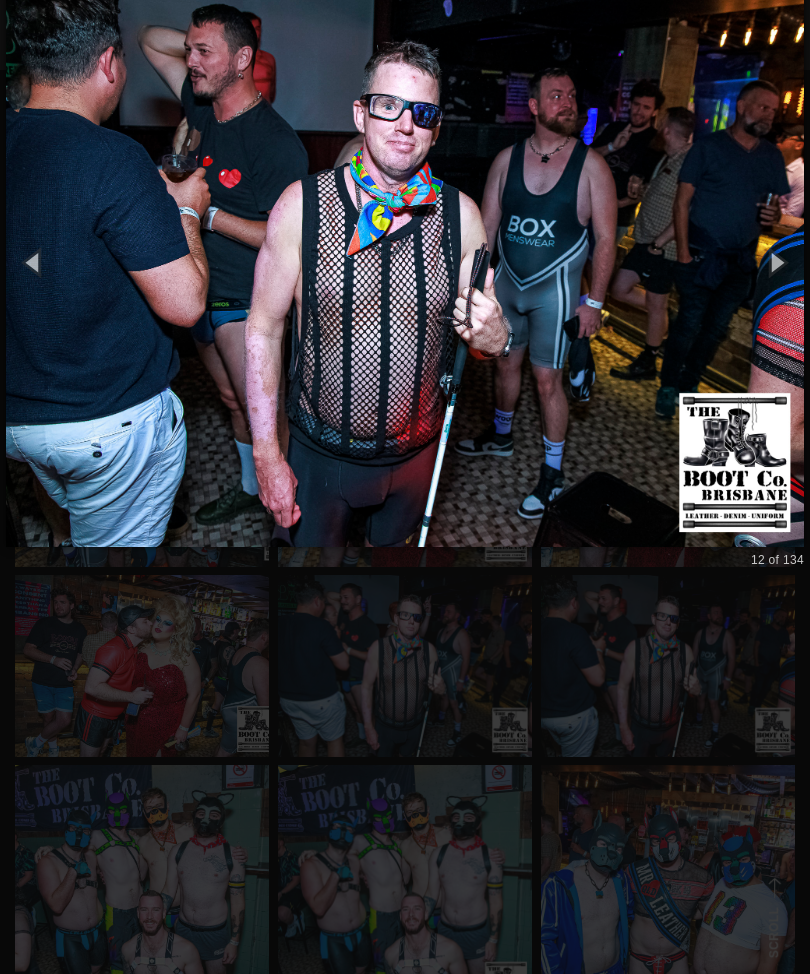 click at bounding box center (405, 262) 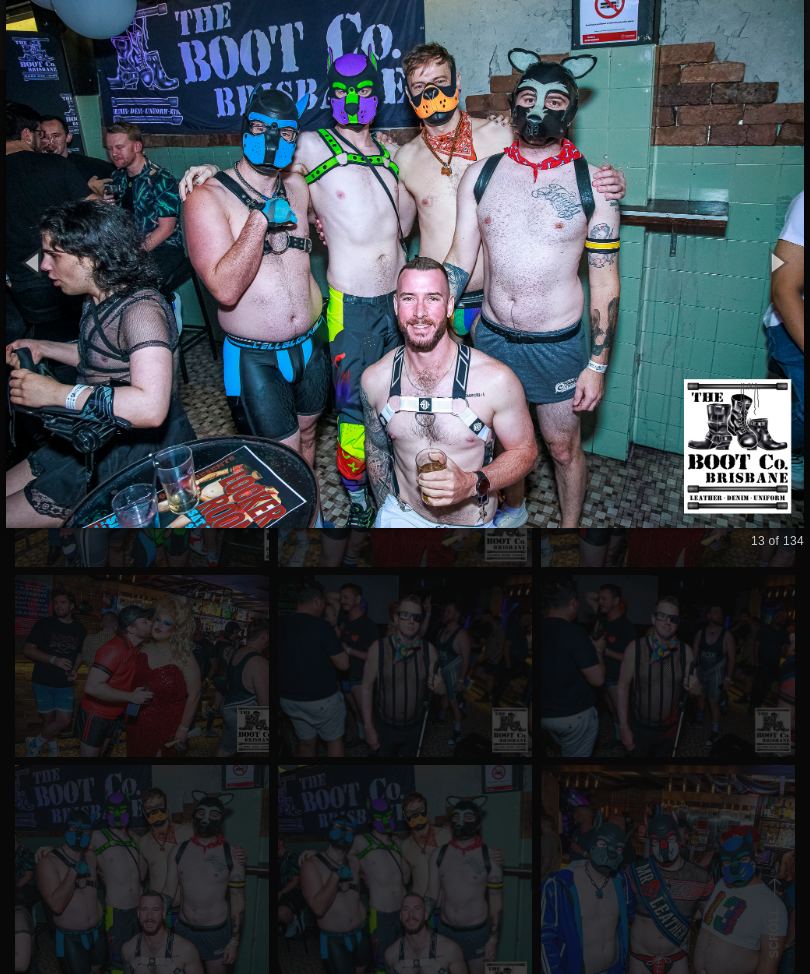 click at bounding box center [405, 262] 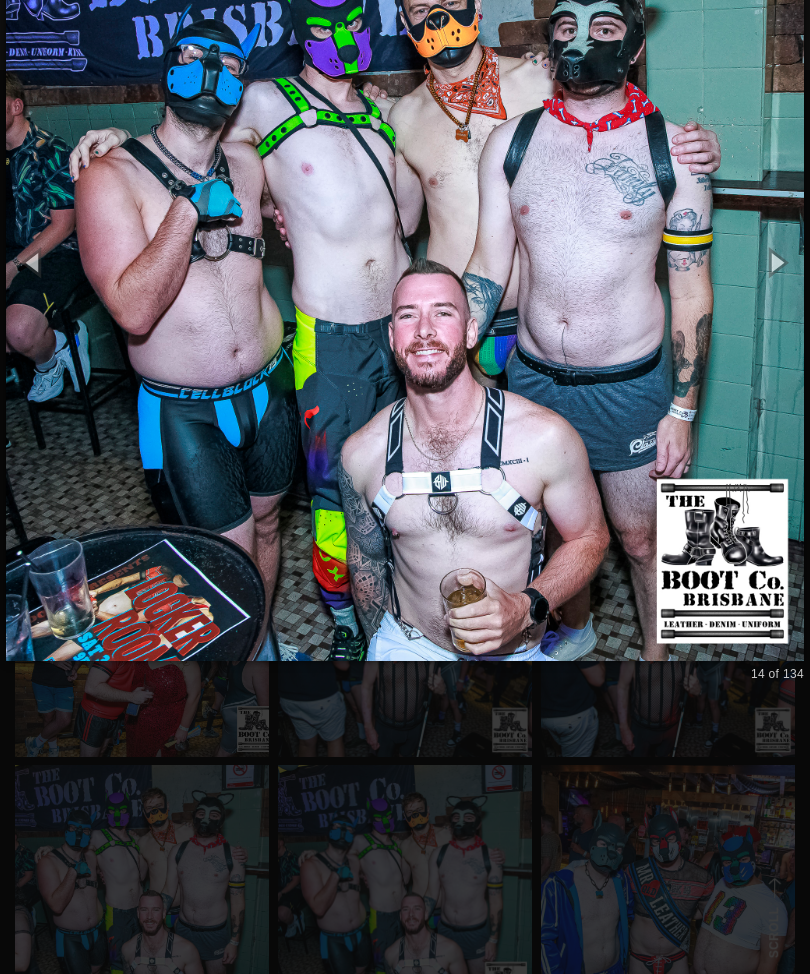 click at bounding box center (405, 262) 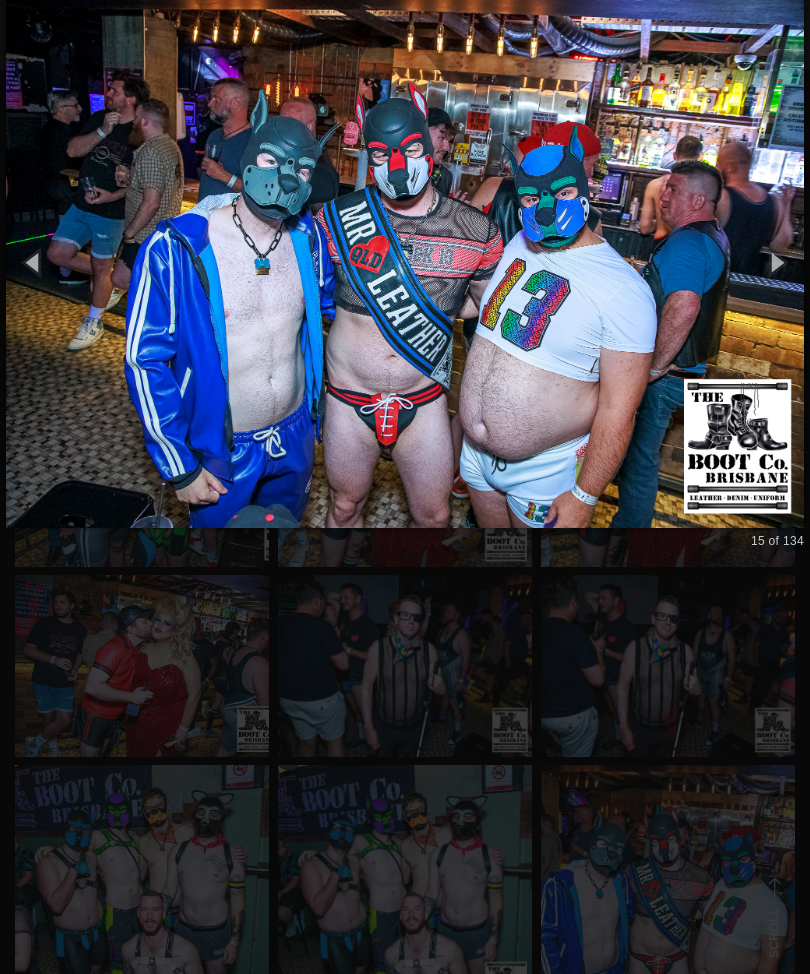 click at bounding box center (405, 262) 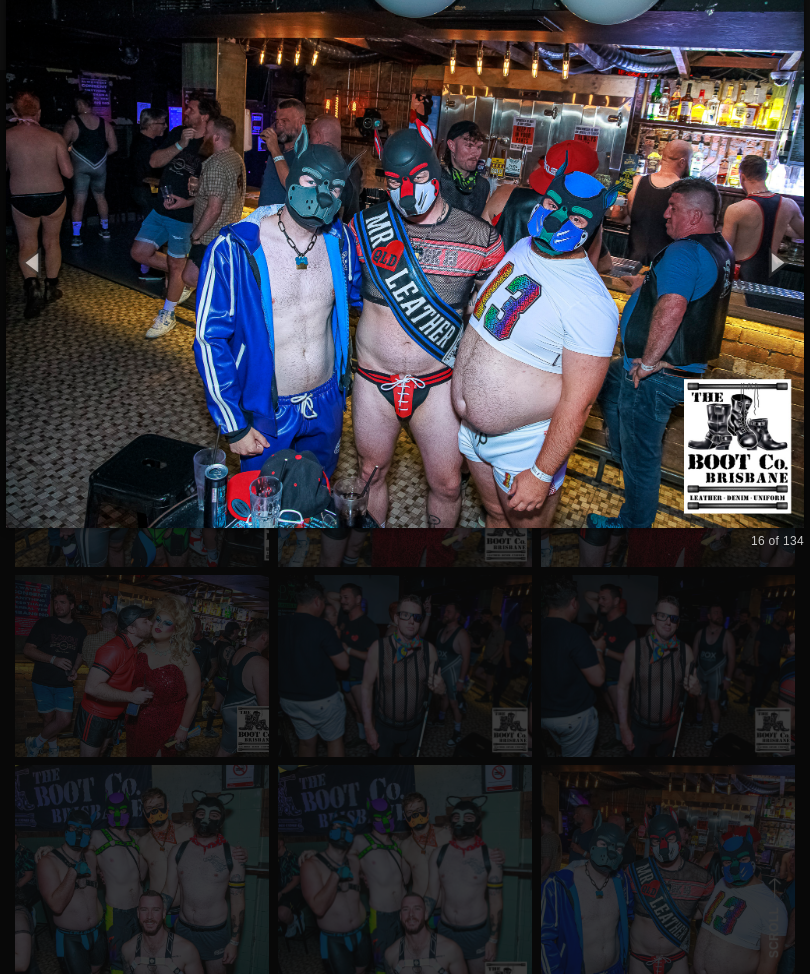 click at bounding box center [405, 262] 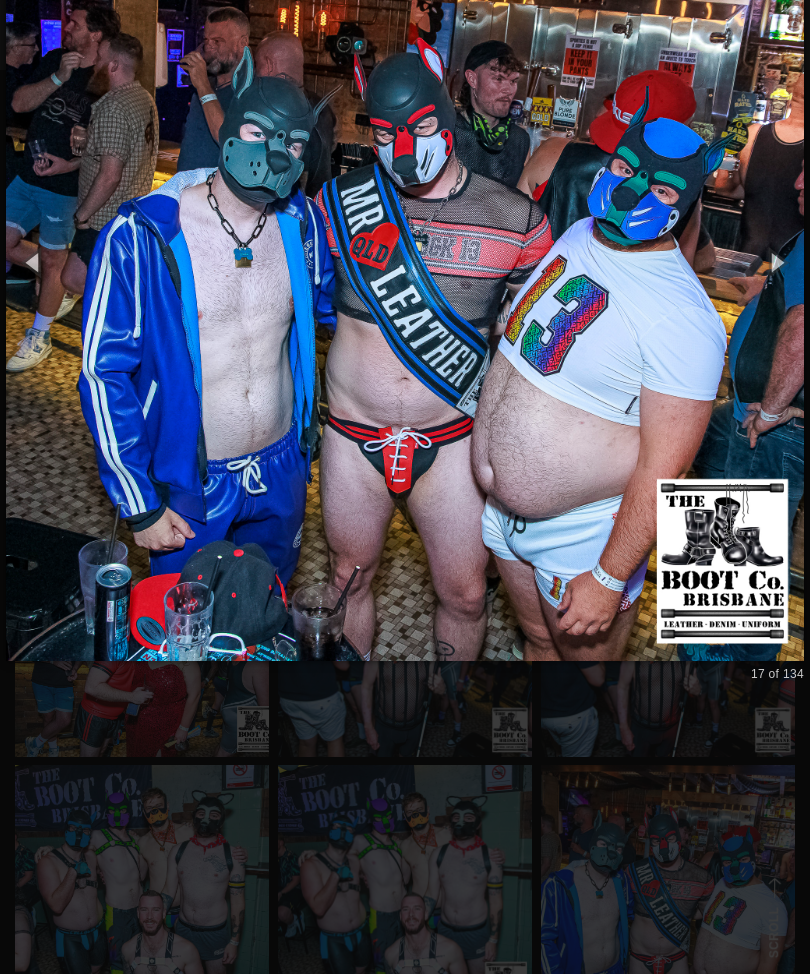 click at bounding box center [405, 262] 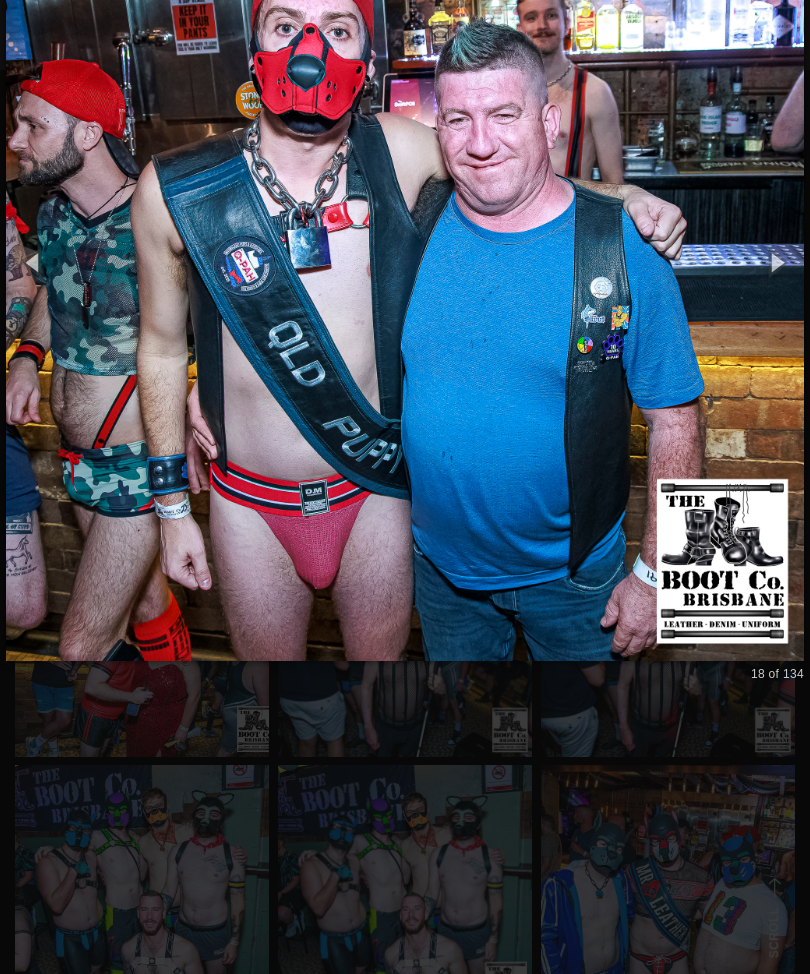 click at bounding box center [405, 262] 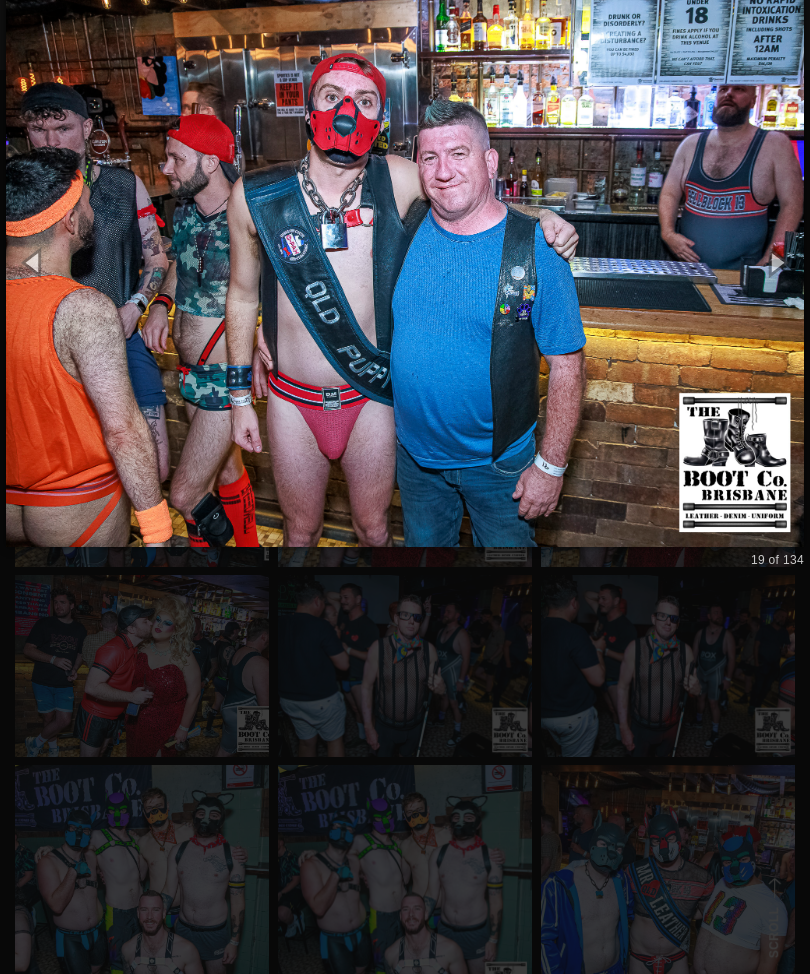 click at bounding box center [405, 262] 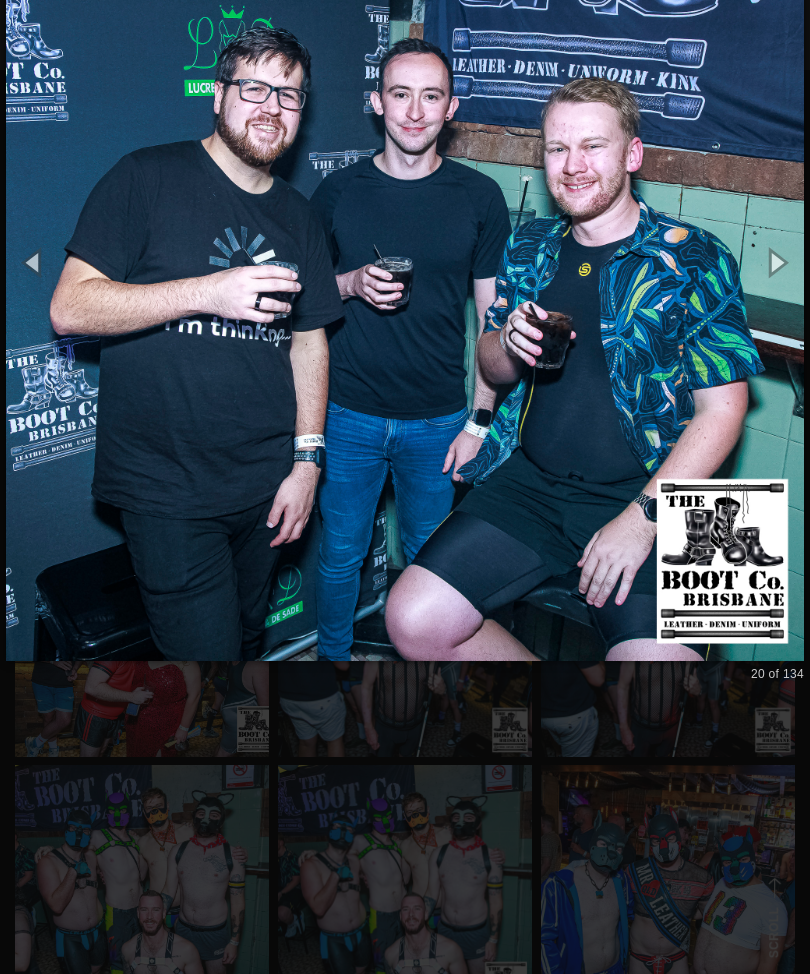 click at bounding box center [405, 262] 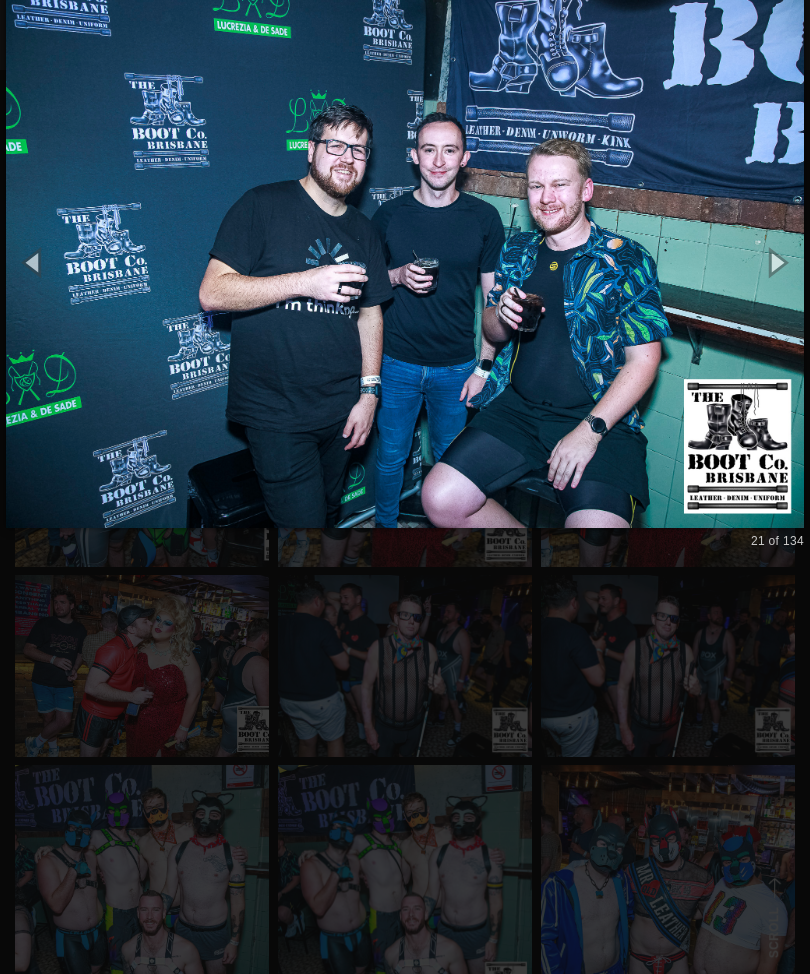 click at bounding box center (405, 262) 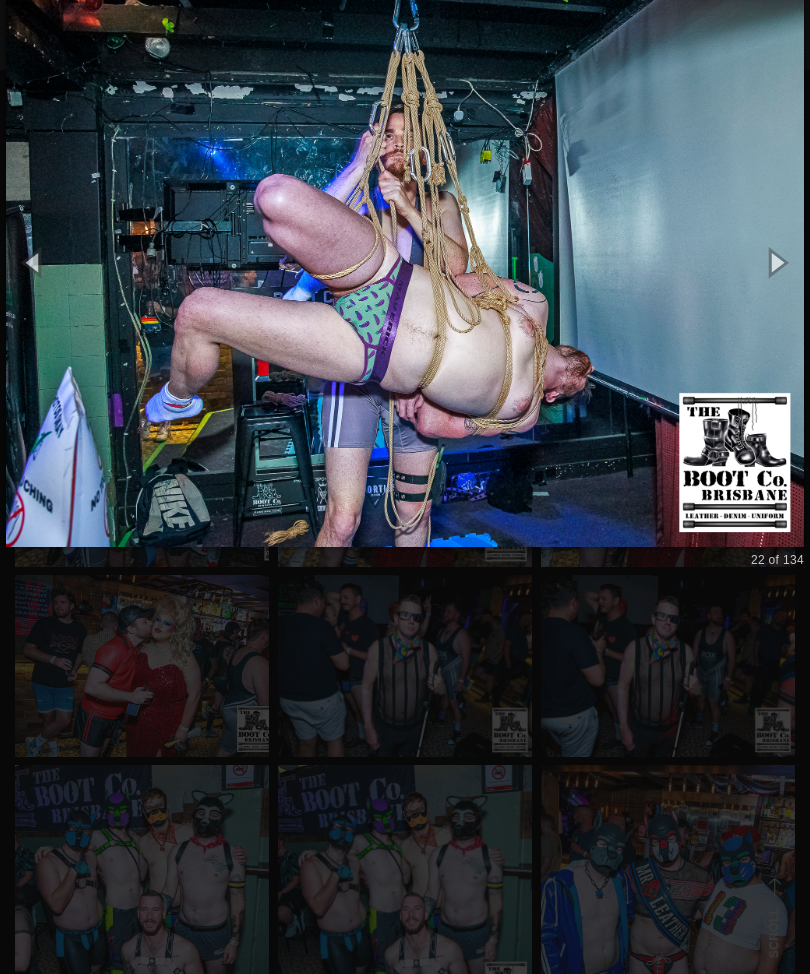 click at bounding box center [405, 262] 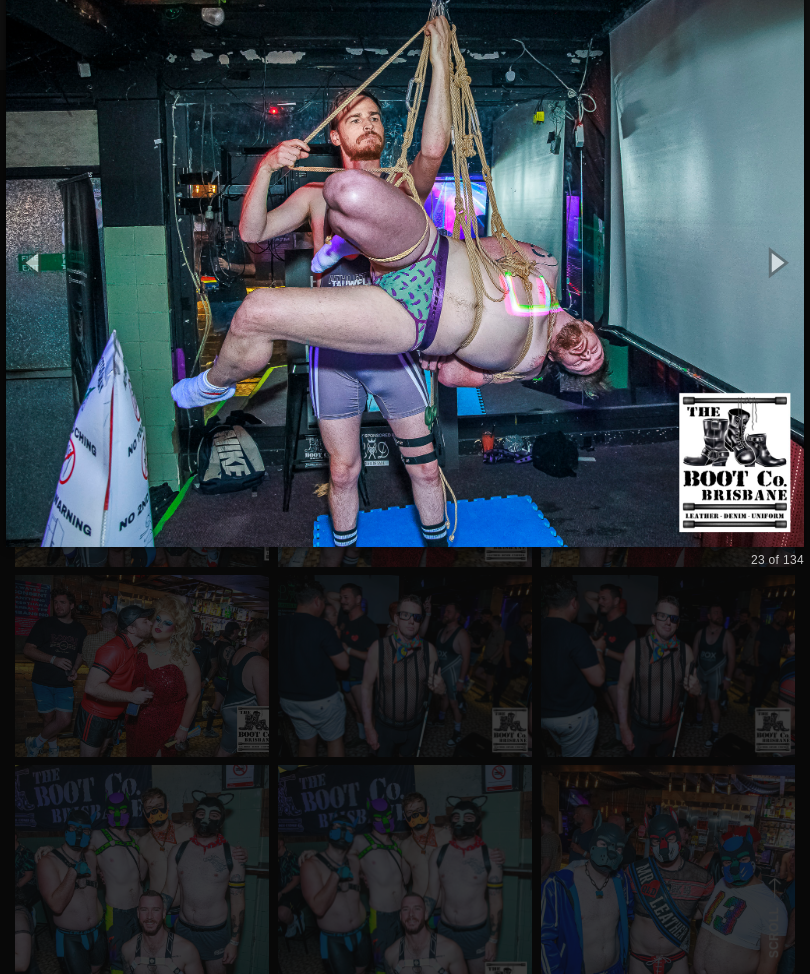 click at bounding box center [405, 262] 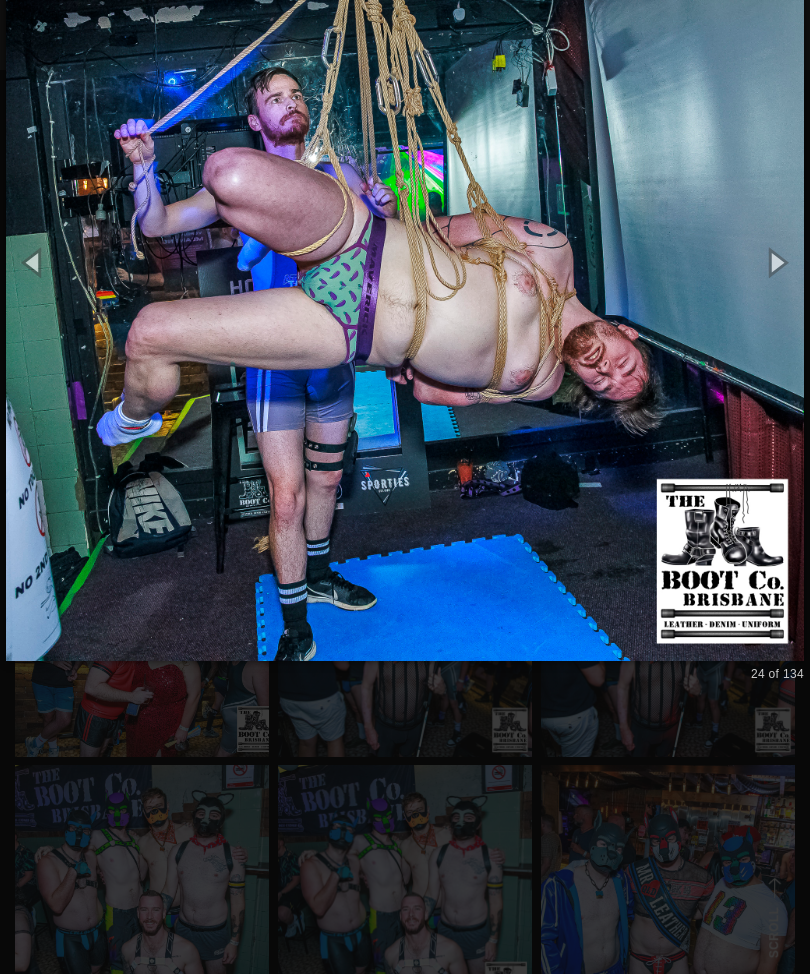 click at bounding box center [405, 262] 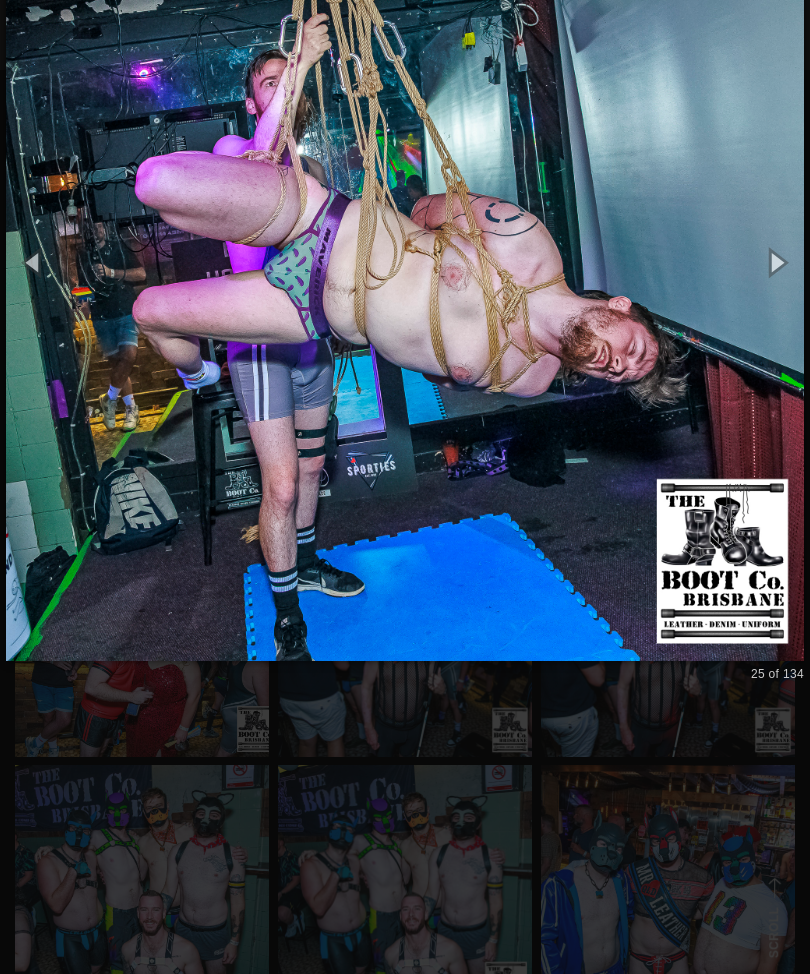 click at bounding box center [405, 262] 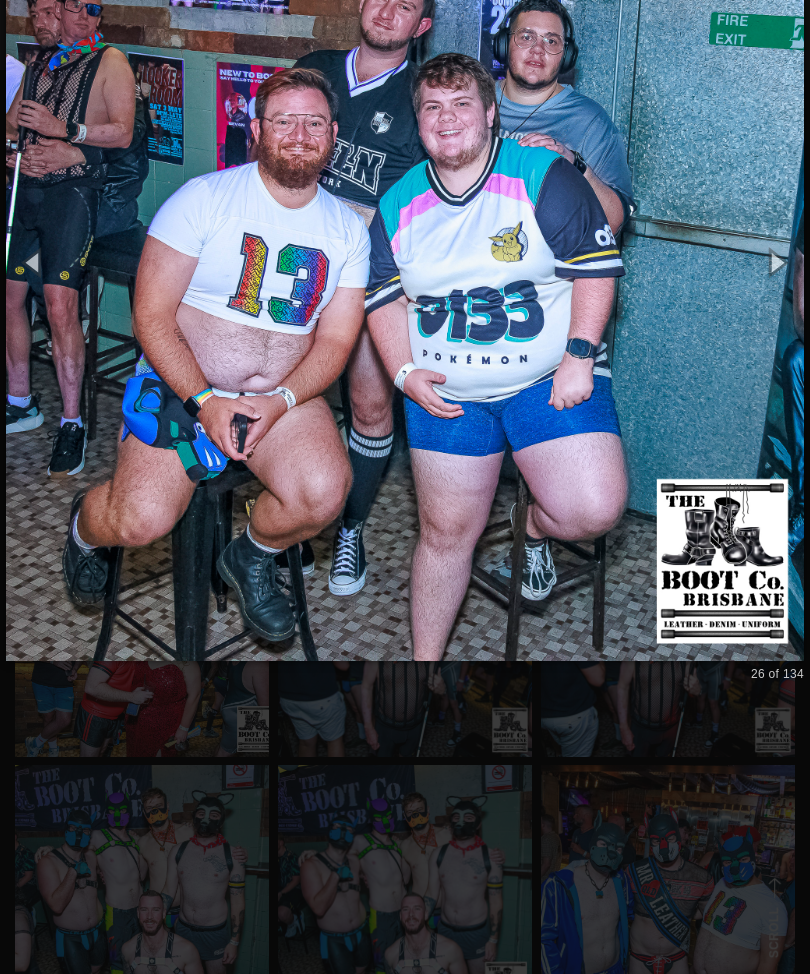 click at bounding box center [405, 262] 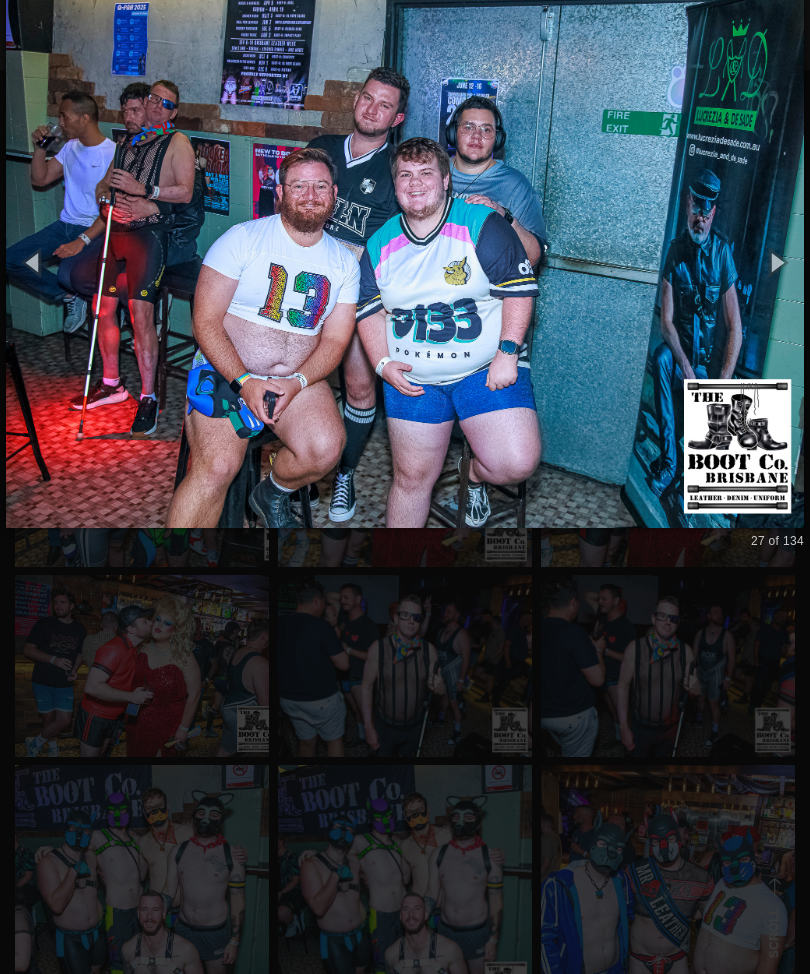 click at bounding box center [405, 262] 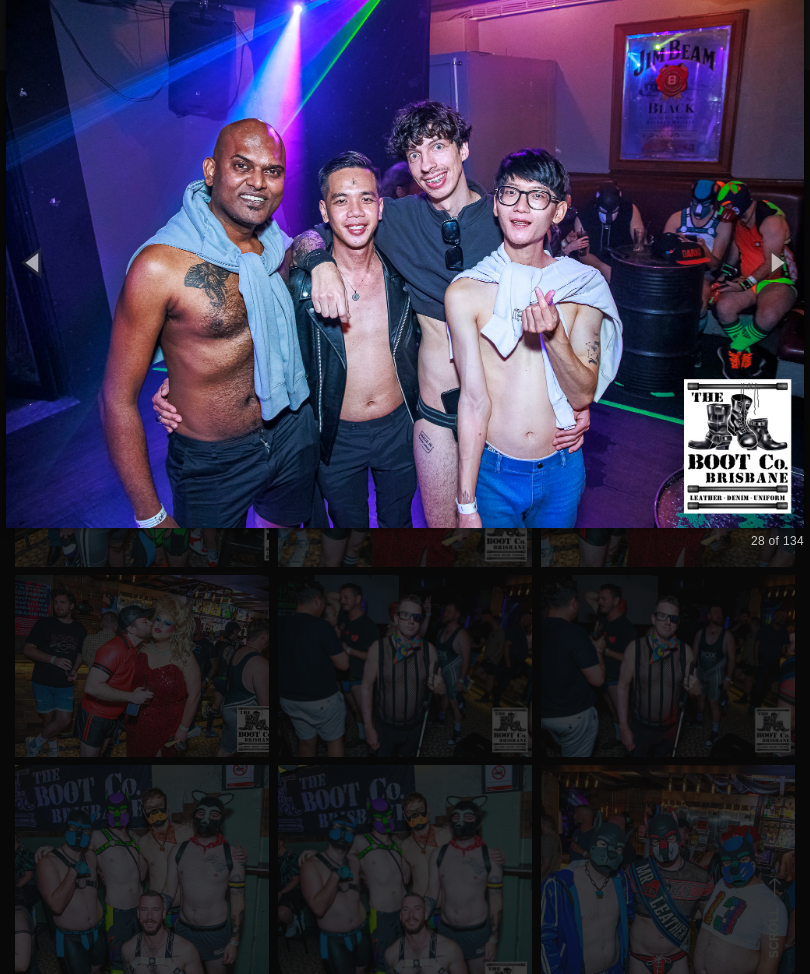 click at bounding box center (405, 262) 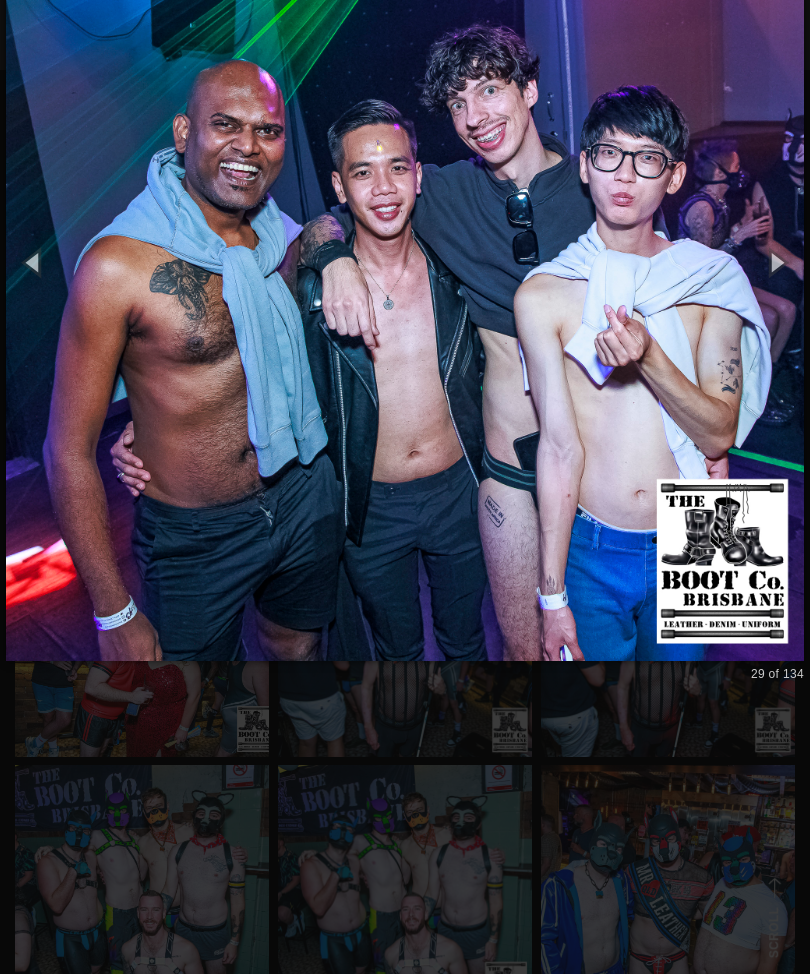 click at bounding box center [405, 262] 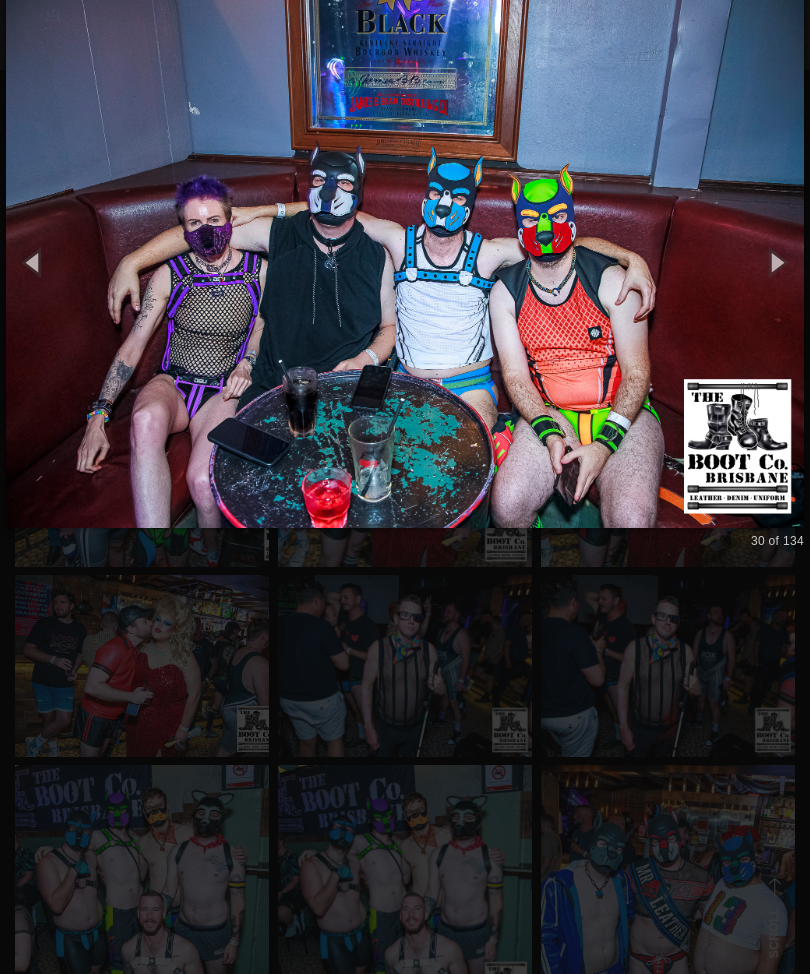 click at bounding box center (405, 262) 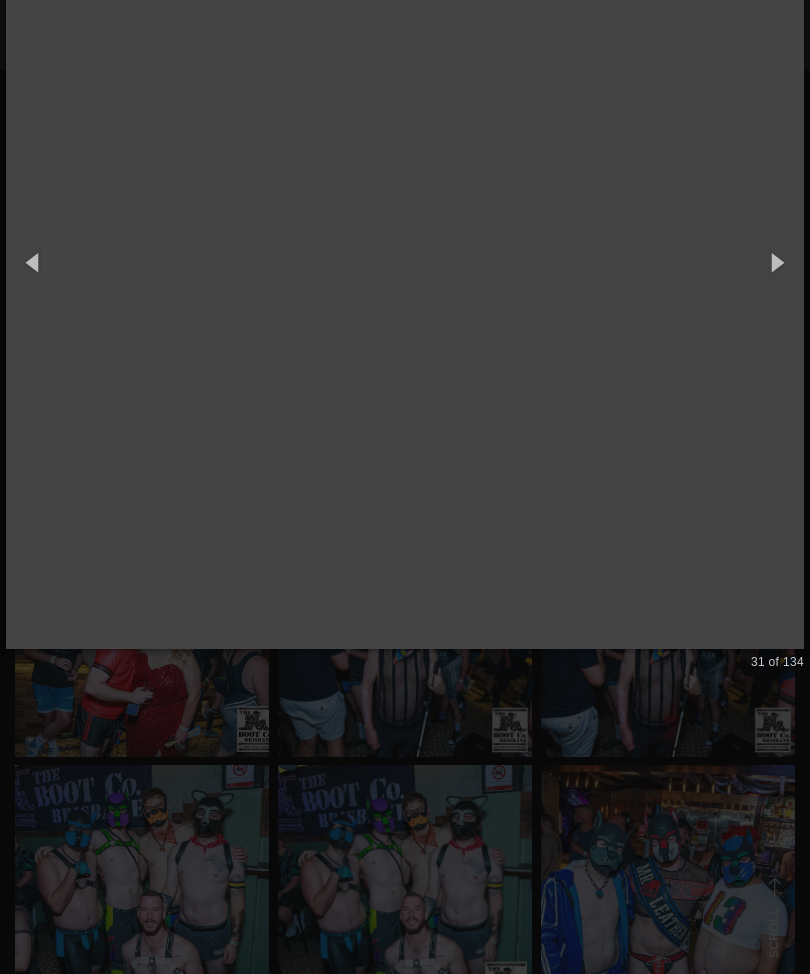 click at bounding box center [405, 261] 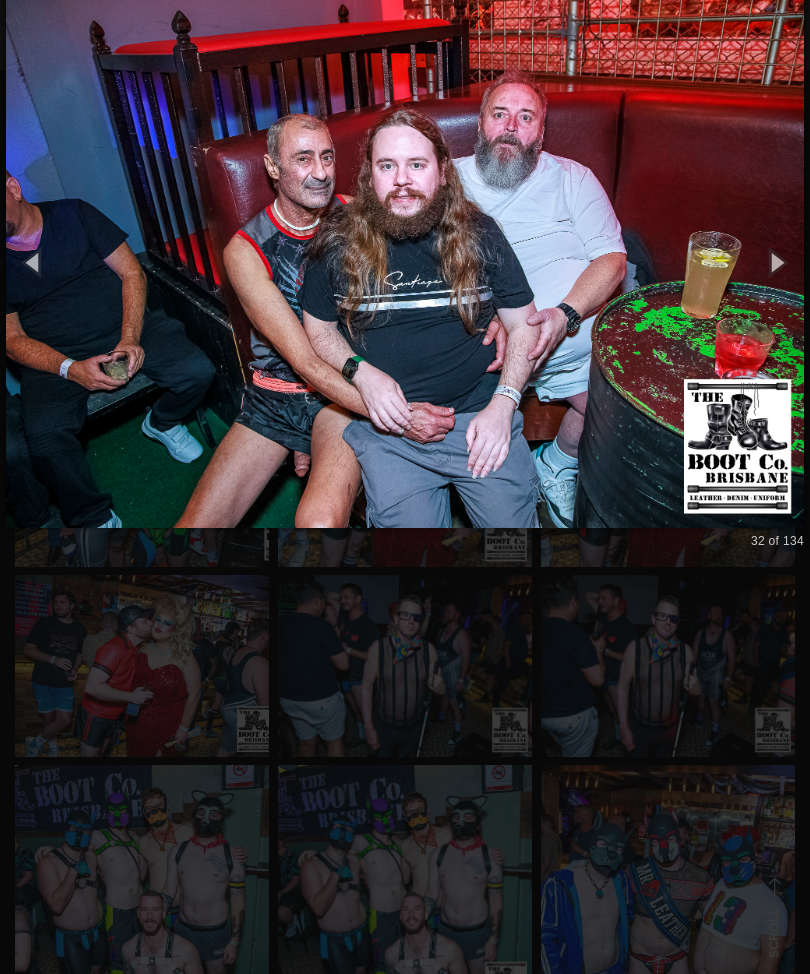 click at bounding box center (405, 262) 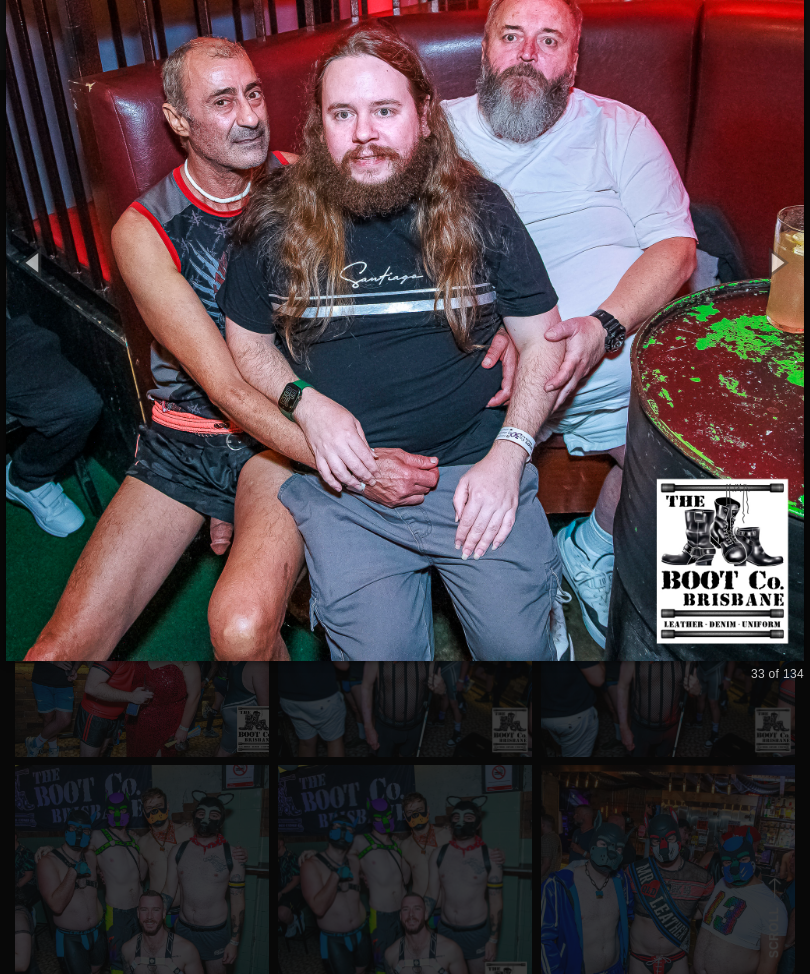 click at bounding box center (405, 262) 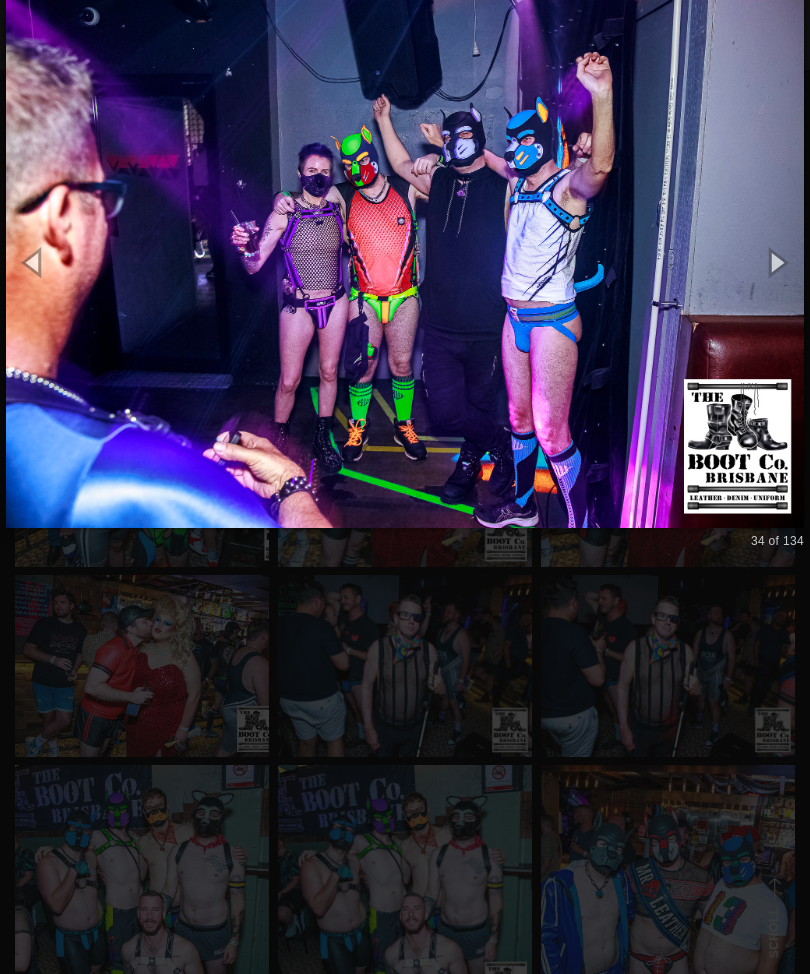click at bounding box center [405, 262] 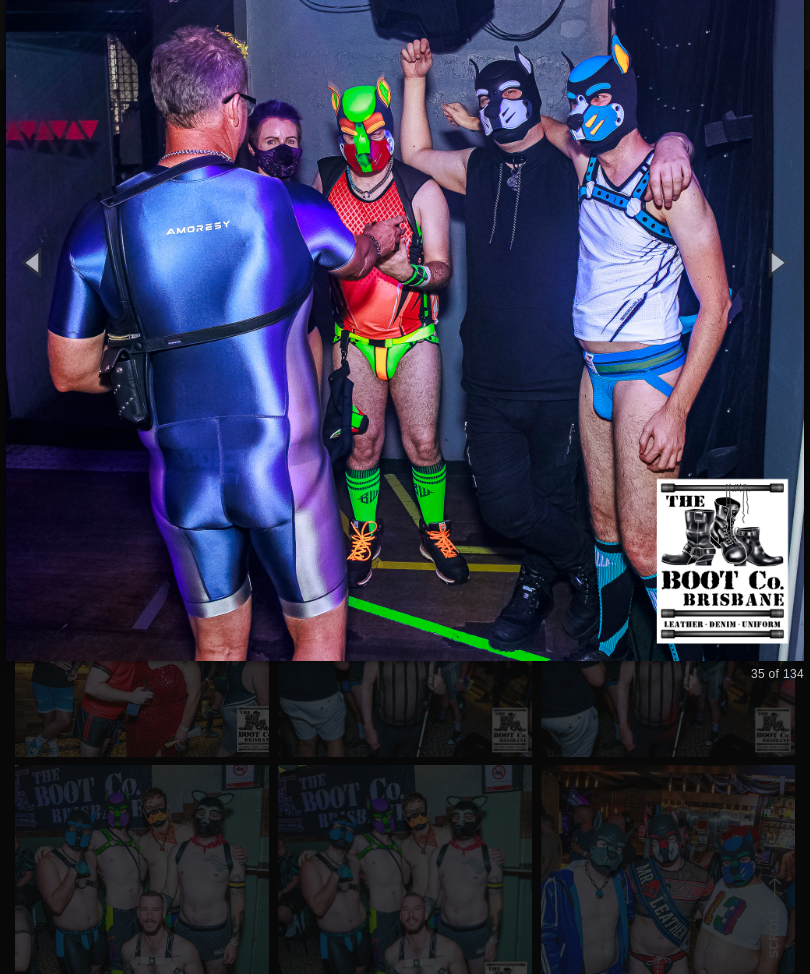 click at bounding box center (405, 262) 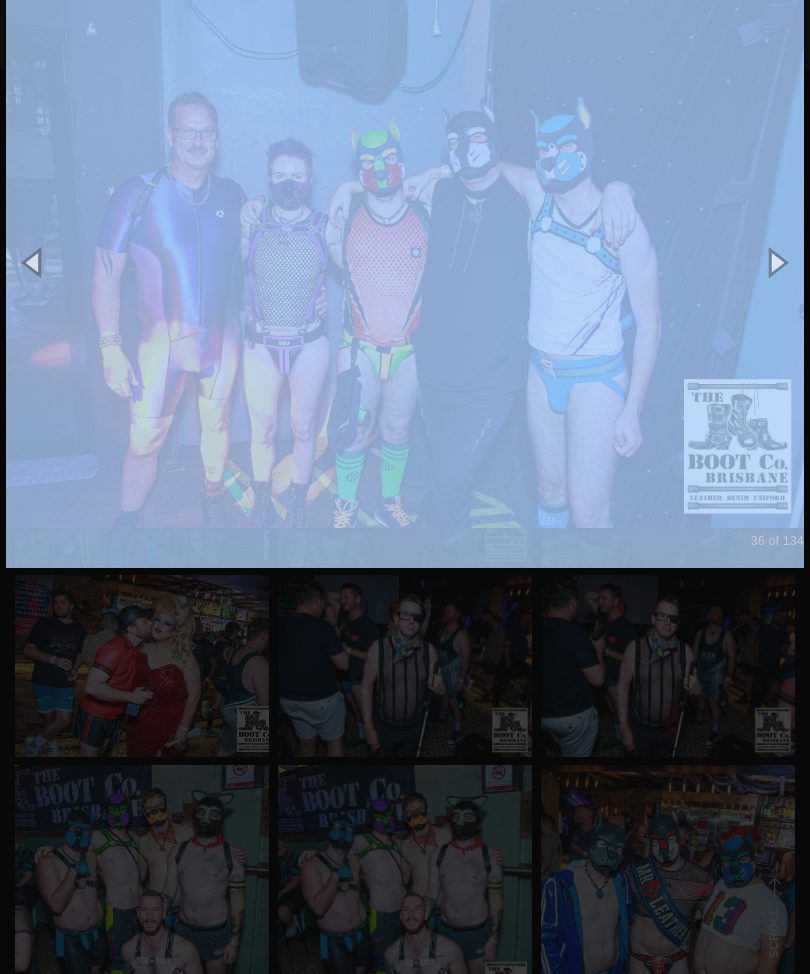 click at bounding box center [405, 262] 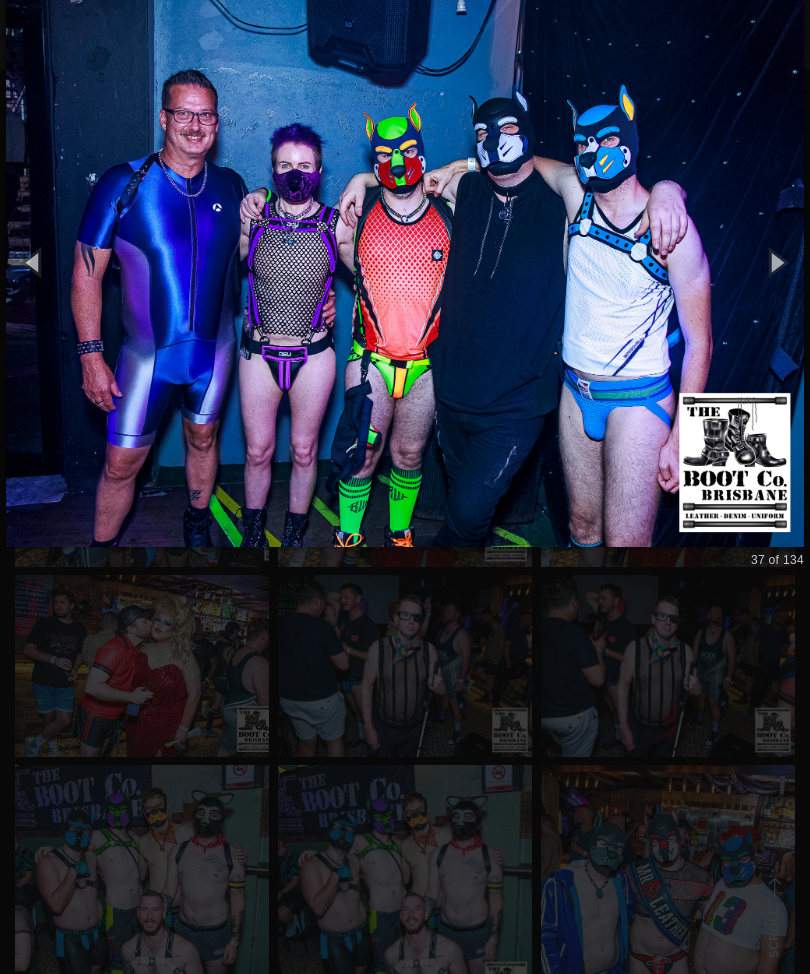 click at bounding box center [405, 262] 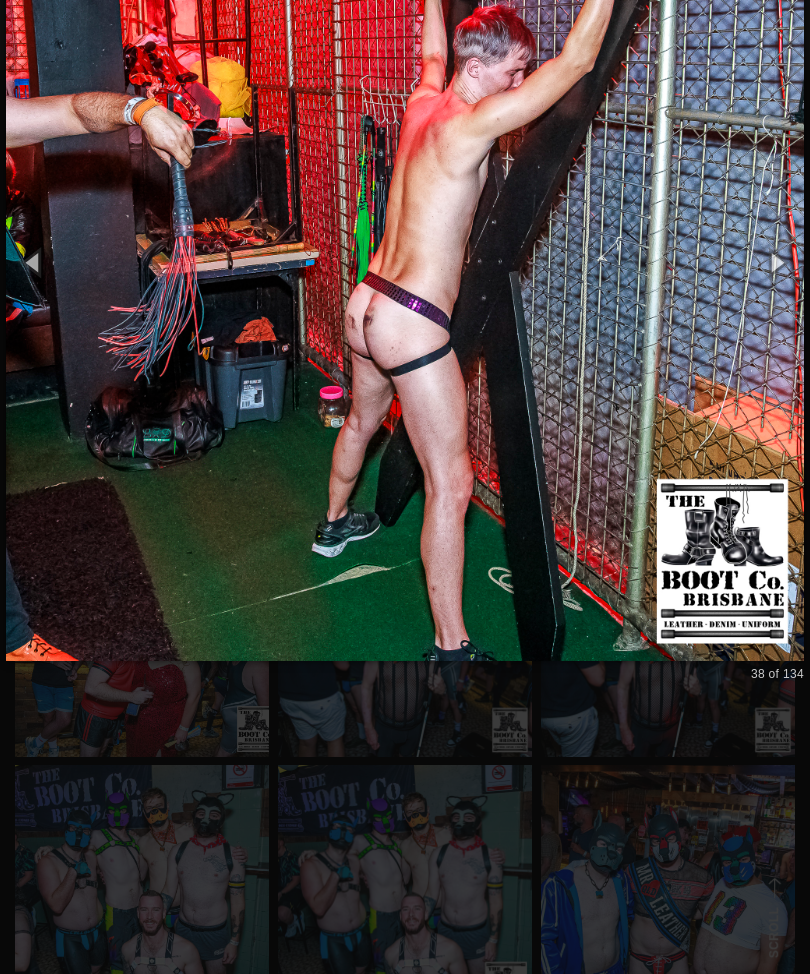 click at bounding box center [405, 262] 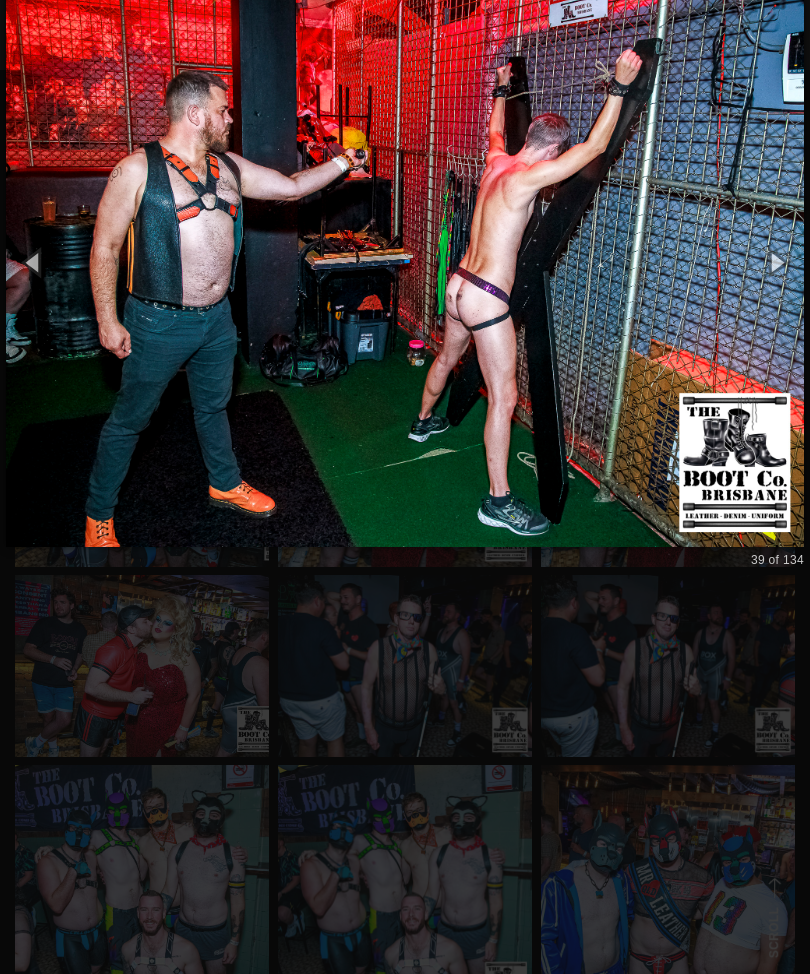 click at bounding box center [405, 262] 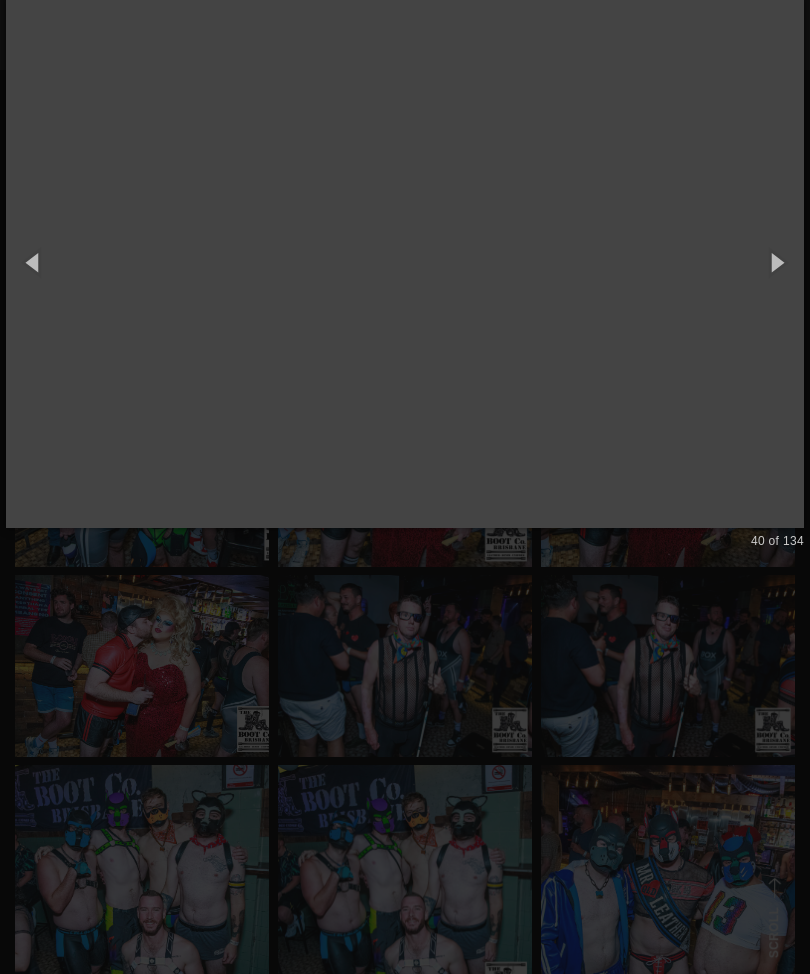 click at bounding box center (405, 262) 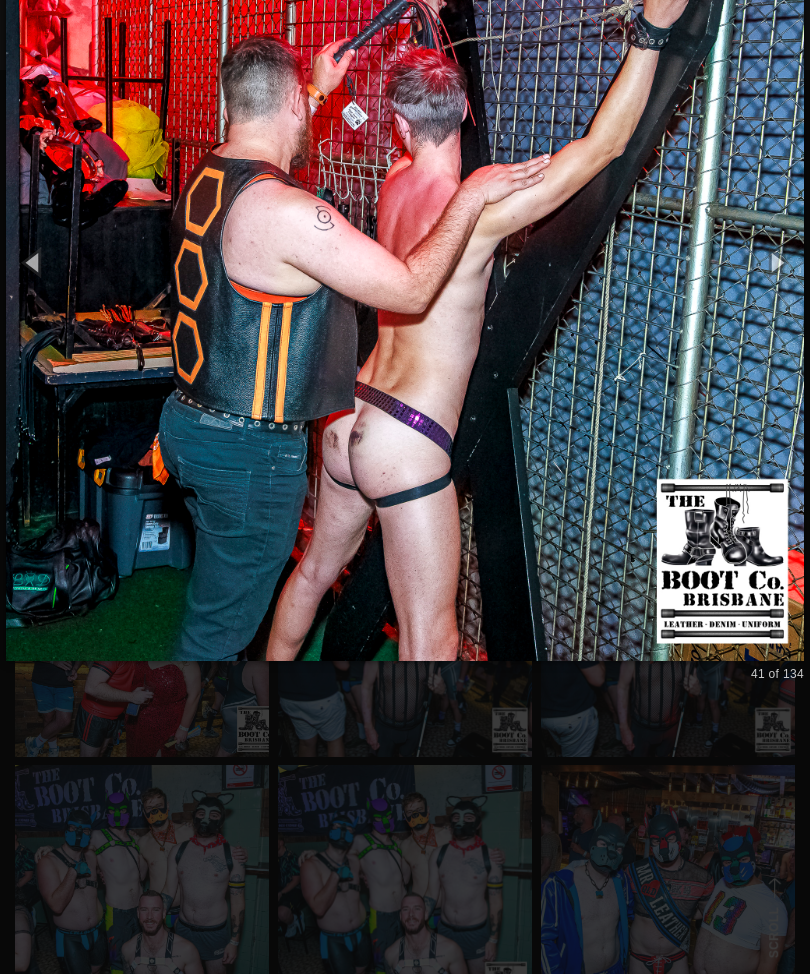 click at bounding box center (405, 262) 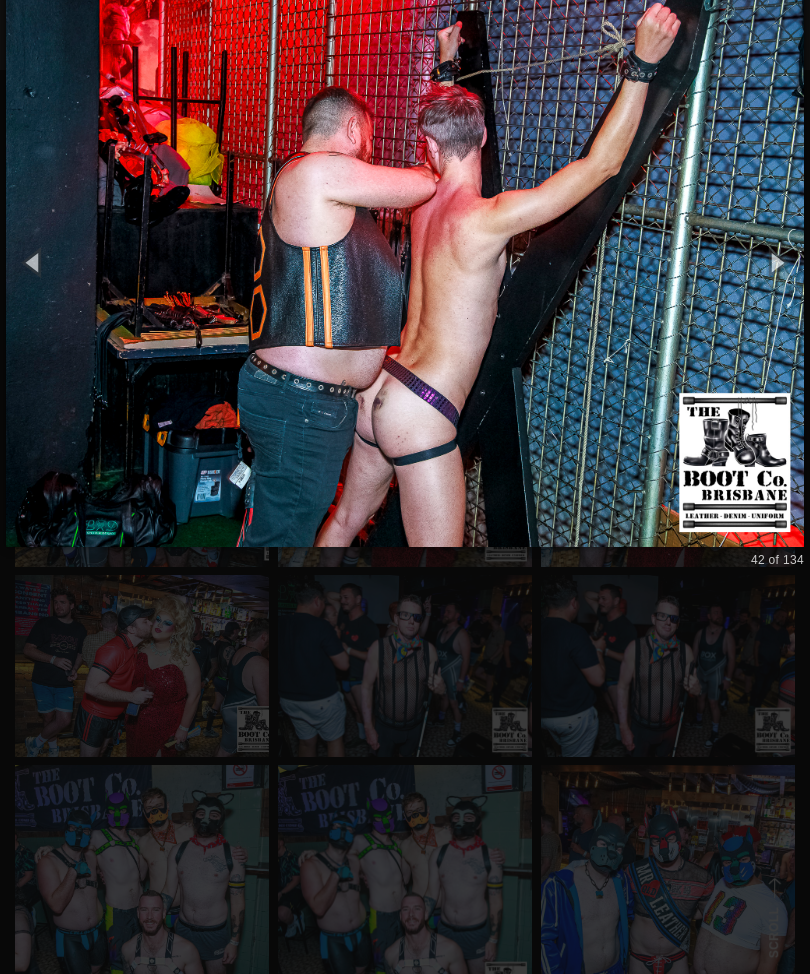 click at bounding box center (405, 262) 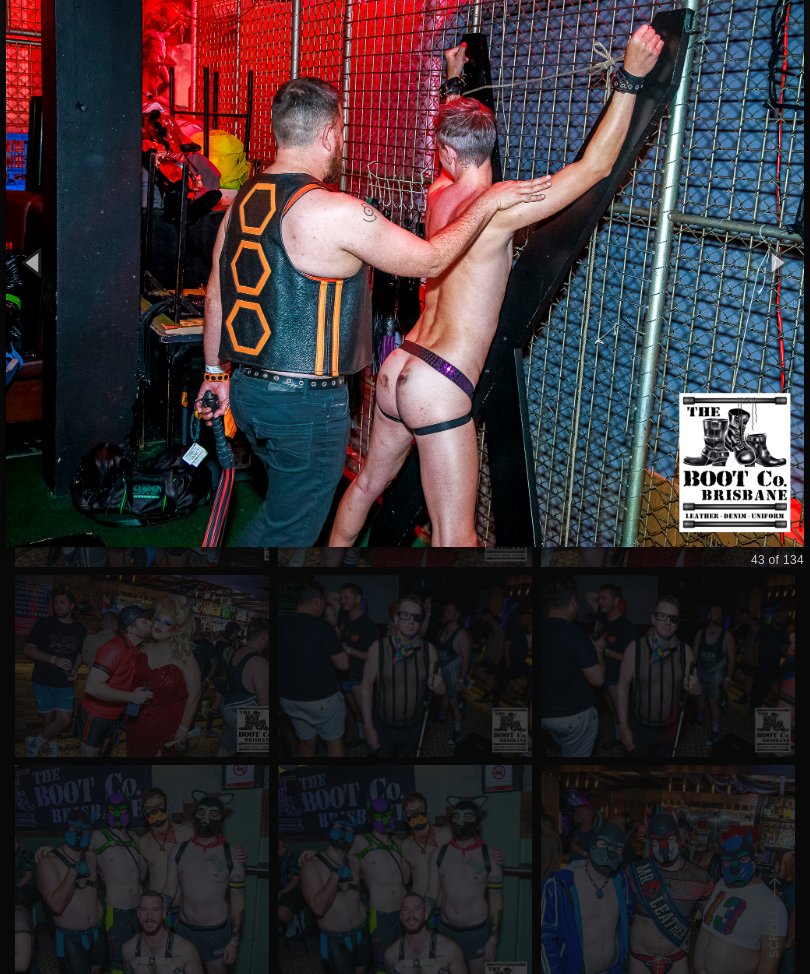 click at bounding box center (405, 262) 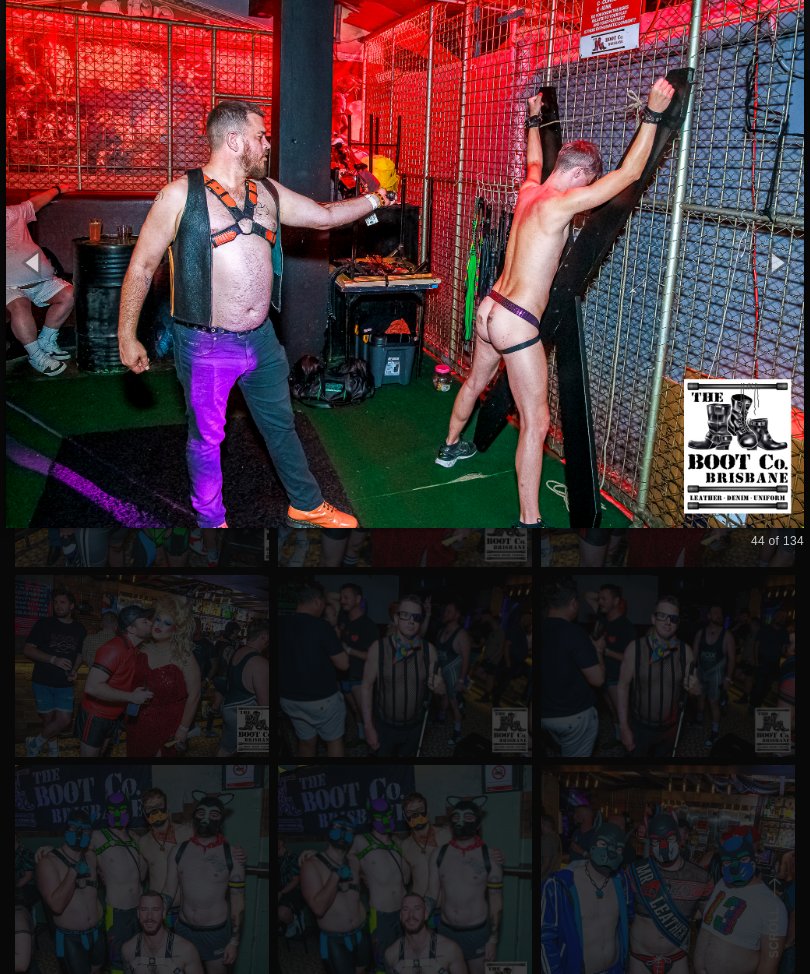 click at bounding box center [405, 262] 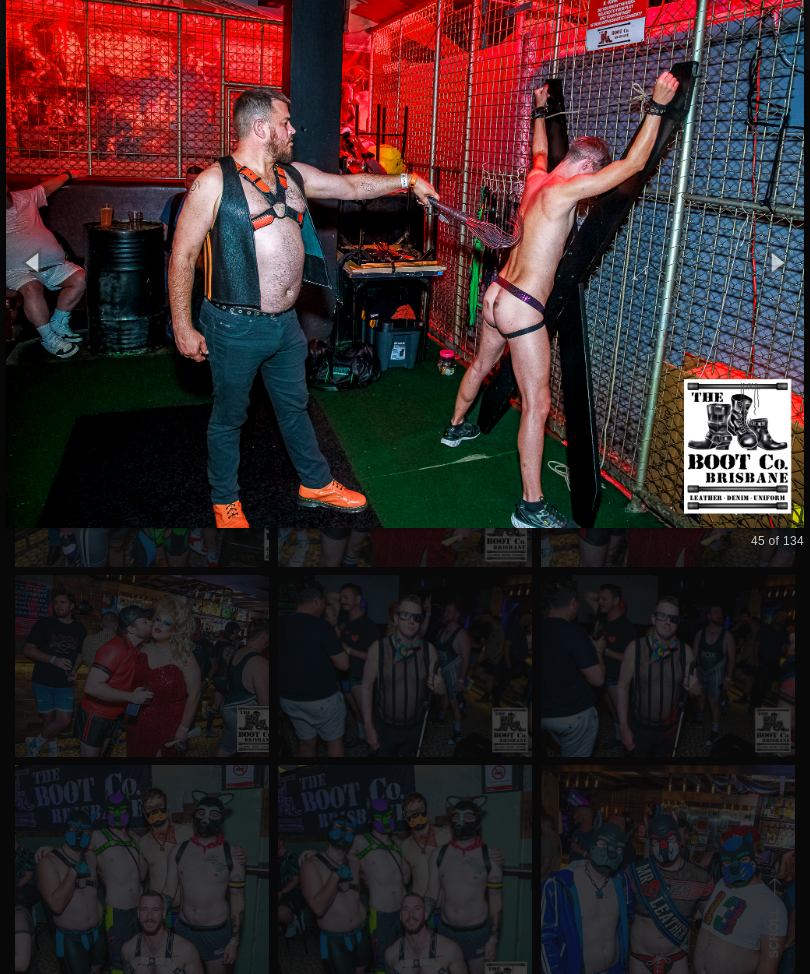 click at bounding box center (405, 262) 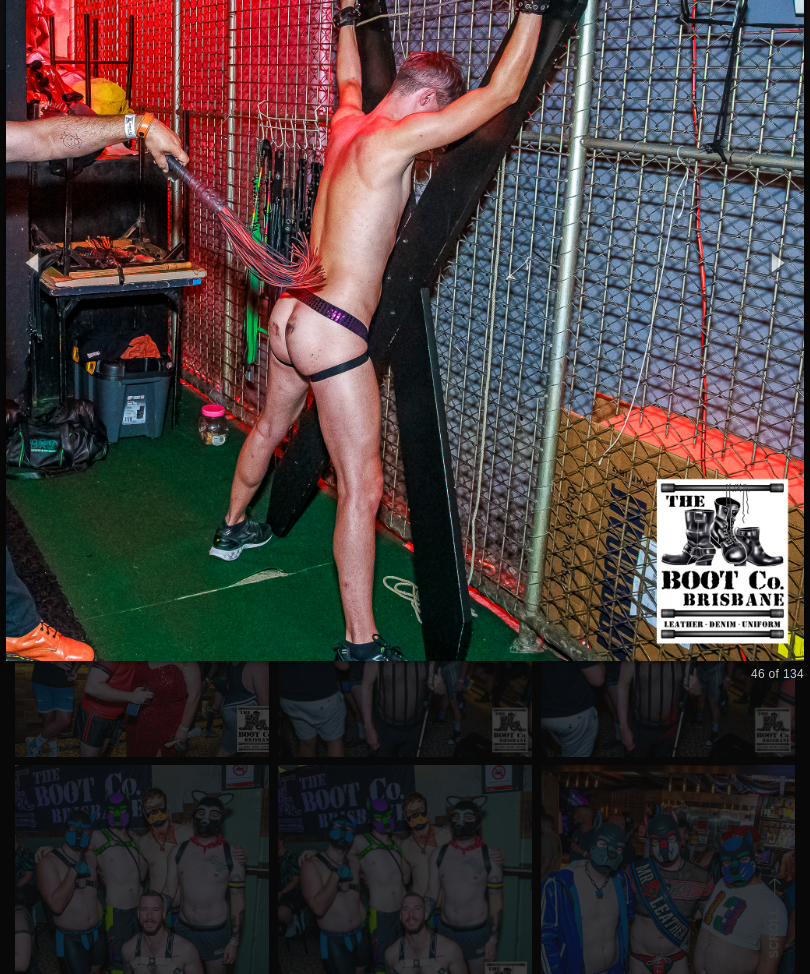 click at bounding box center [405, 262] 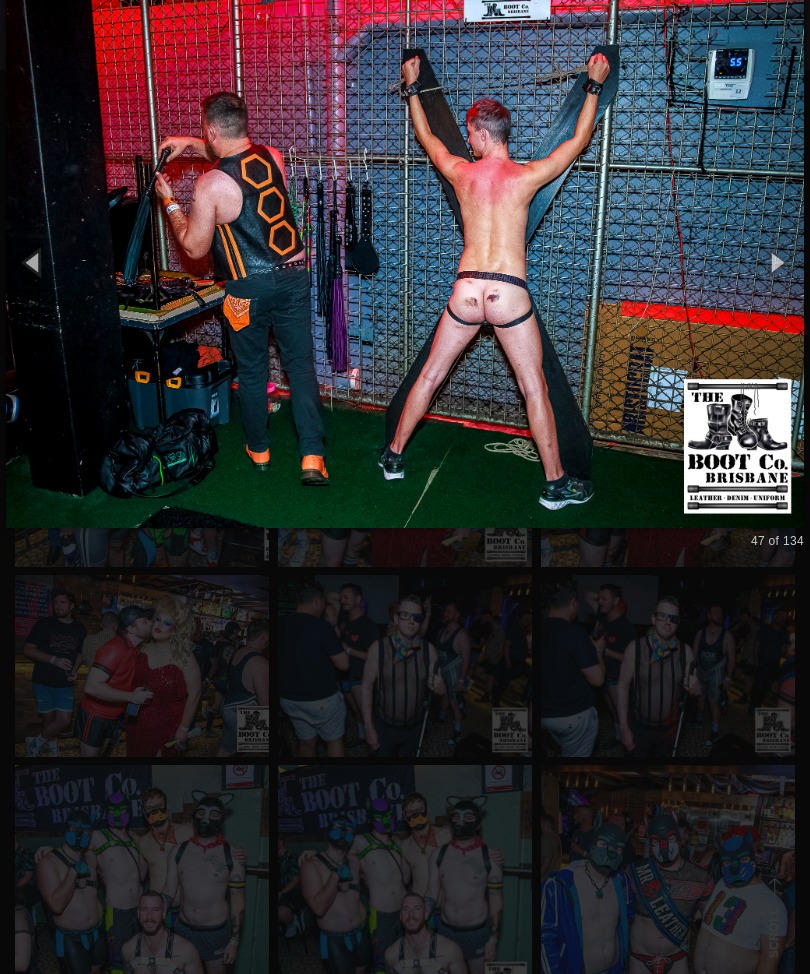 click at bounding box center [405, 262] 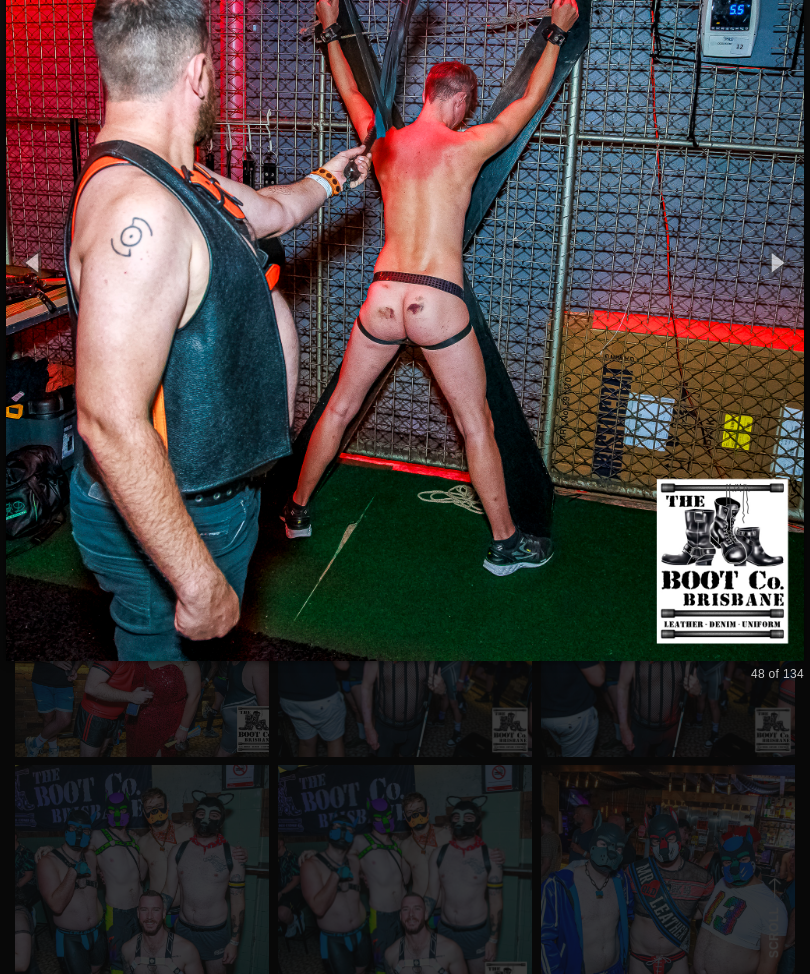 click at bounding box center (405, 262) 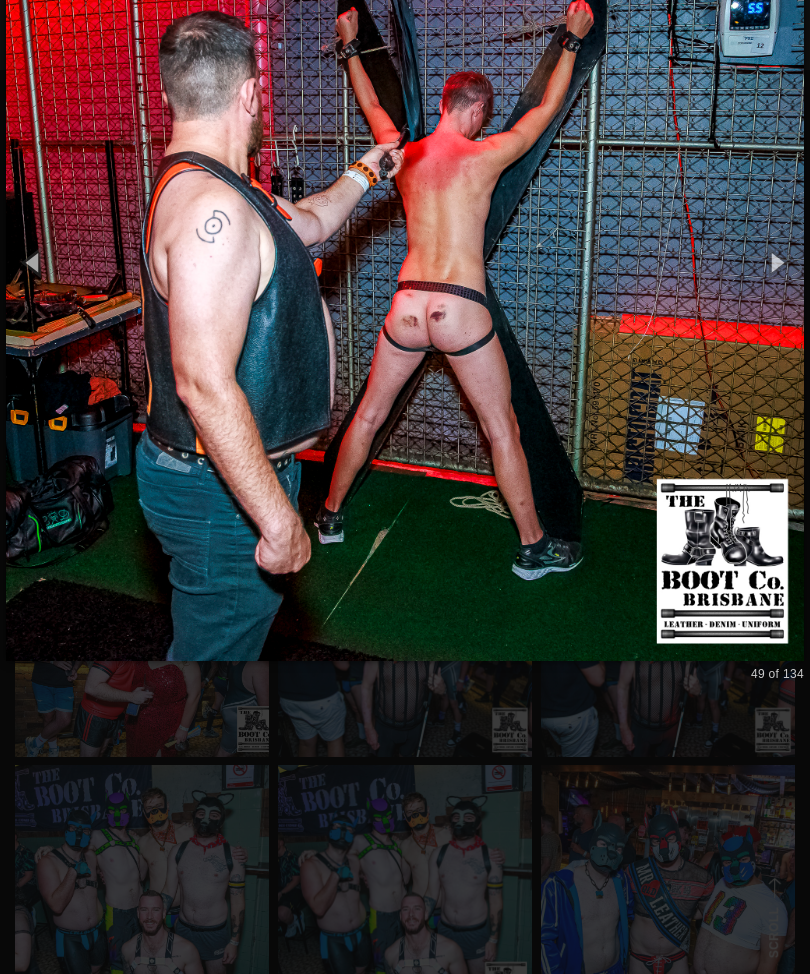 click at bounding box center [405, 262] 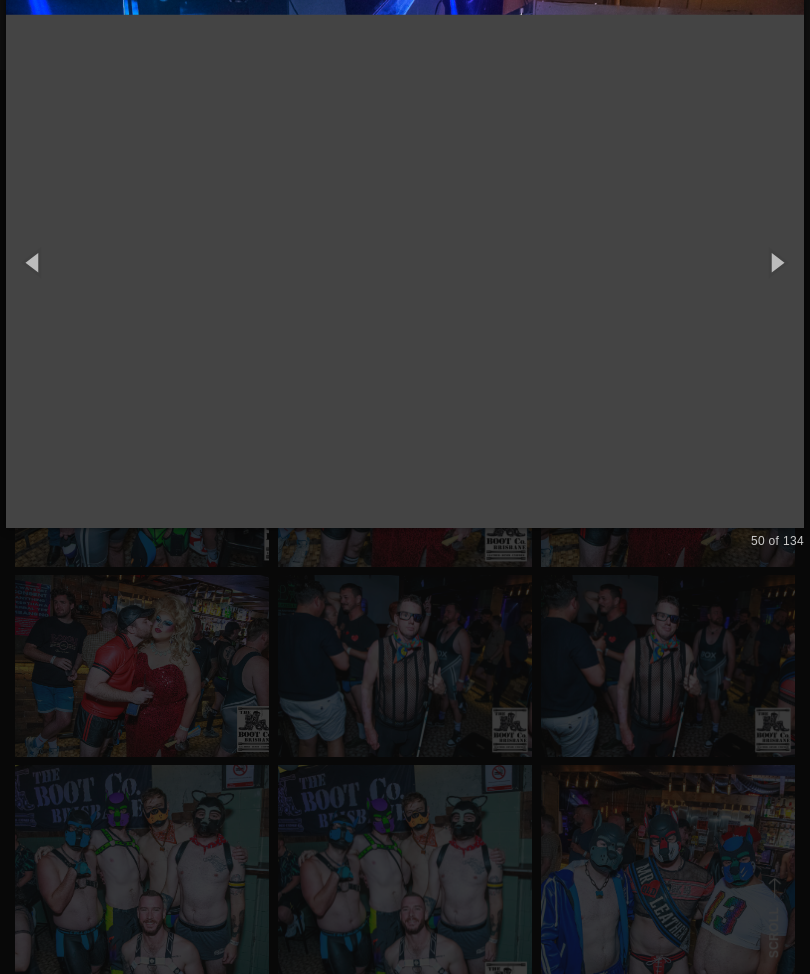 click at bounding box center (405, 262) 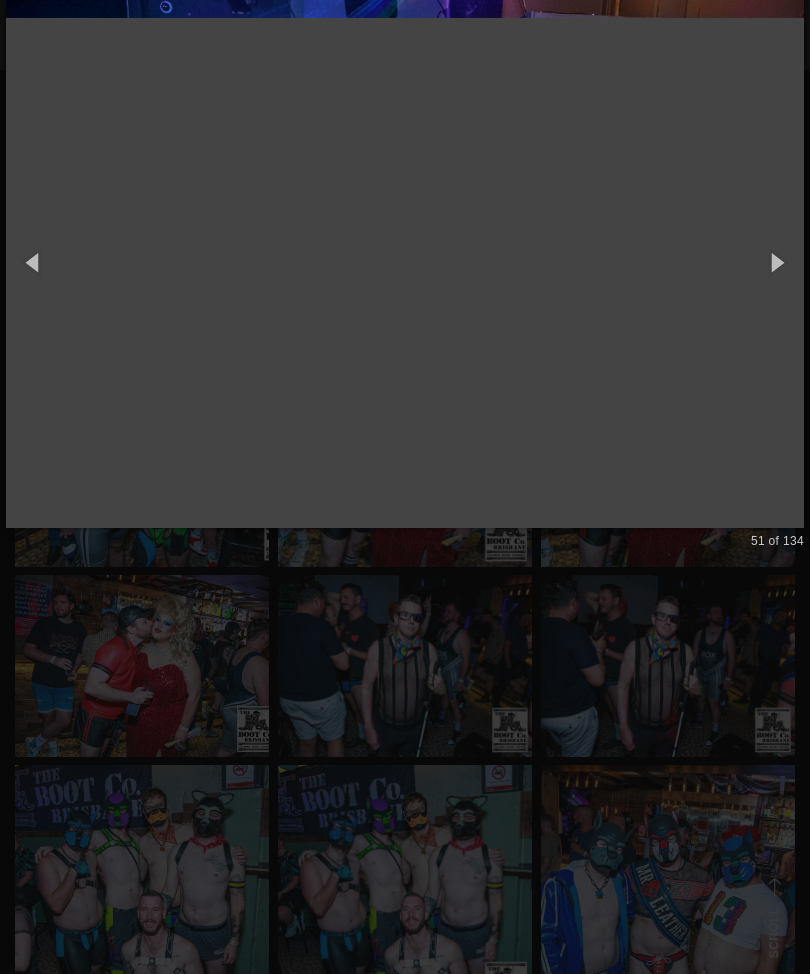 click at bounding box center [405, 262] 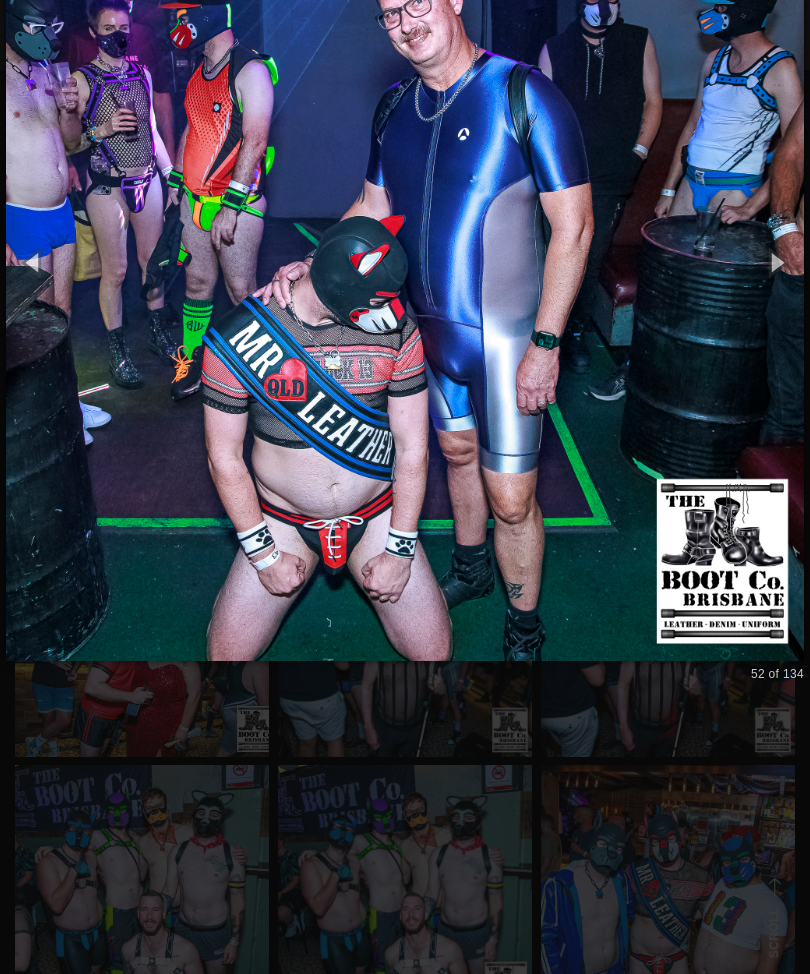 click at bounding box center (405, 262) 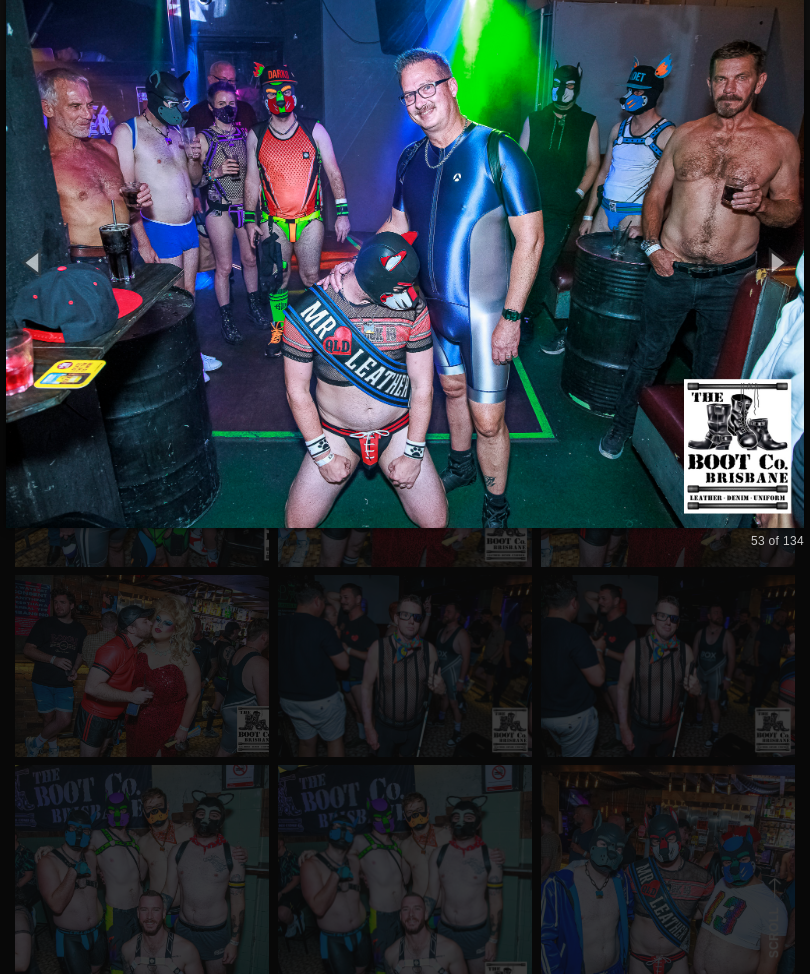 click at bounding box center [405, 262] 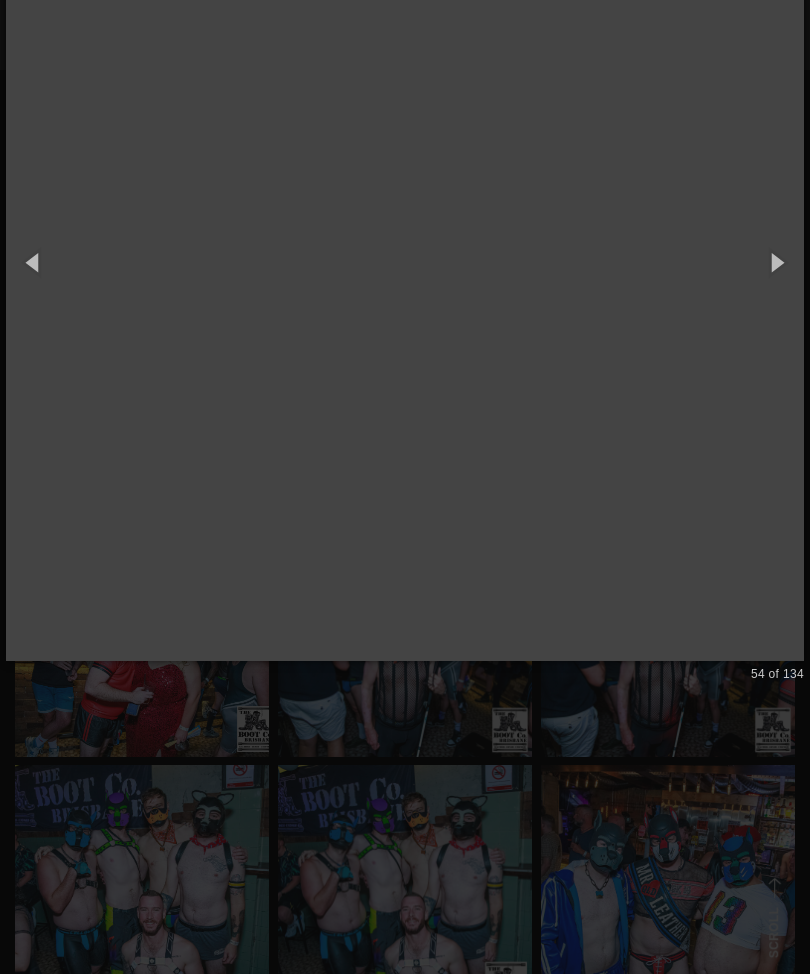 click at bounding box center (405, 262) 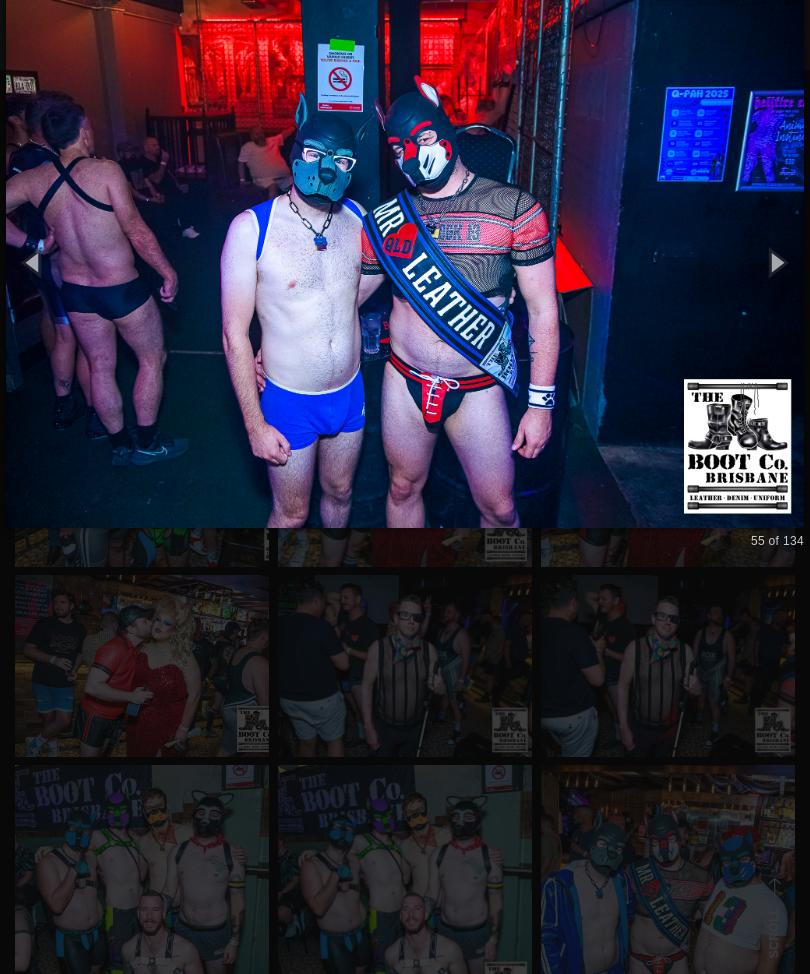 click at bounding box center [405, 262] 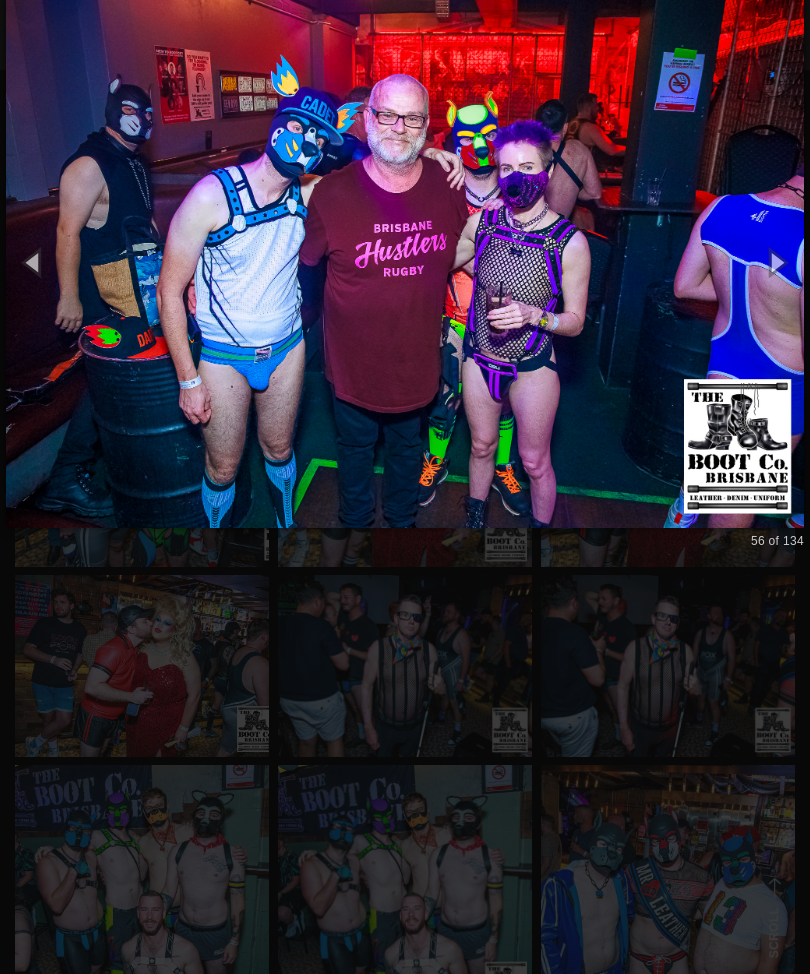 click at bounding box center [405, 262] 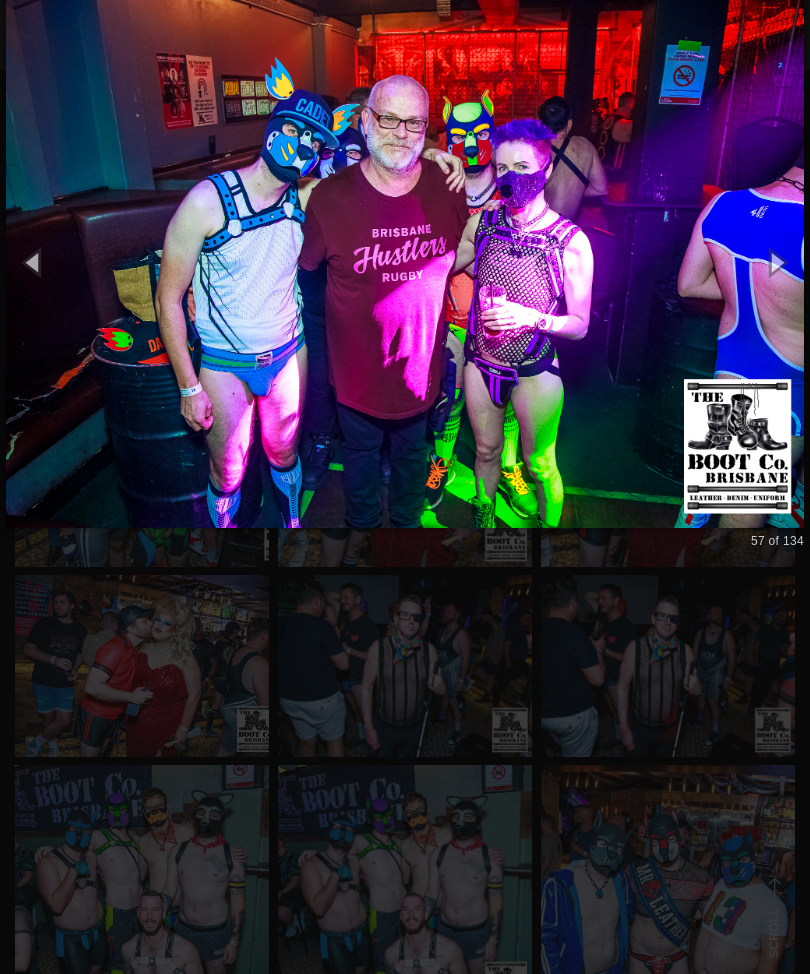 click at bounding box center [405, 262] 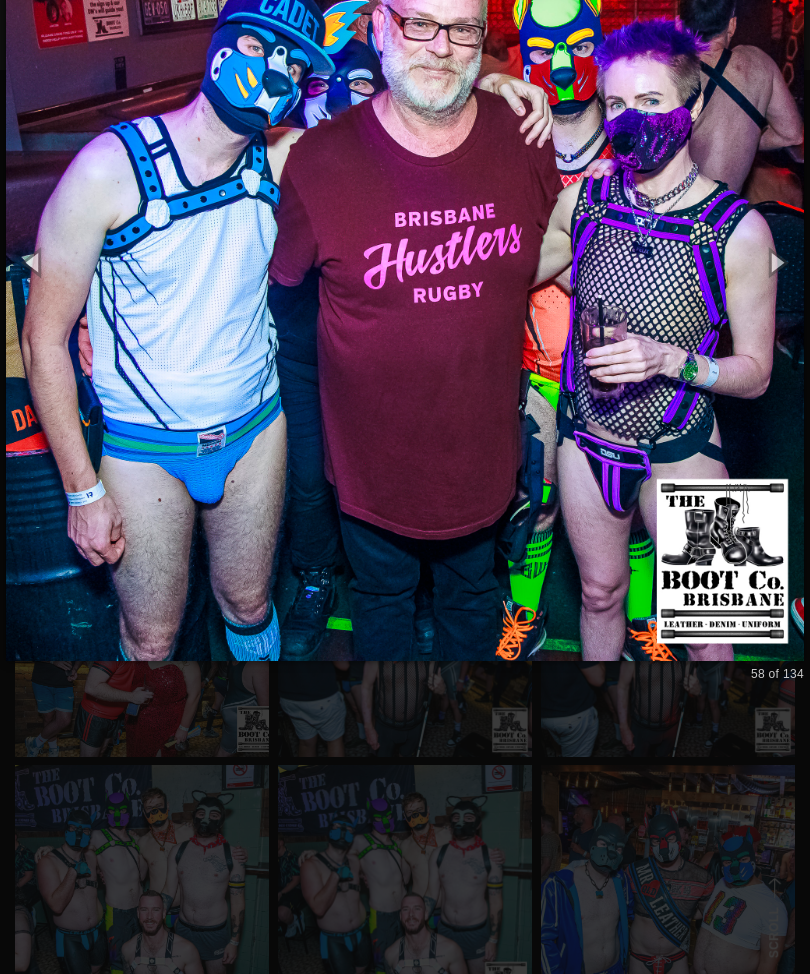 click at bounding box center [405, 262] 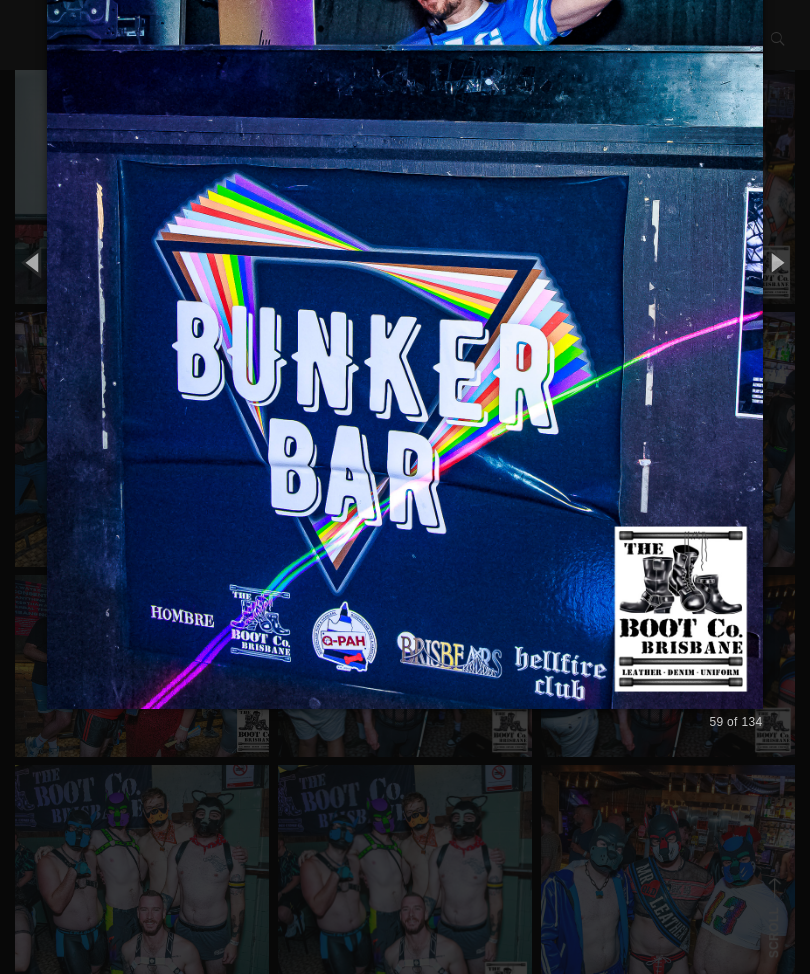 click at bounding box center [404, 262] 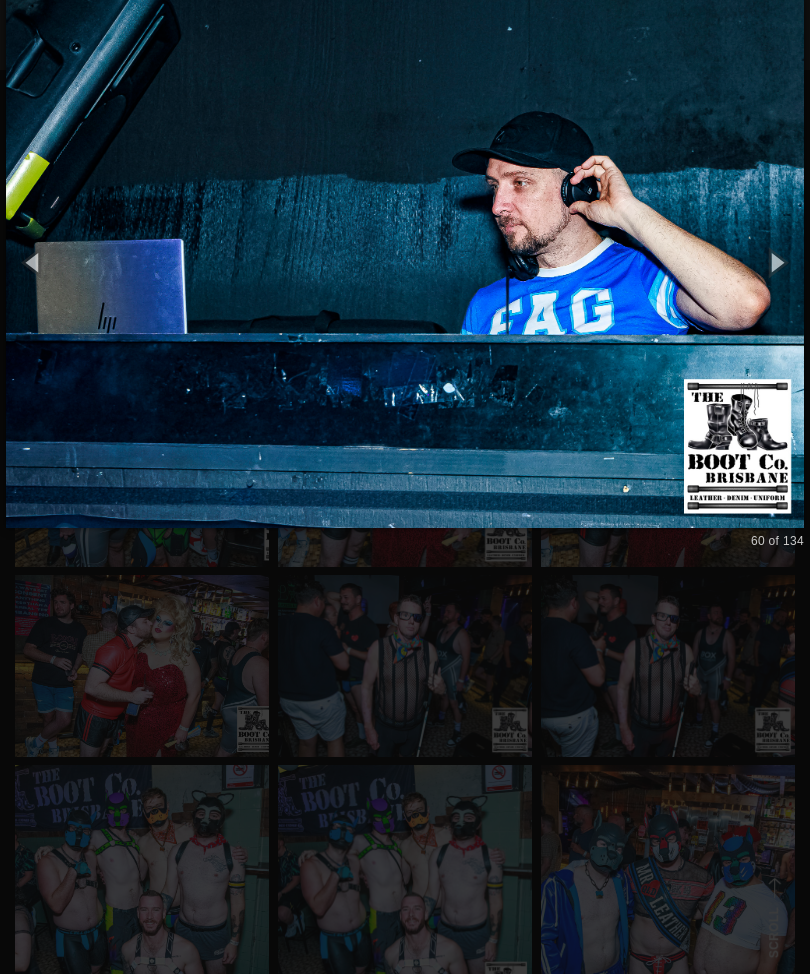 click at bounding box center [405, 262] 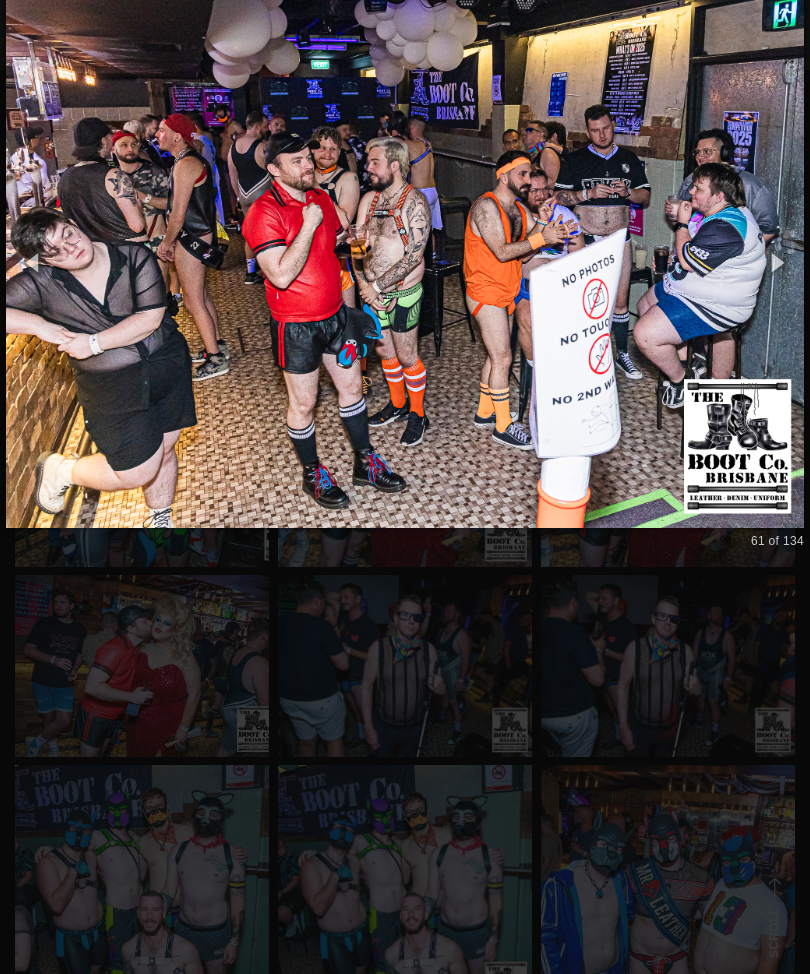 click at bounding box center [405, 262] 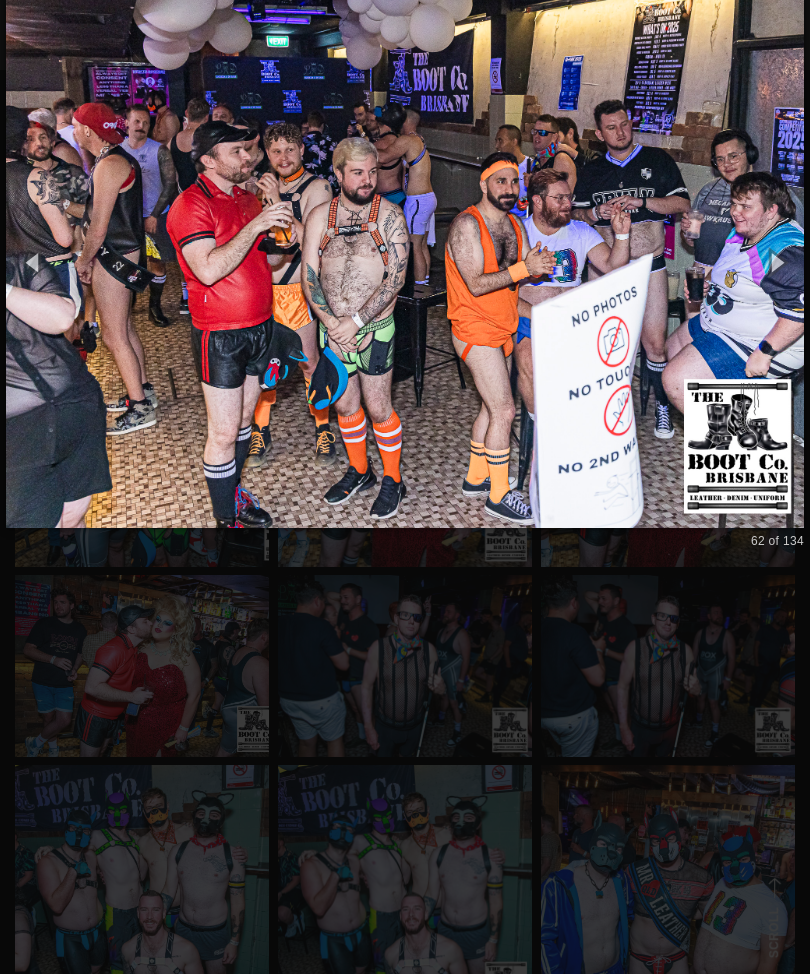 click at bounding box center (405, 262) 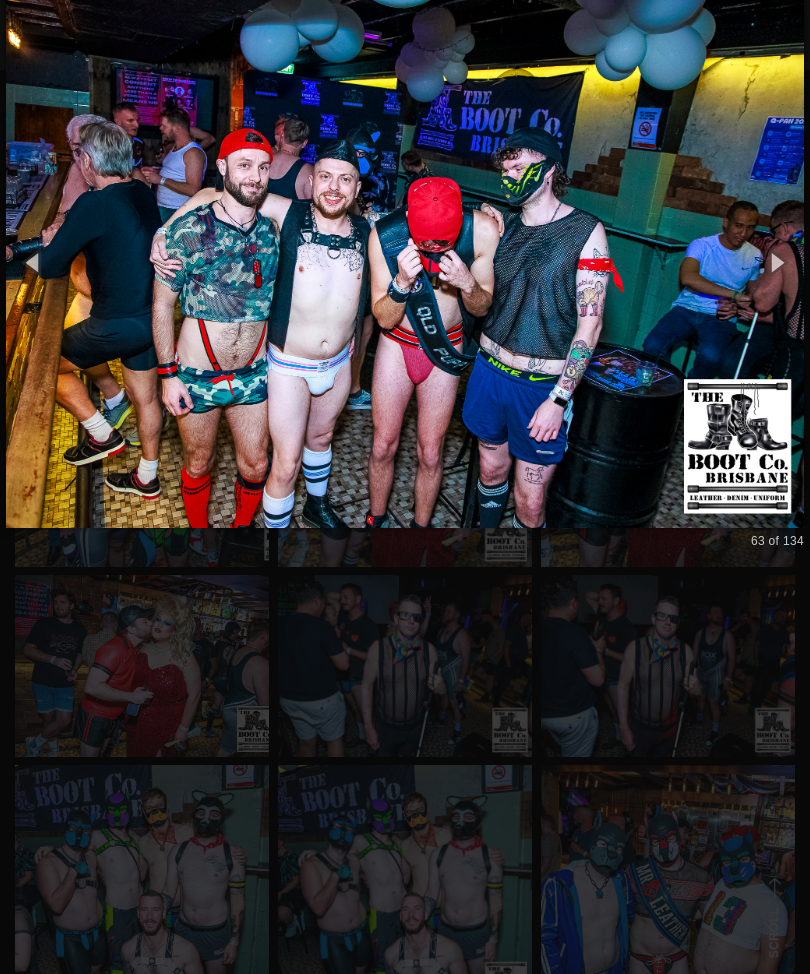 click at bounding box center (405, 262) 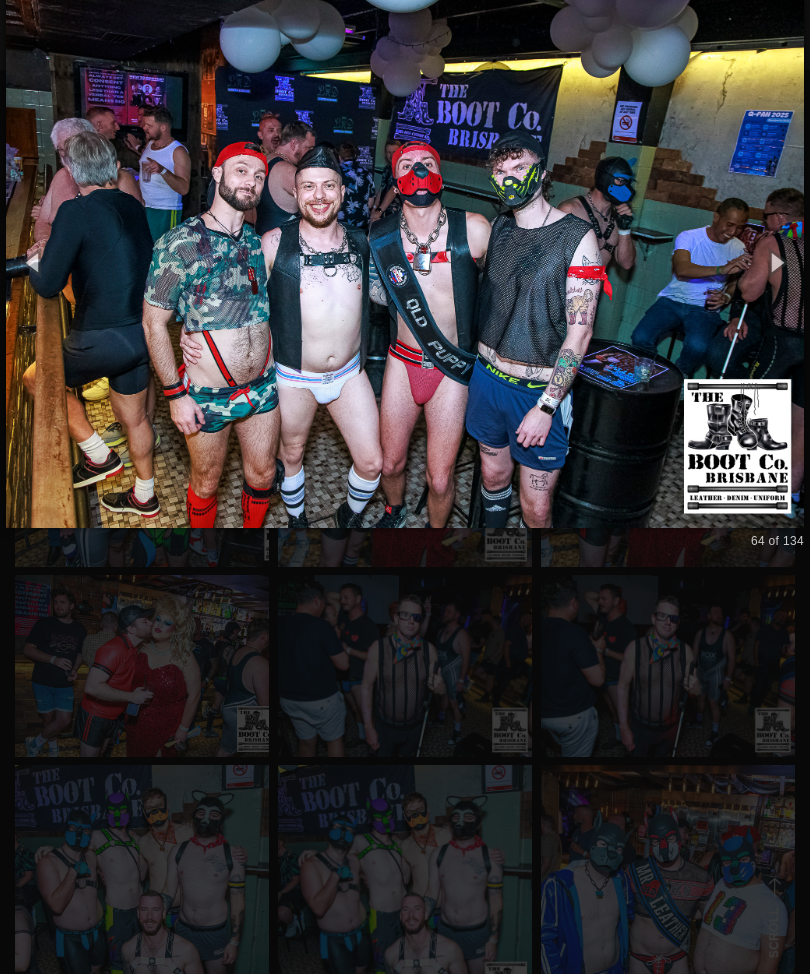 click at bounding box center (405, 262) 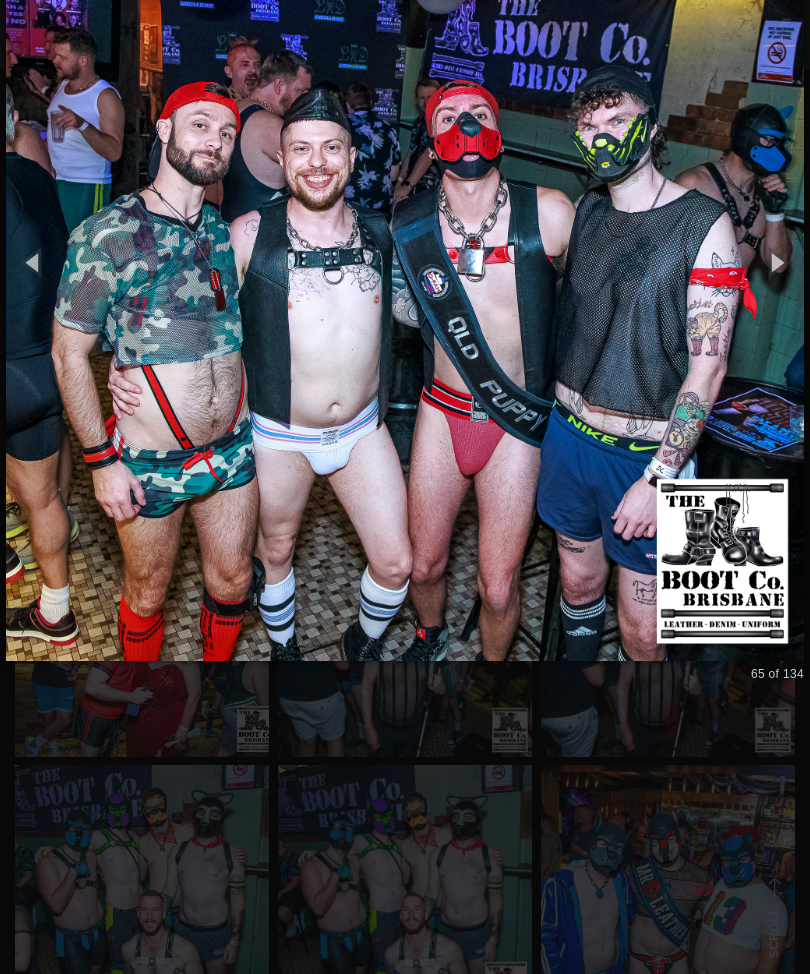 click at bounding box center (405, 262) 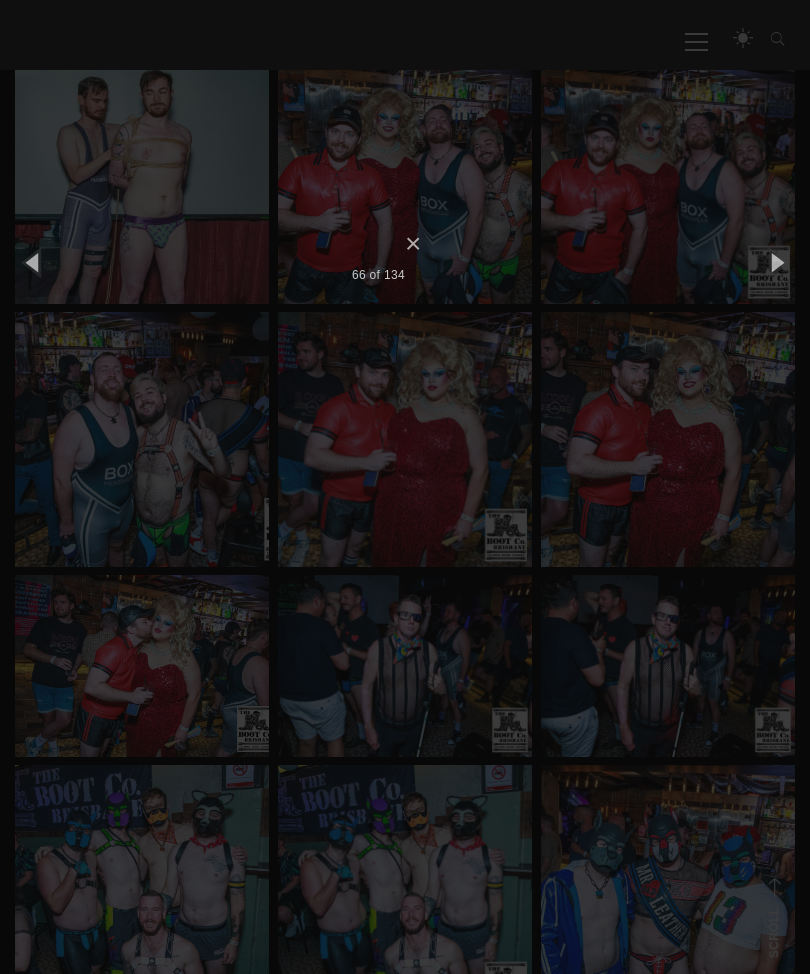 click at bounding box center [405, 262] 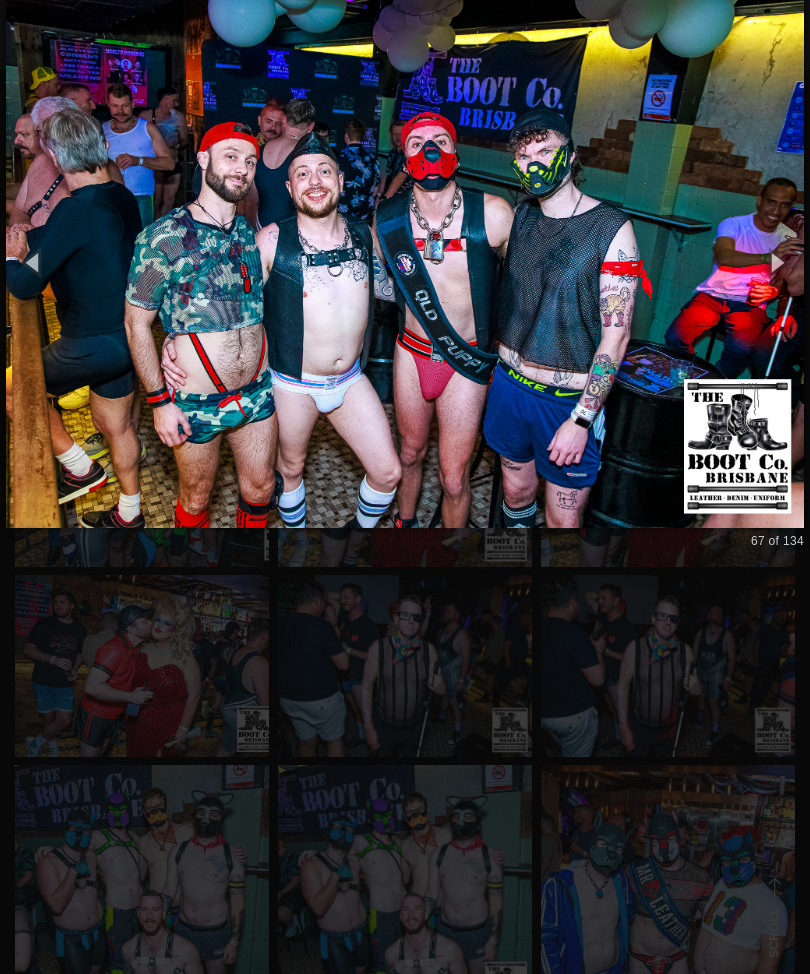click at bounding box center (405, 262) 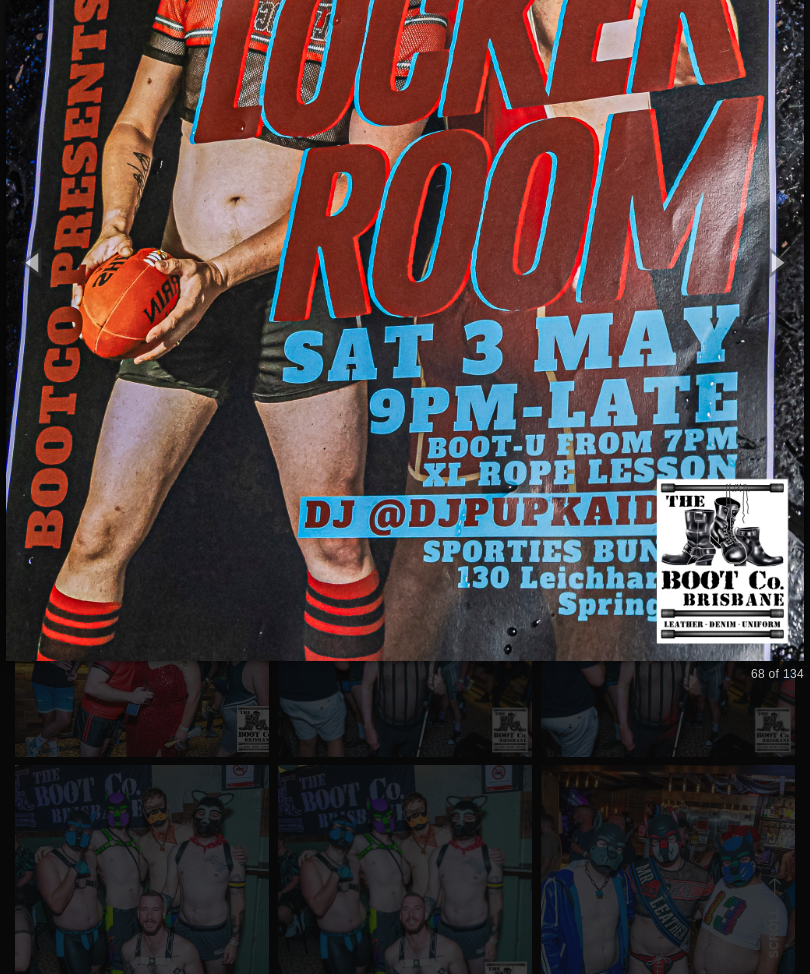 click at bounding box center [405, 262] 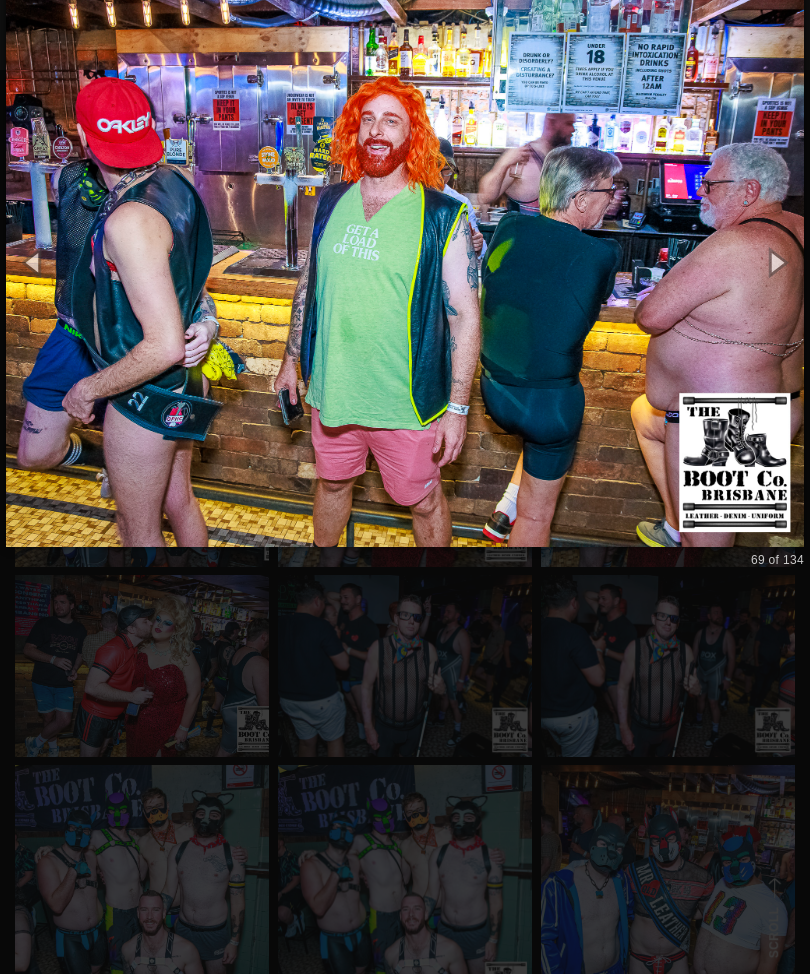 click at bounding box center [405, 262] 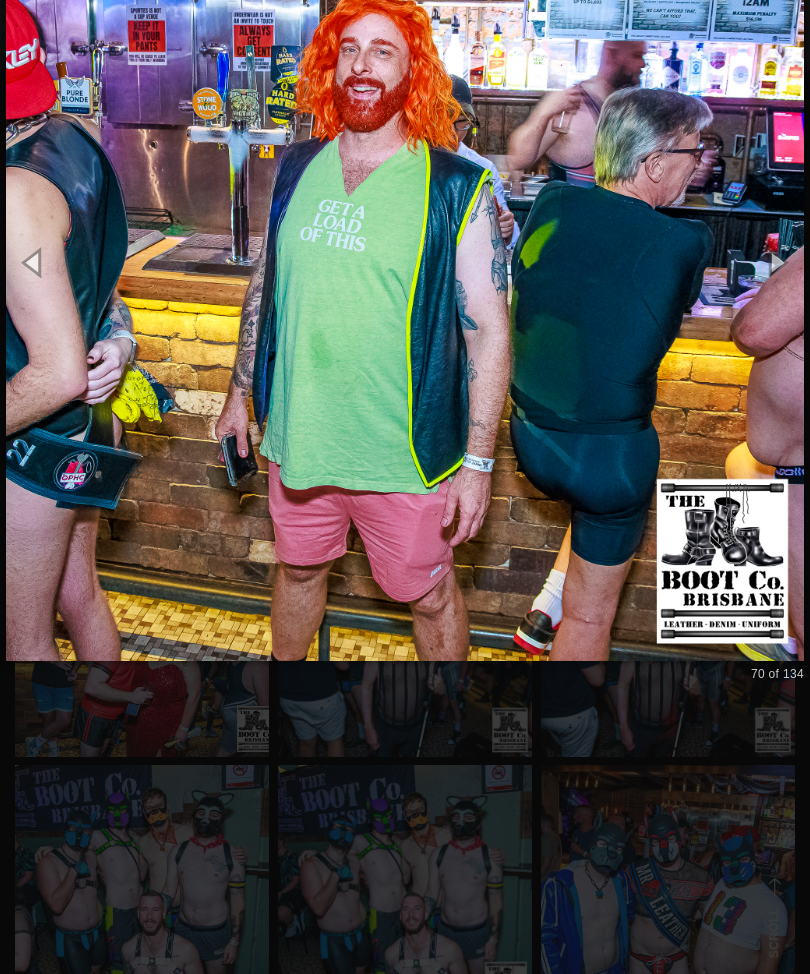 click at bounding box center [405, 262] 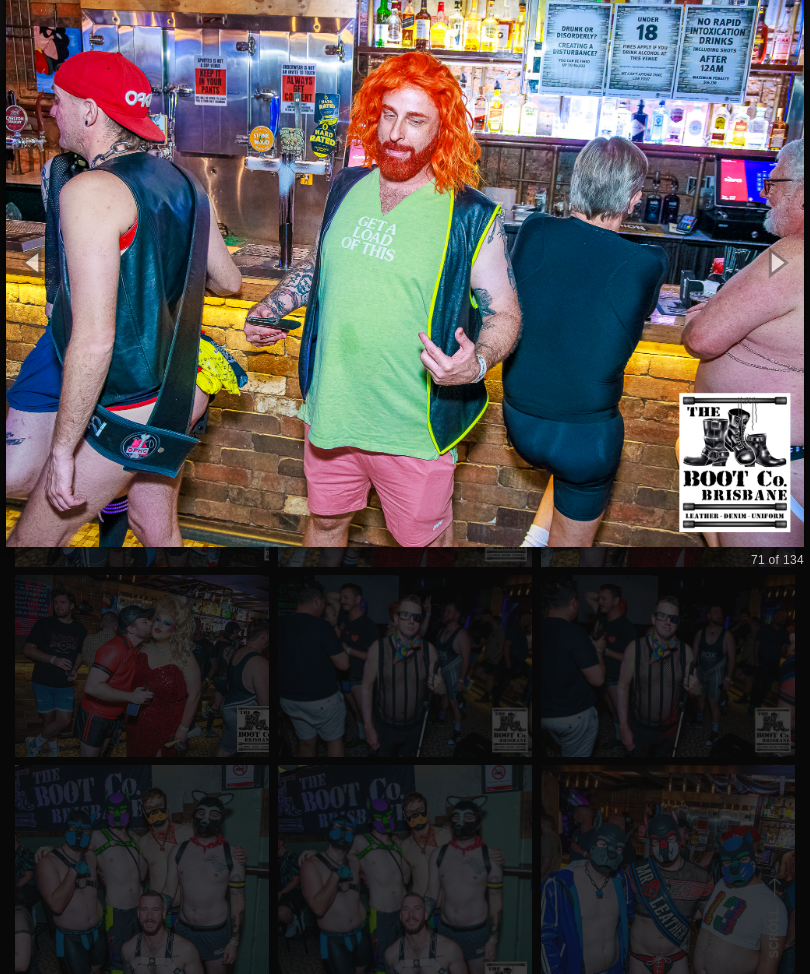 click at bounding box center [405, 262] 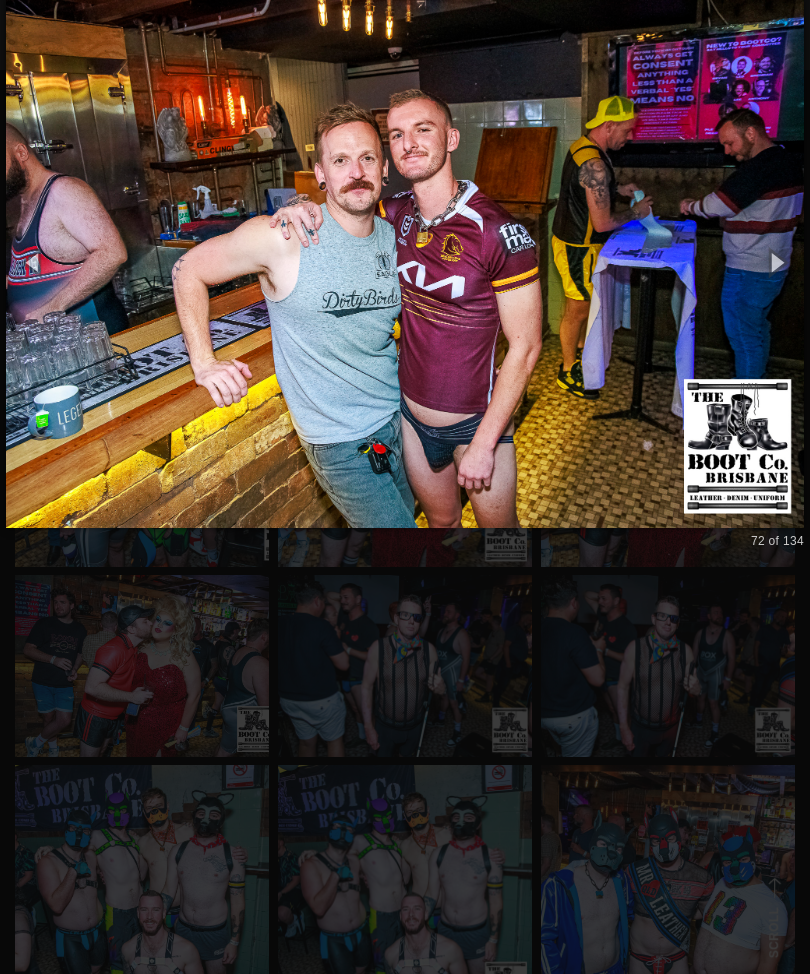 click at bounding box center [405, 262] 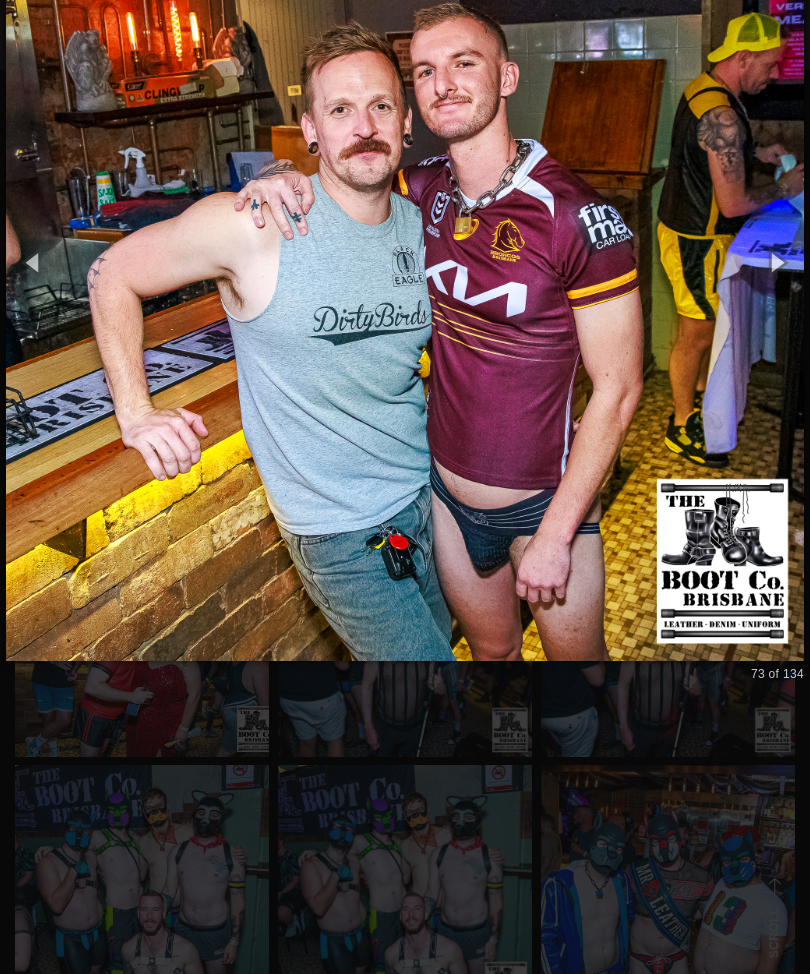 click at bounding box center [405, 262] 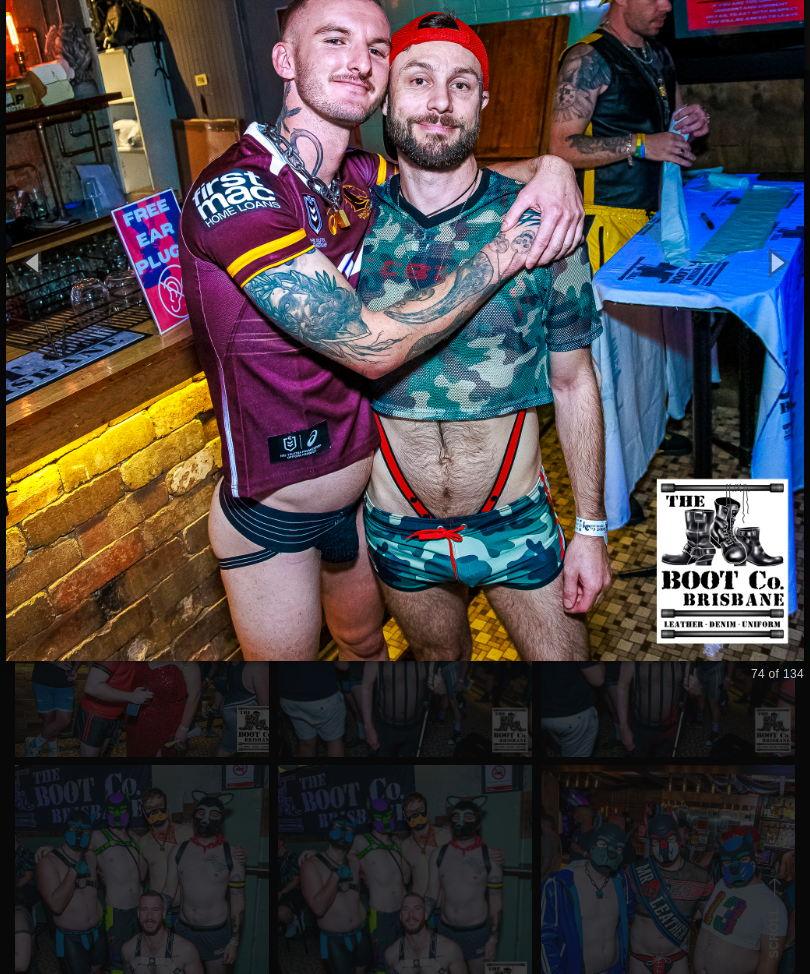 click at bounding box center [405, 262] 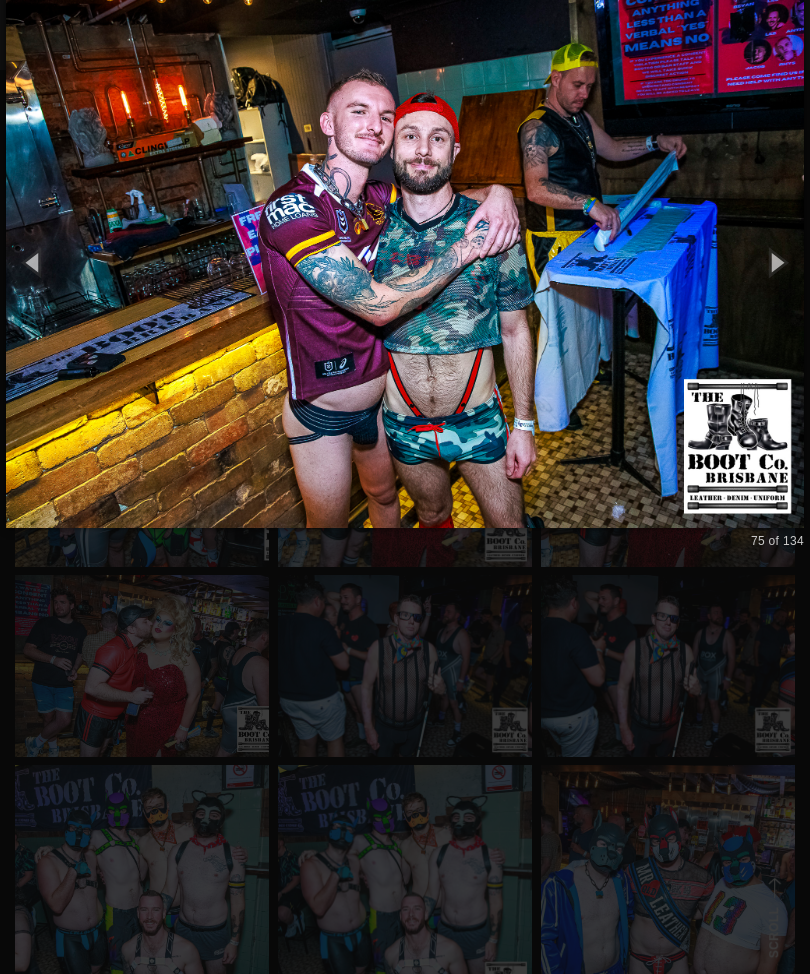 click at bounding box center [405, 262] 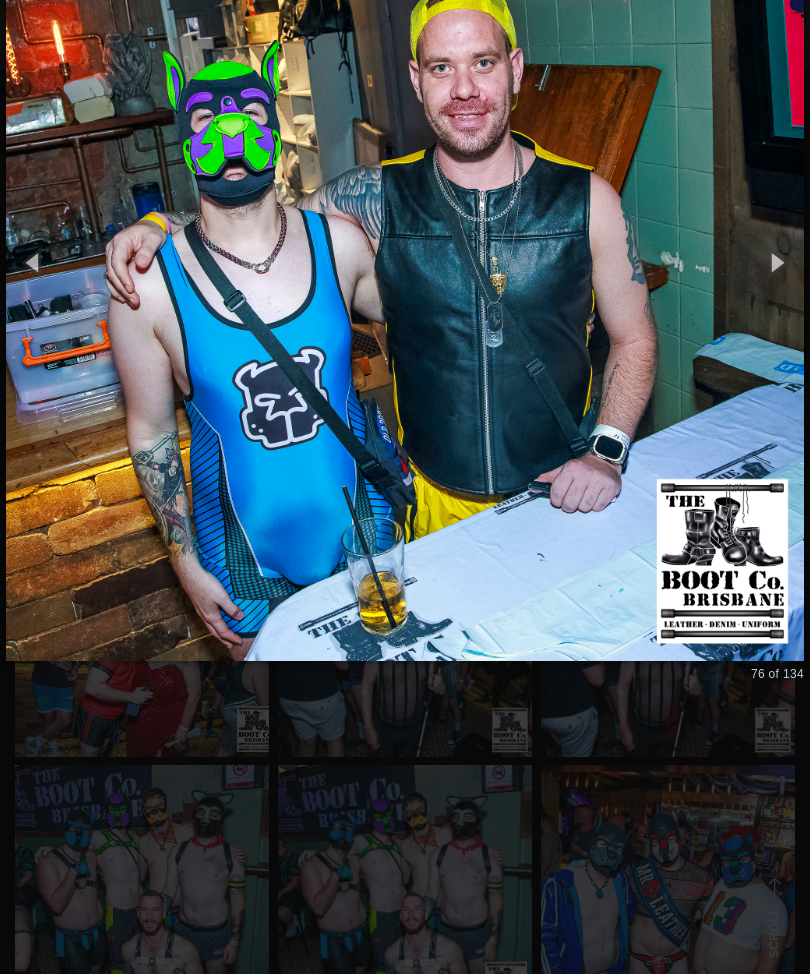 click at bounding box center (405, 262) 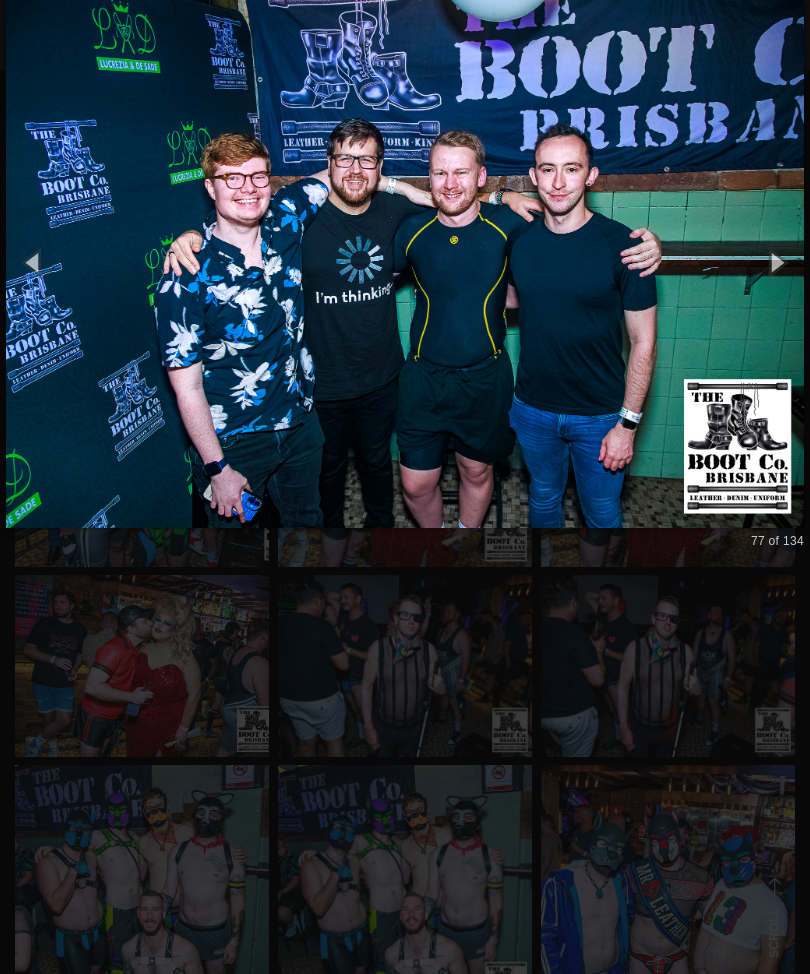 click at bounding box center (405, 262) 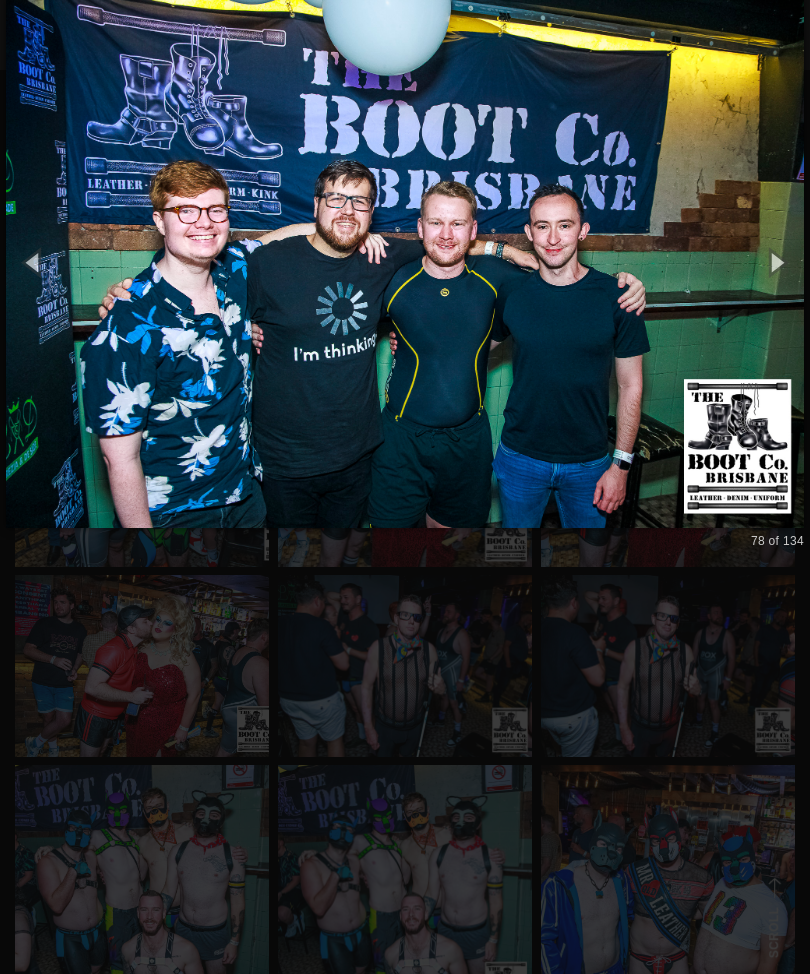 click at bounding box center (405, 262) 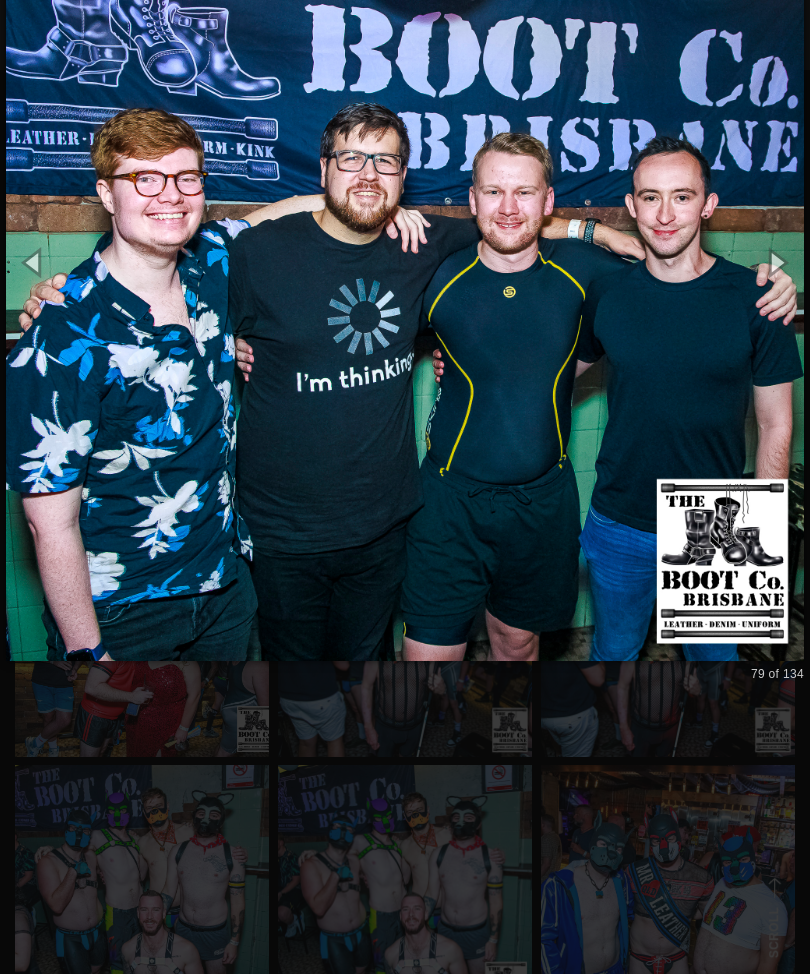 click at bounding box center [405, 262] 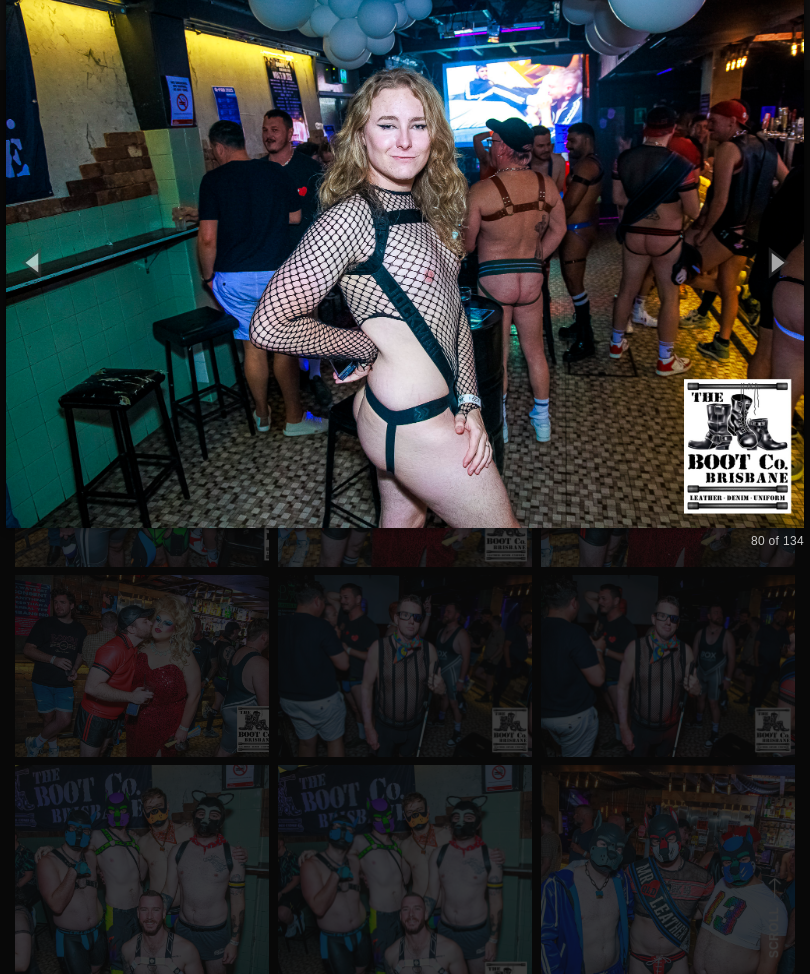 click at bounding box center (405, 262) 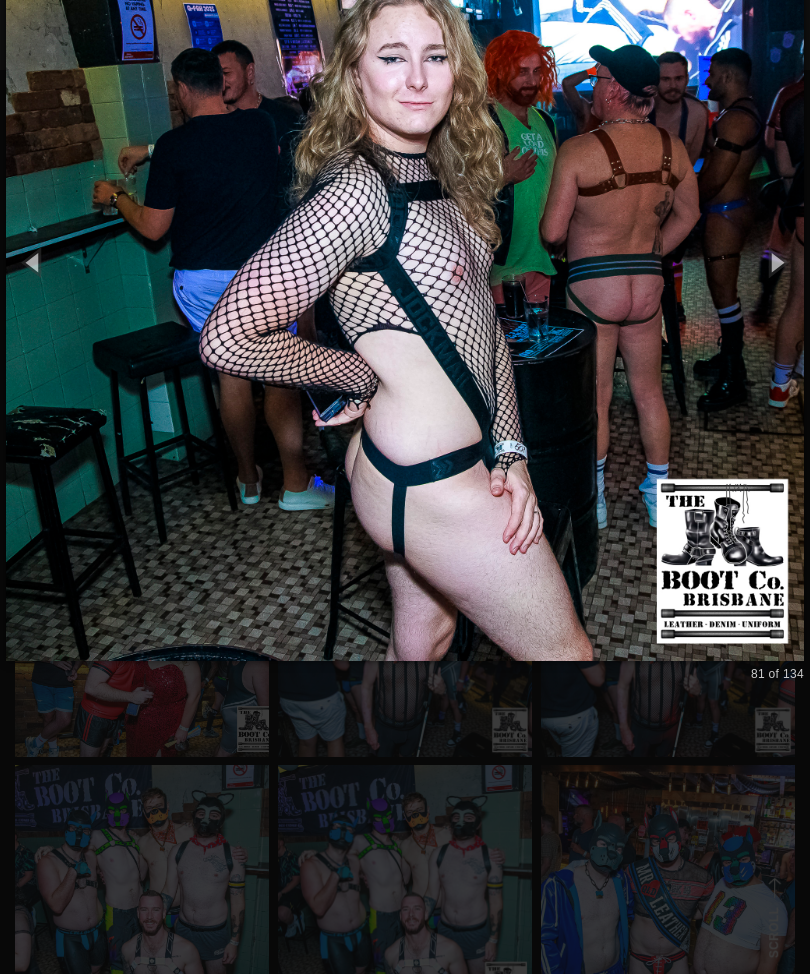 click at bounding box center (405, 262) 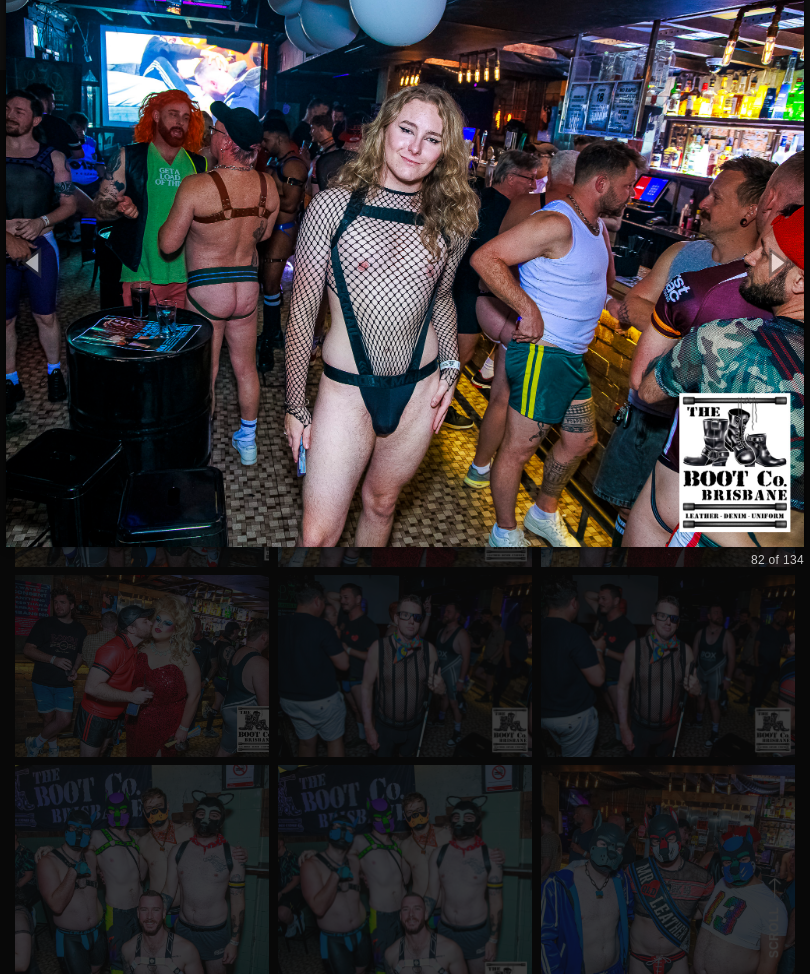 click at bounding box center [405, 262] 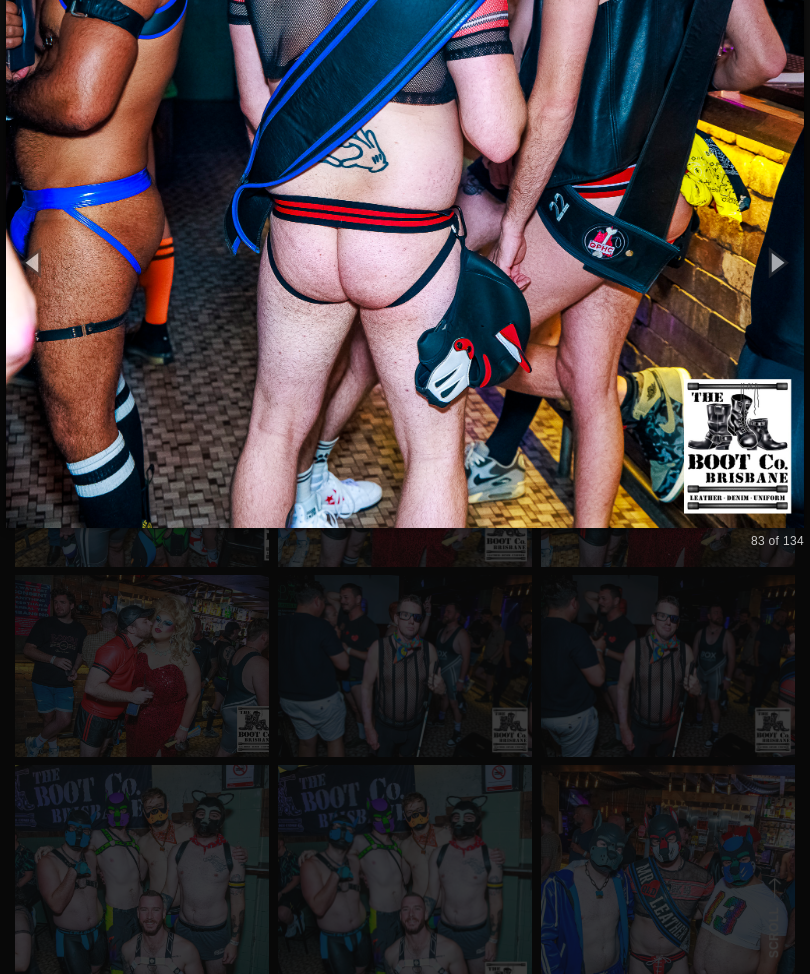 click at bounding box center [405, 262] 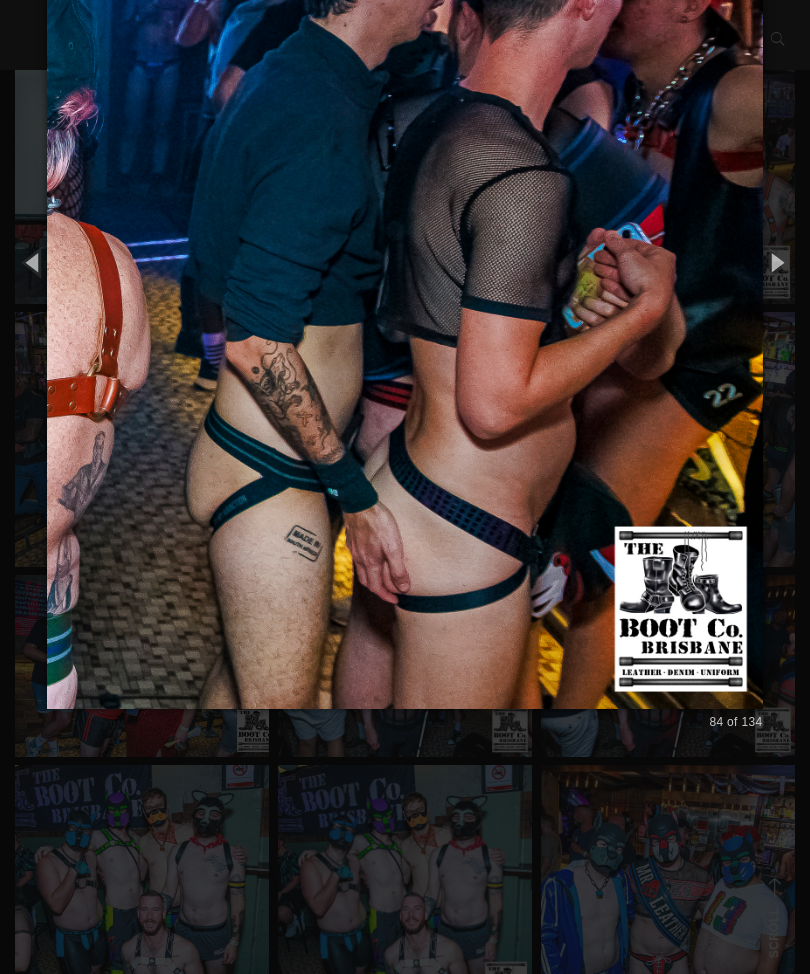 click at bounding box center (404, 262) 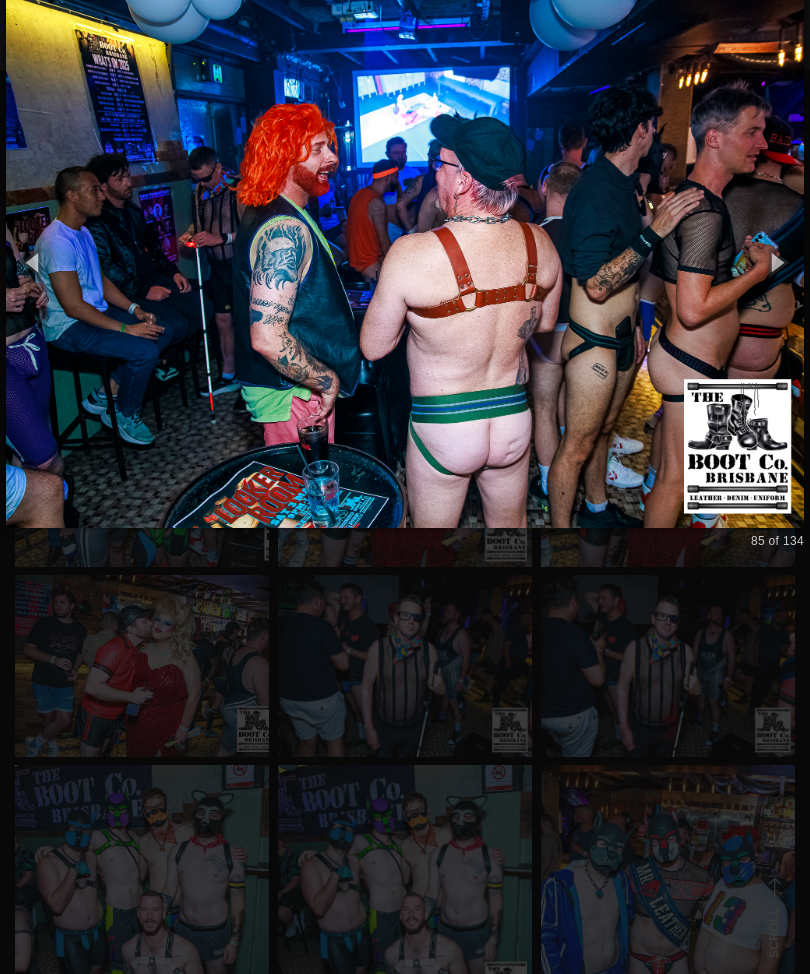 click at bounding box center [405, 262] 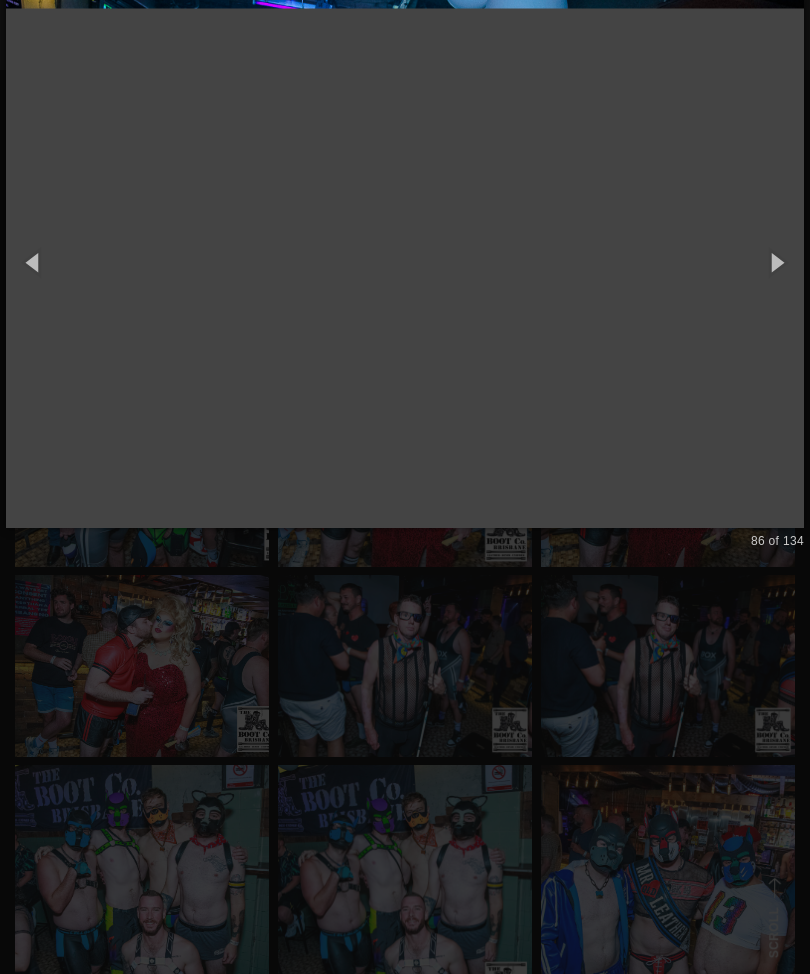 click at bounding box center (405, 262) 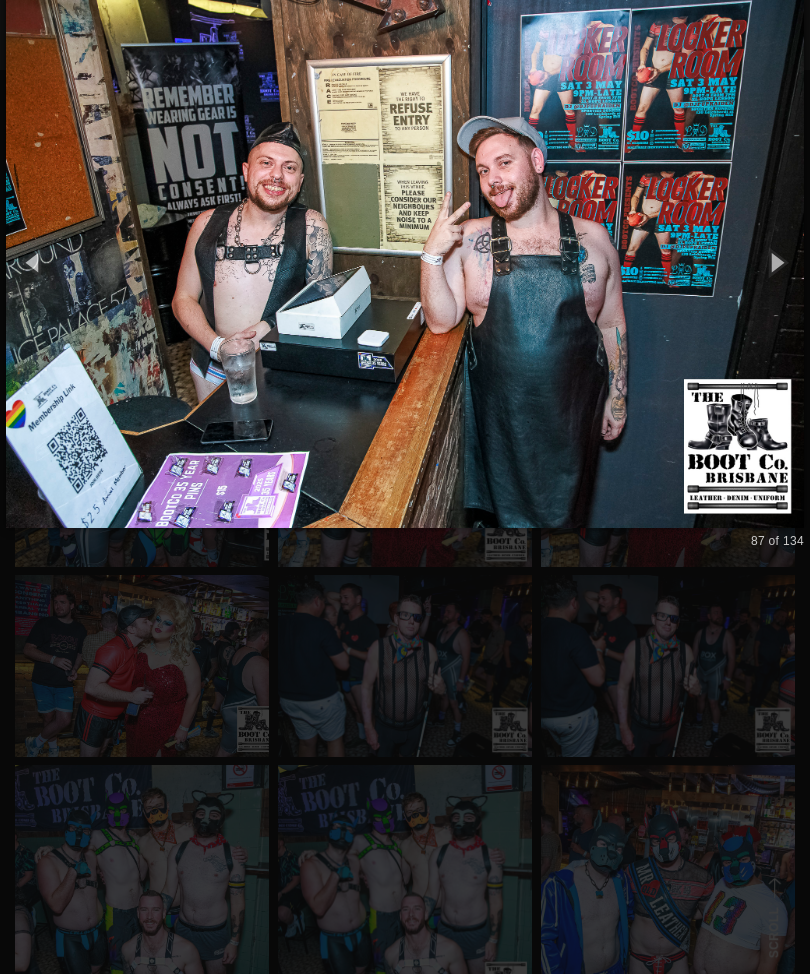 click at bounding box center (405, 262) 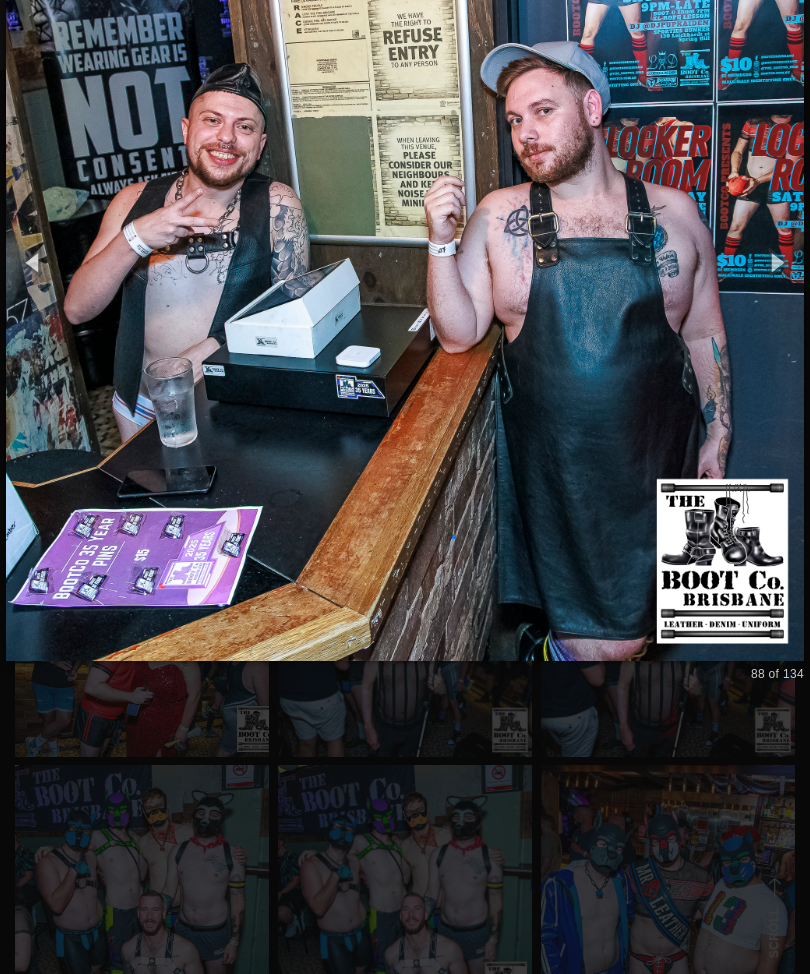click at bounding box center (405, 262) 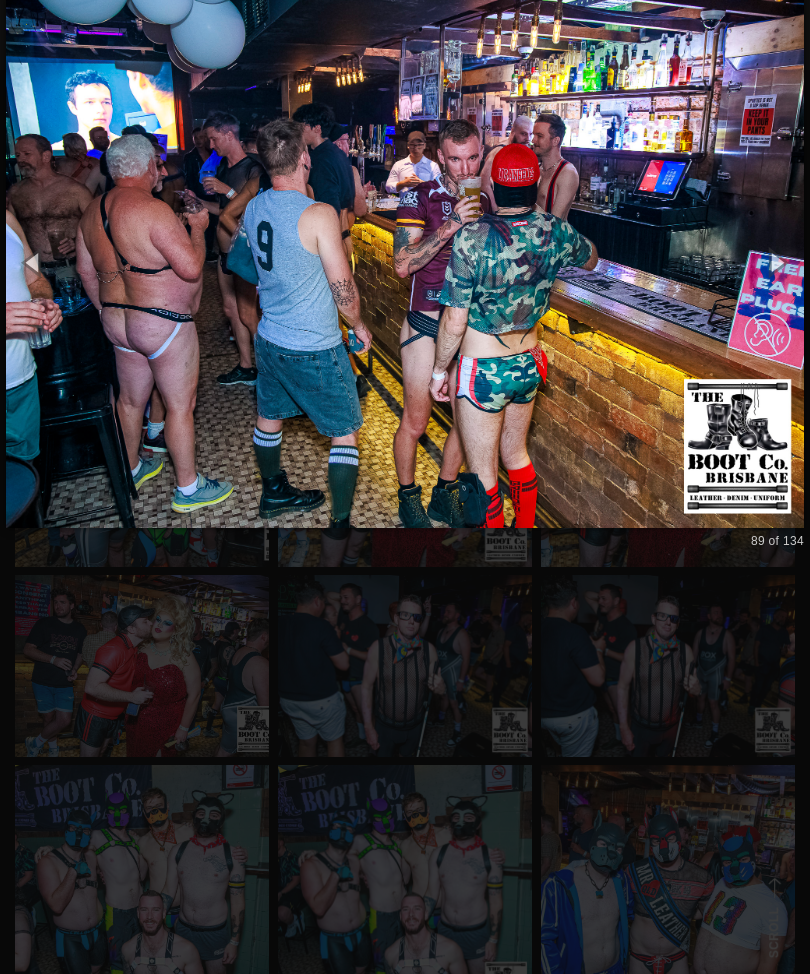 click at bounding box center [405, 262] 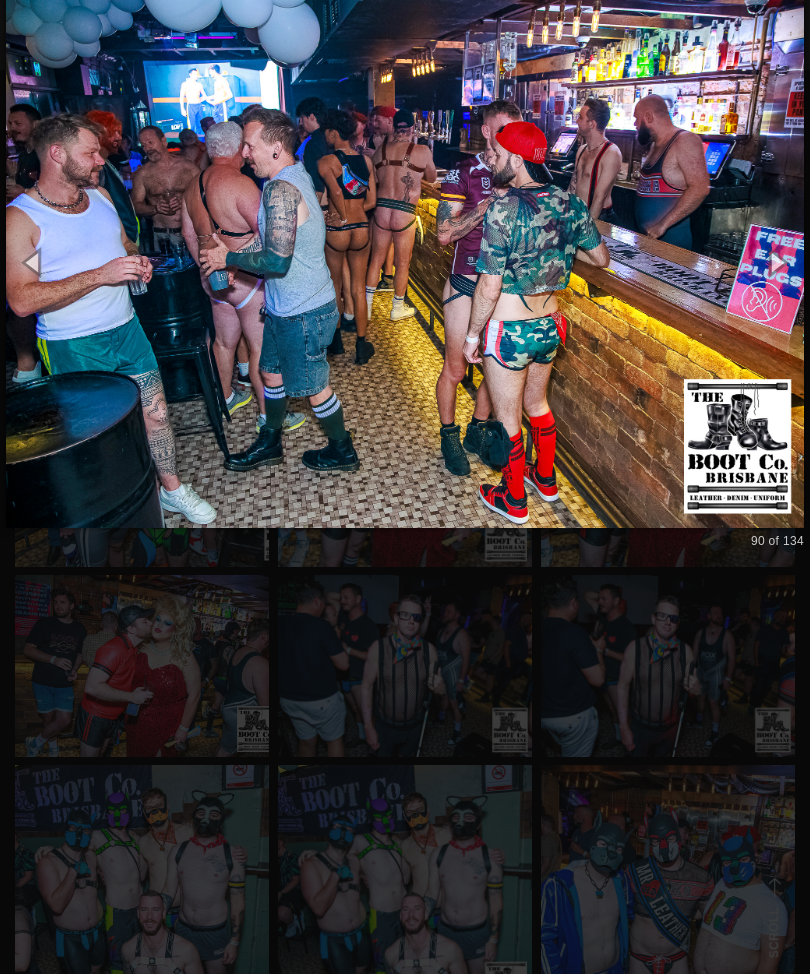 click at bounding box center (405, 262) 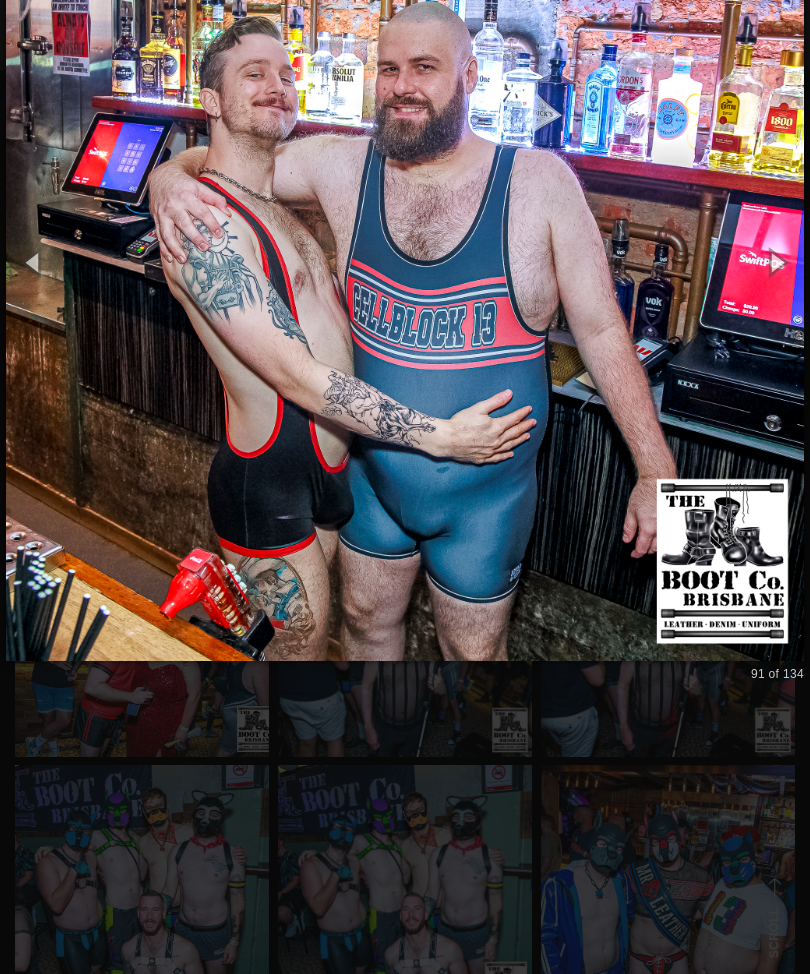 click at bounding box center (405, 262) 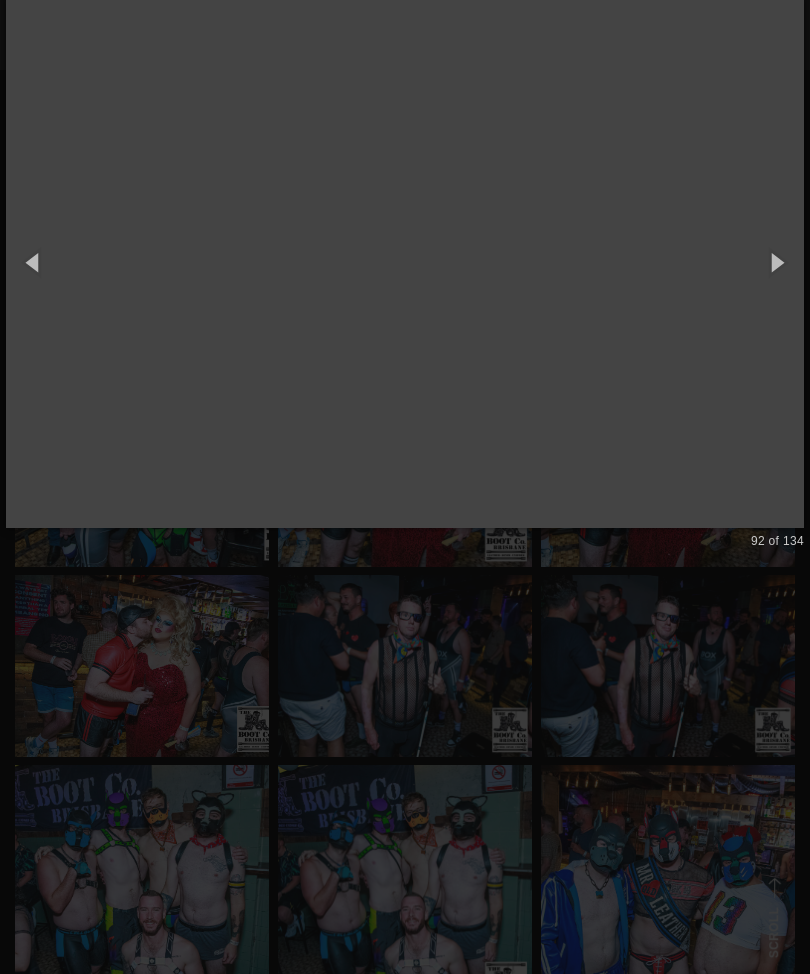 click at bounding box center [405, 262] 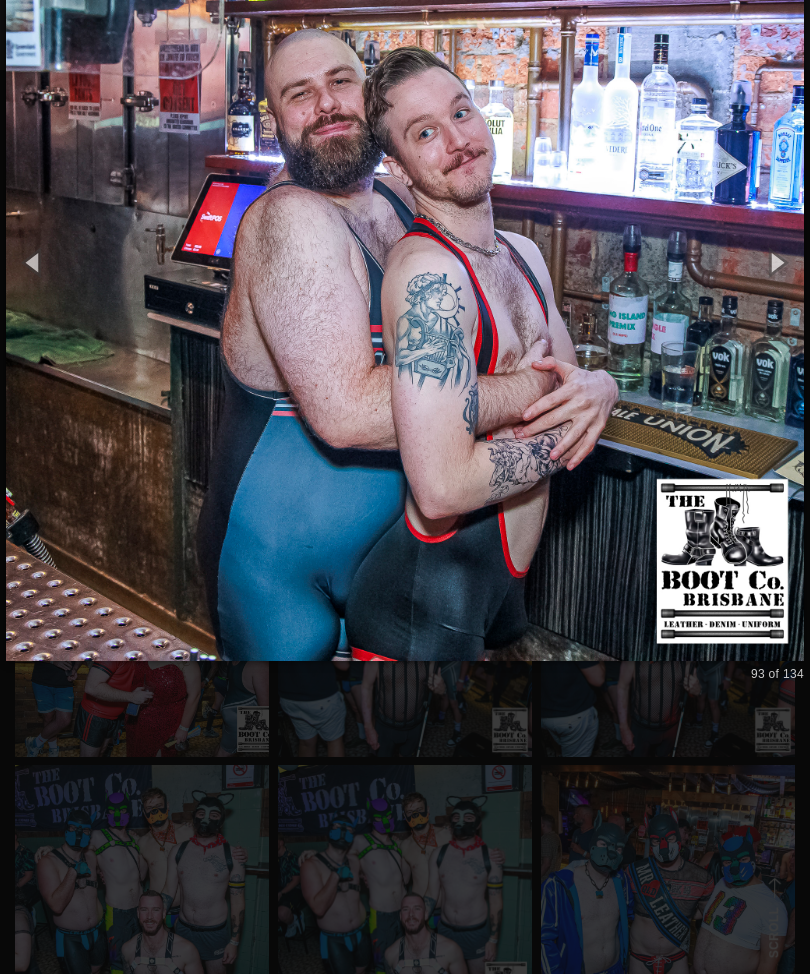 click at bounding box center [405, 262] 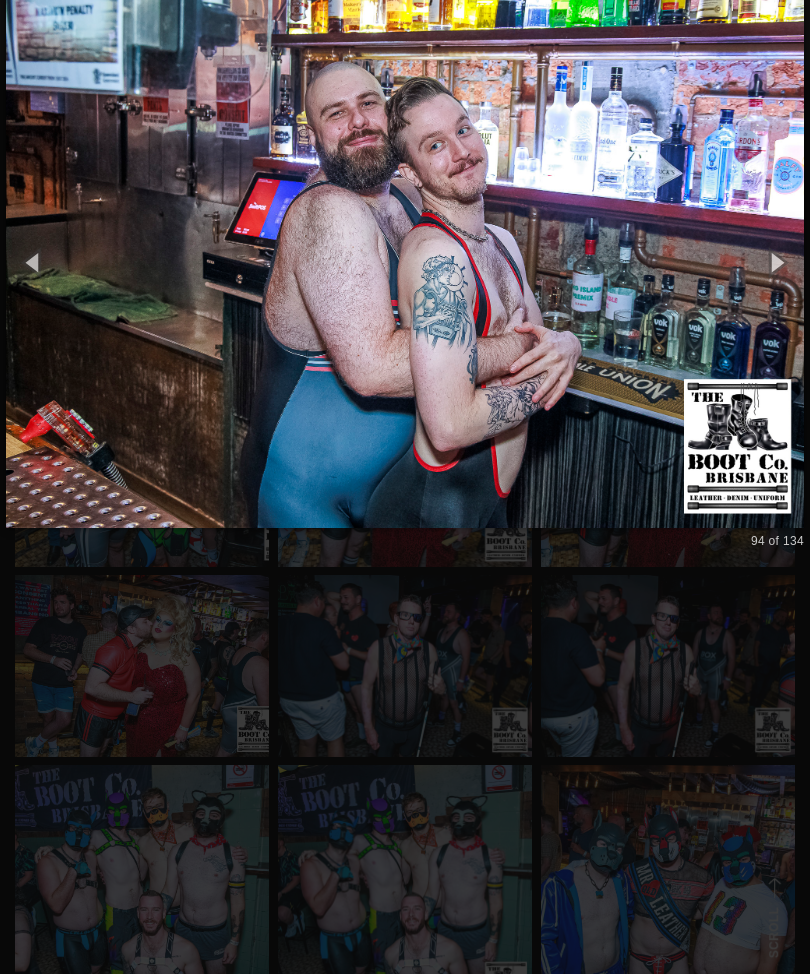 click at bounding box center (405, 262) 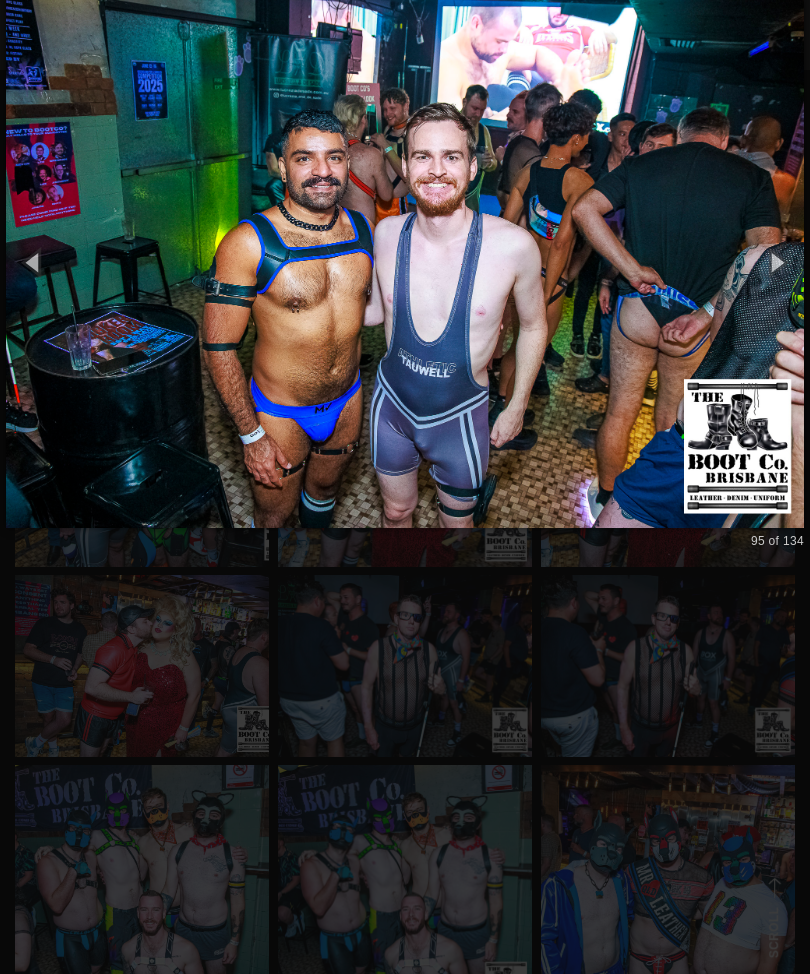 click at bounding box center (405, 262) 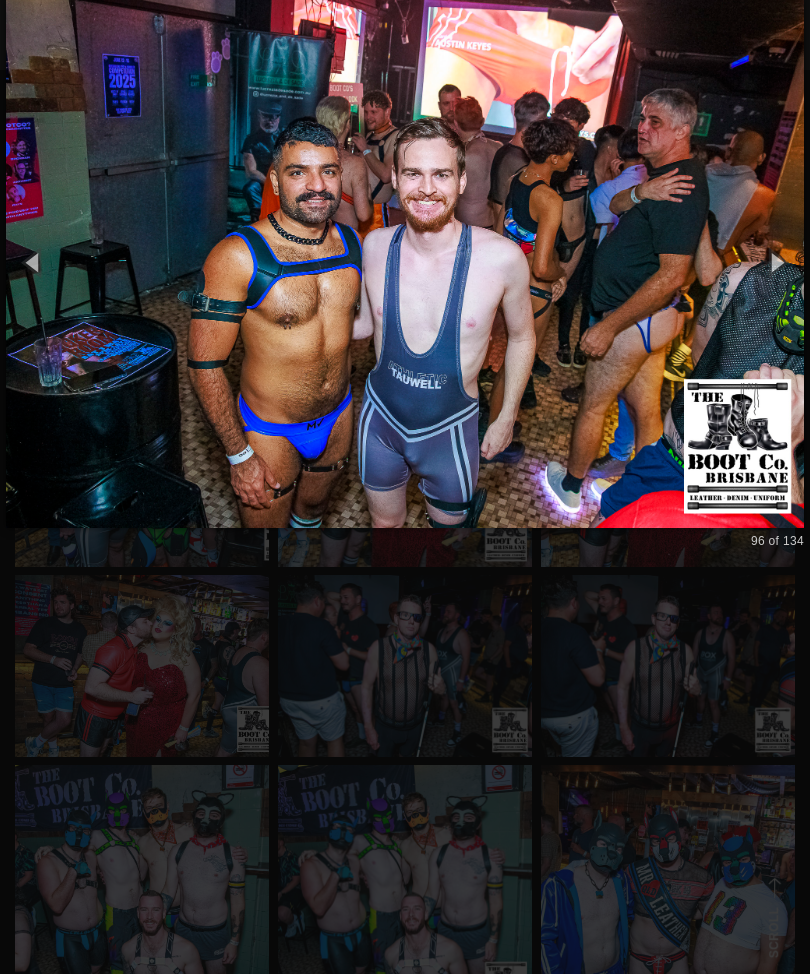click at bounding box center (405, 262) 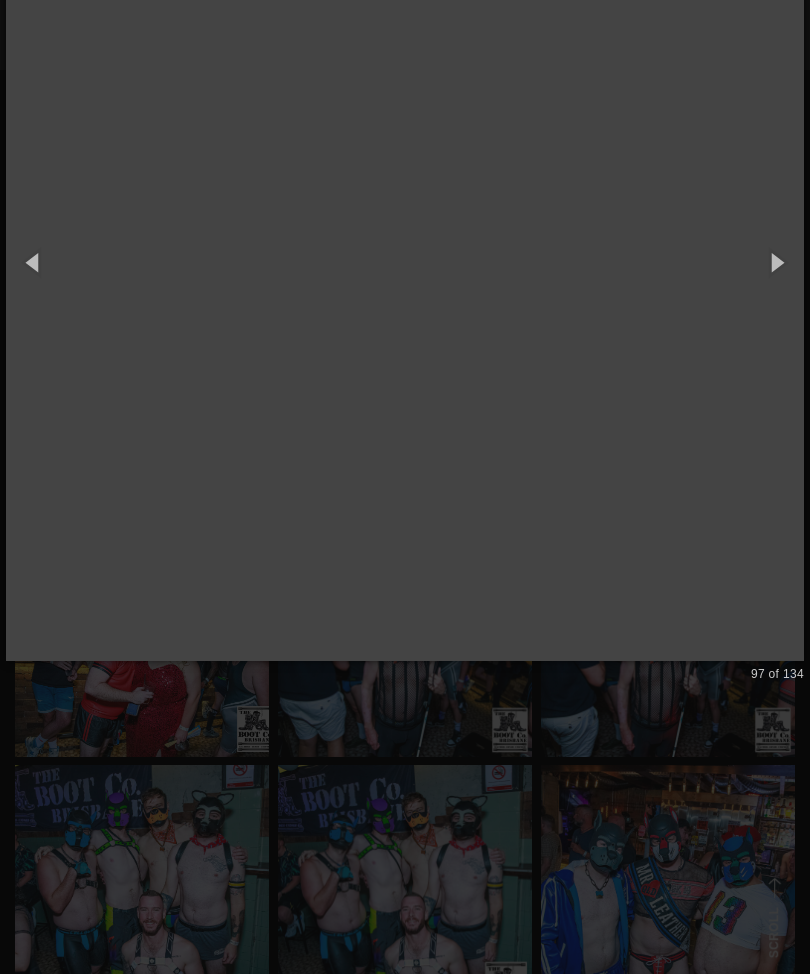 click at bounding box center (405, 262) 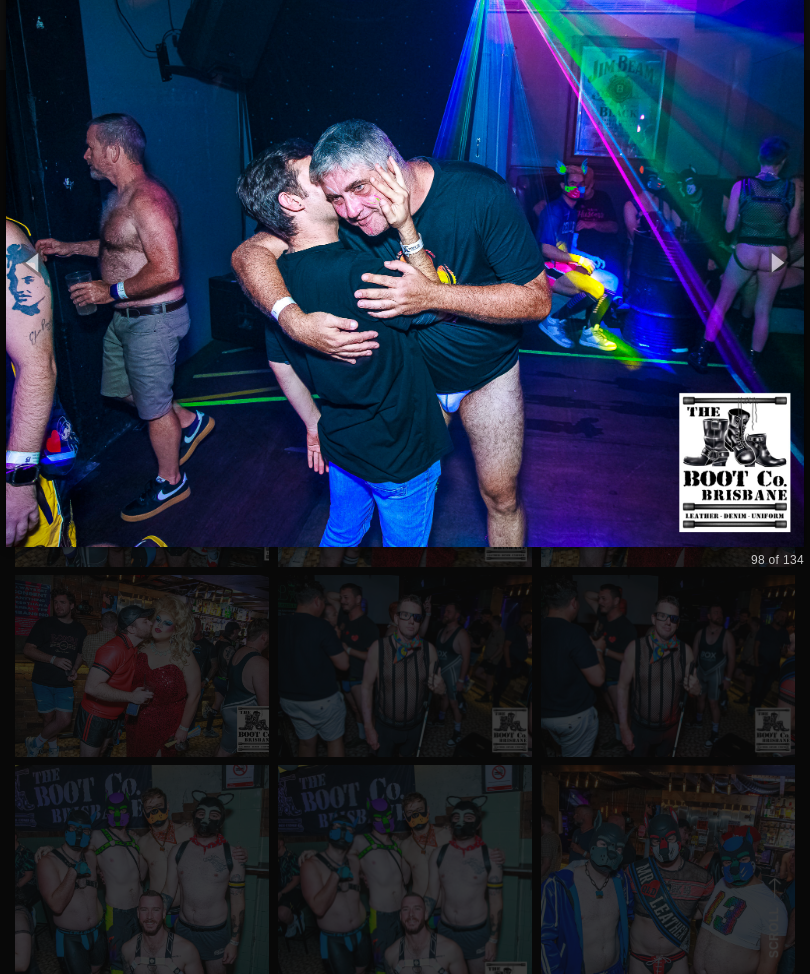 click at bounding box center (405, 262) 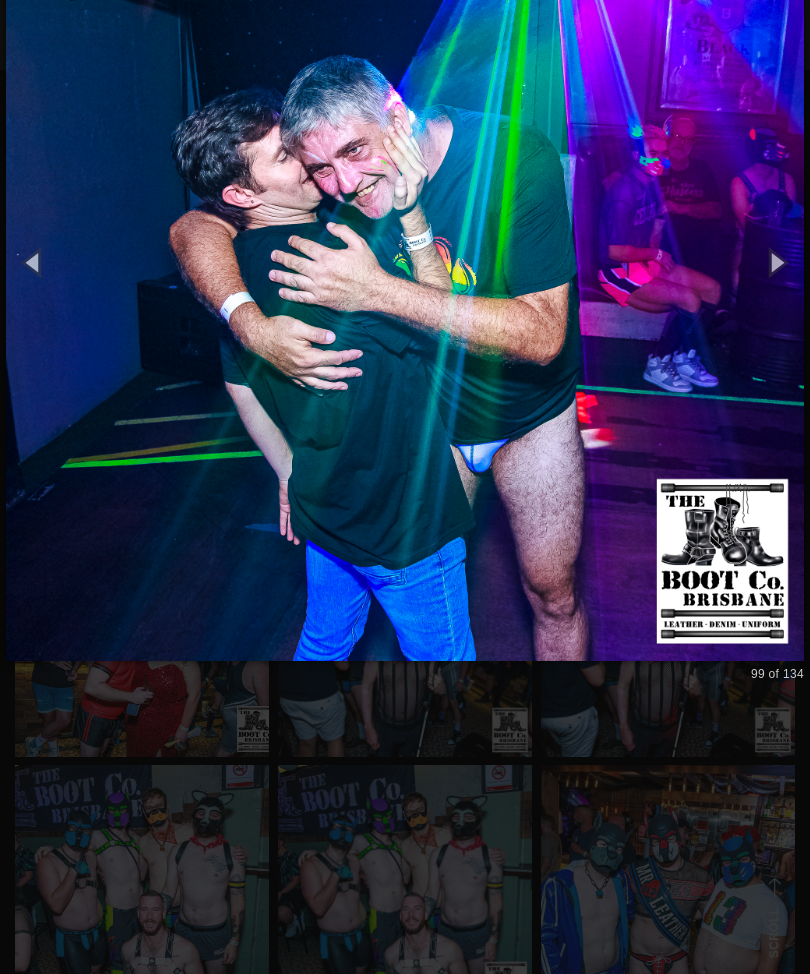 click at bounding box center [405, 262] 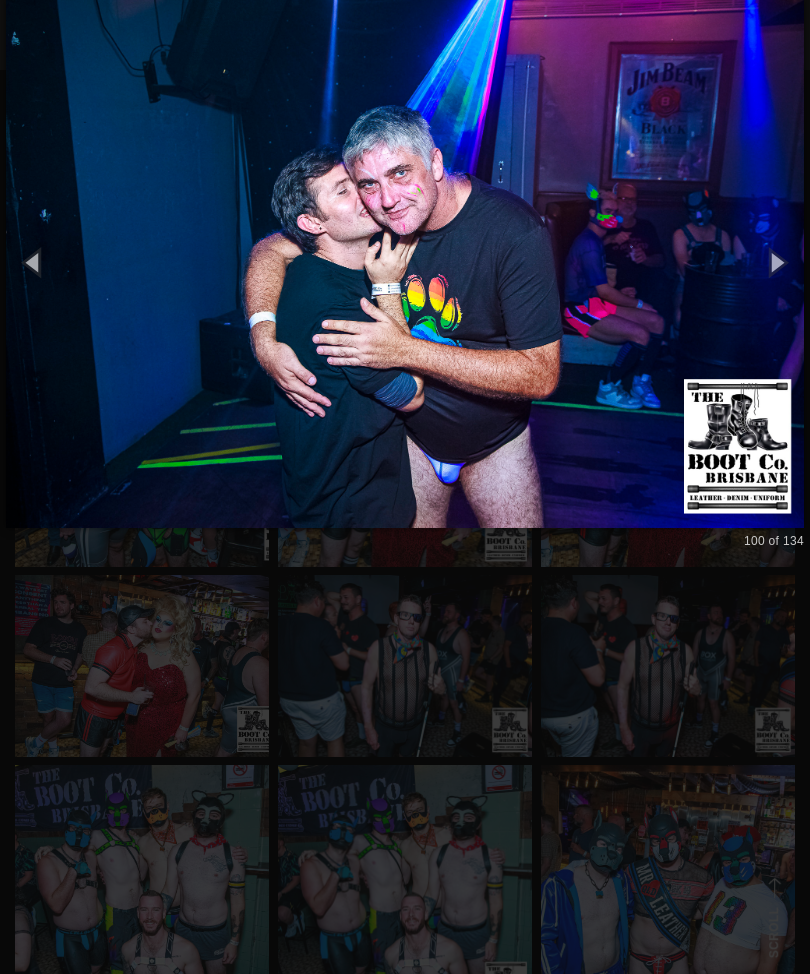 click at bounding box center [405, 262] 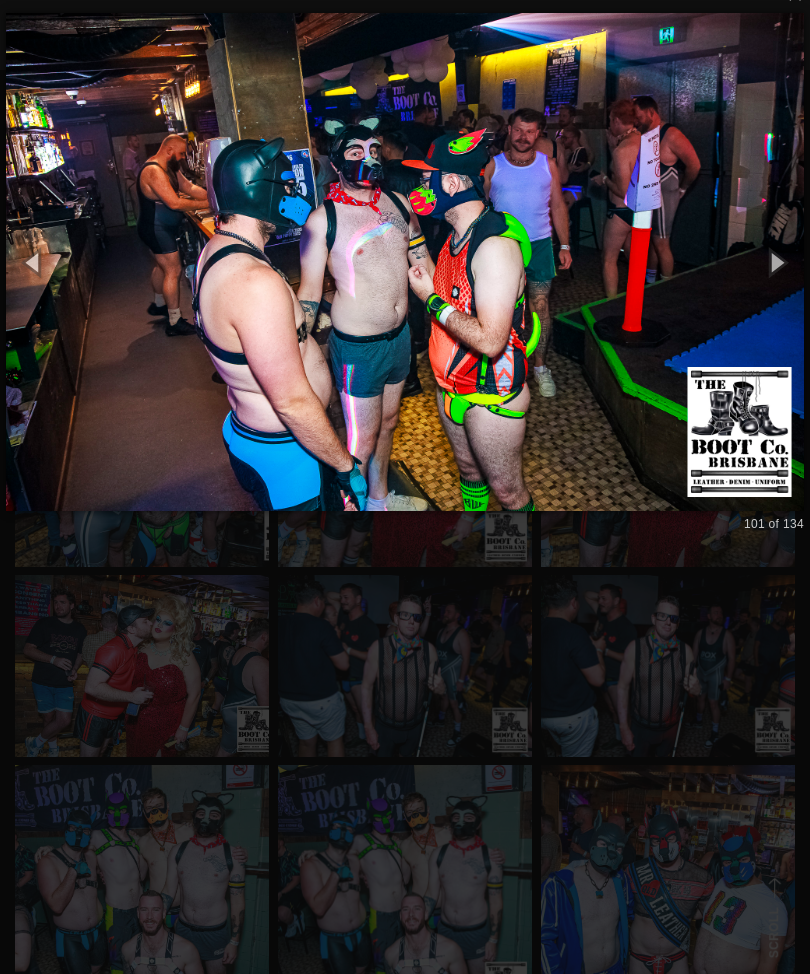 click at bounding box center [405, 262] 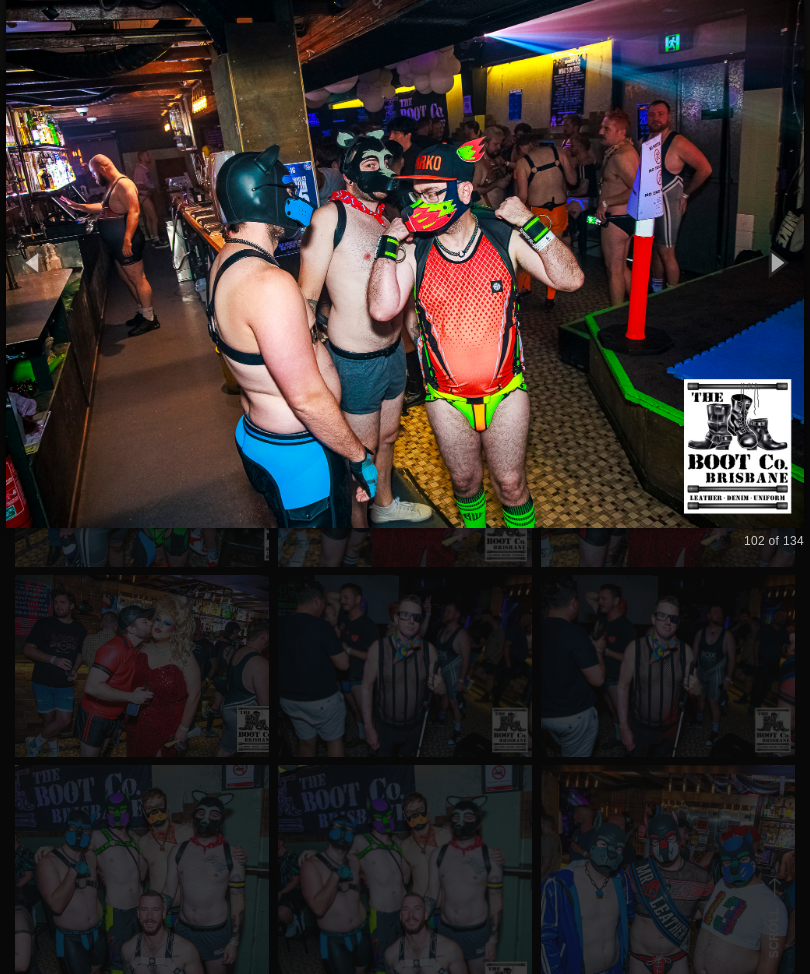 click at bounding box center [405, 262] 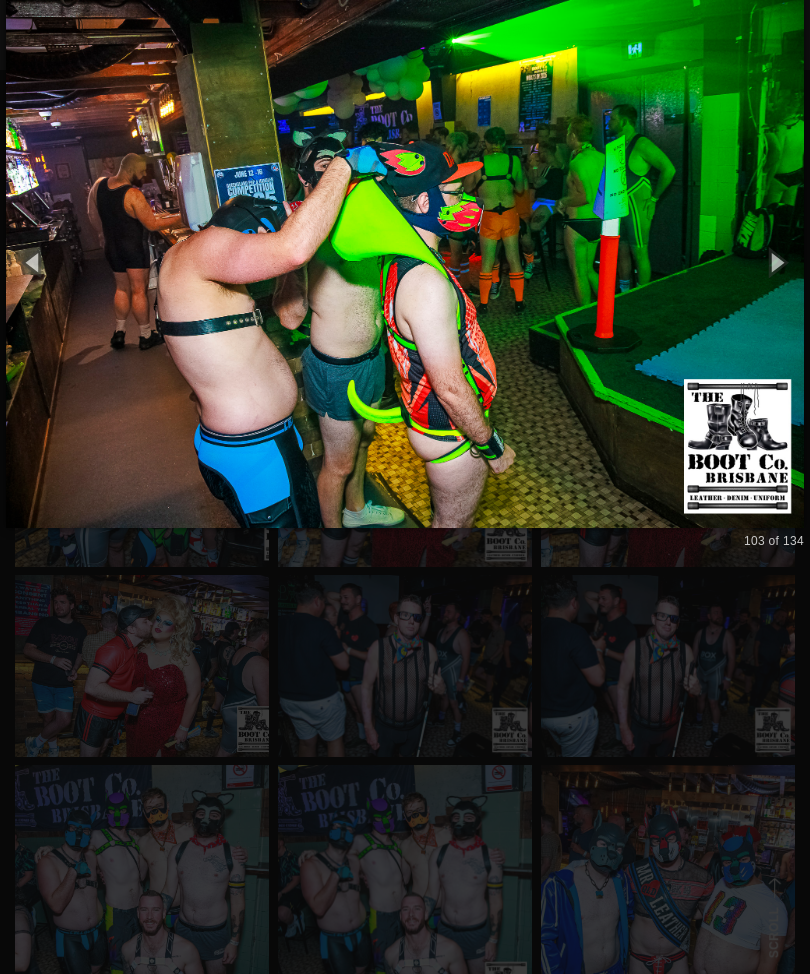 click at bounding box center [405, 262] 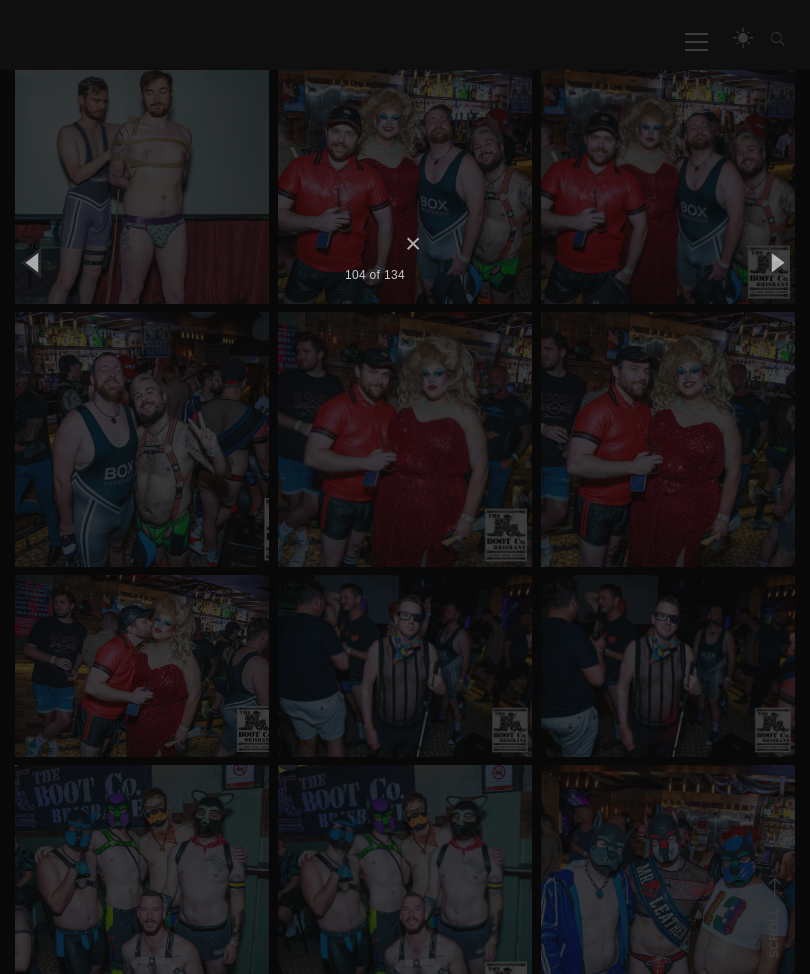 click at bounding box center [405, 262] 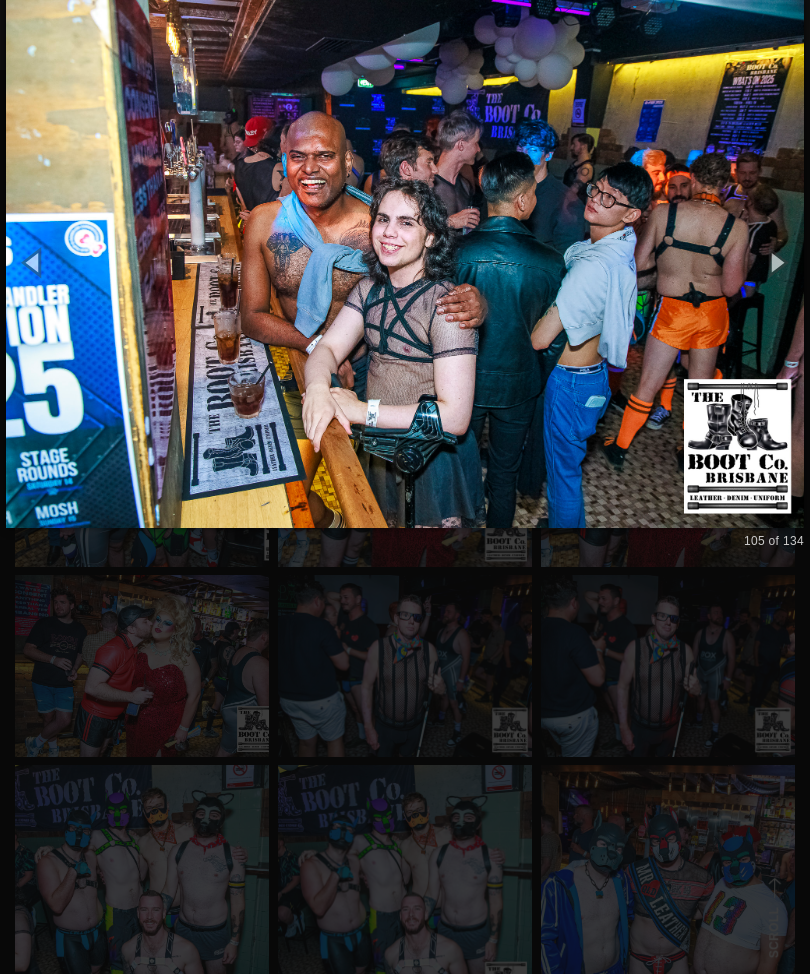 click at bounding box center [405, 262] 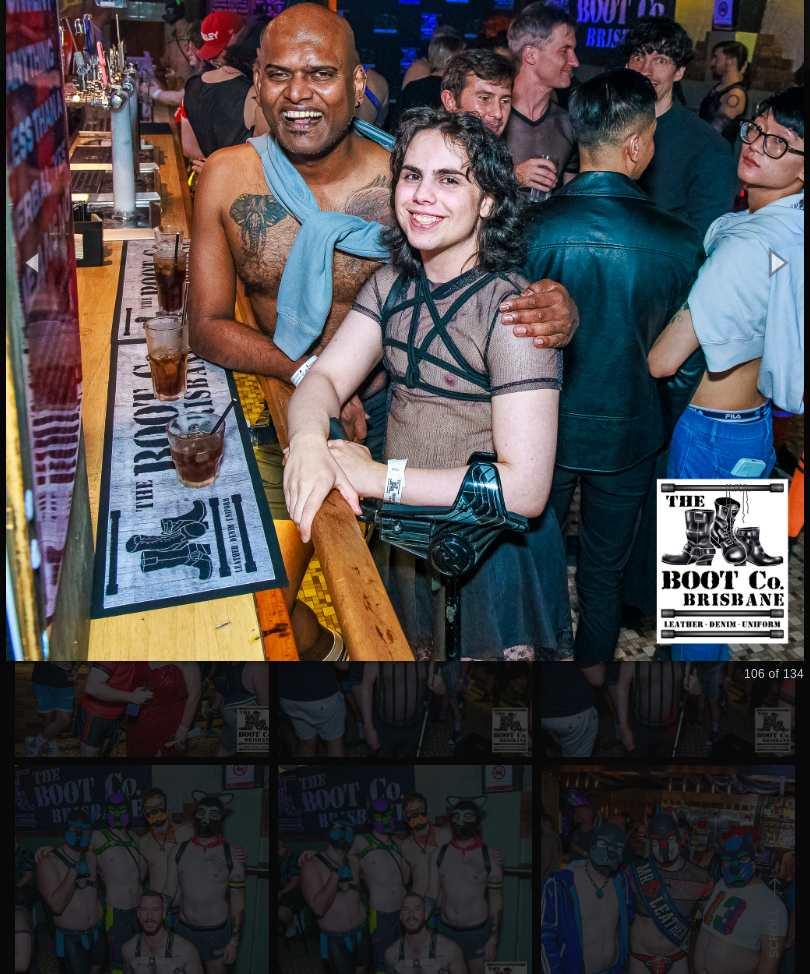 click at bounding box center [405, 262] 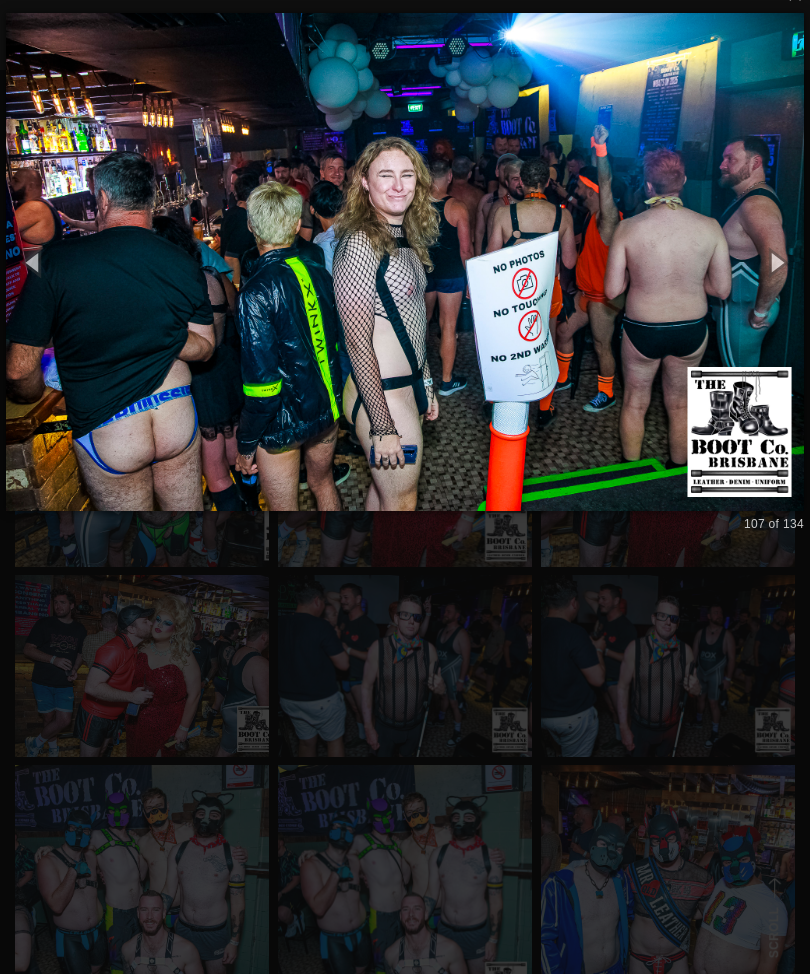 click at bounding box center (405, 262) 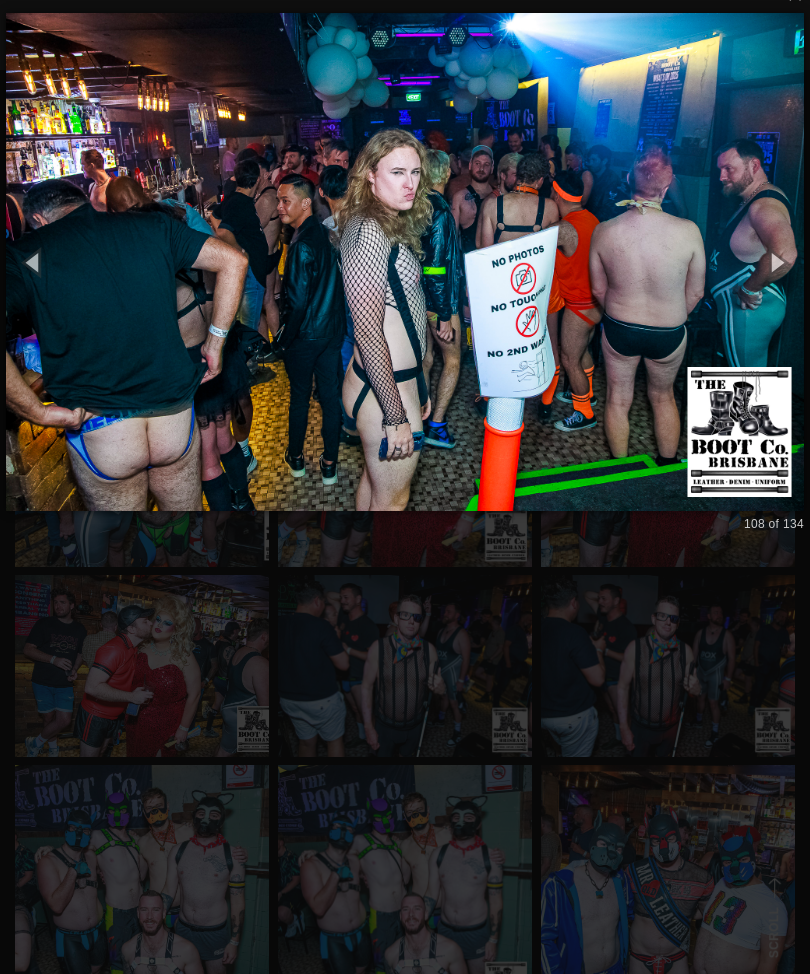 click at bounding box center [405, 262] 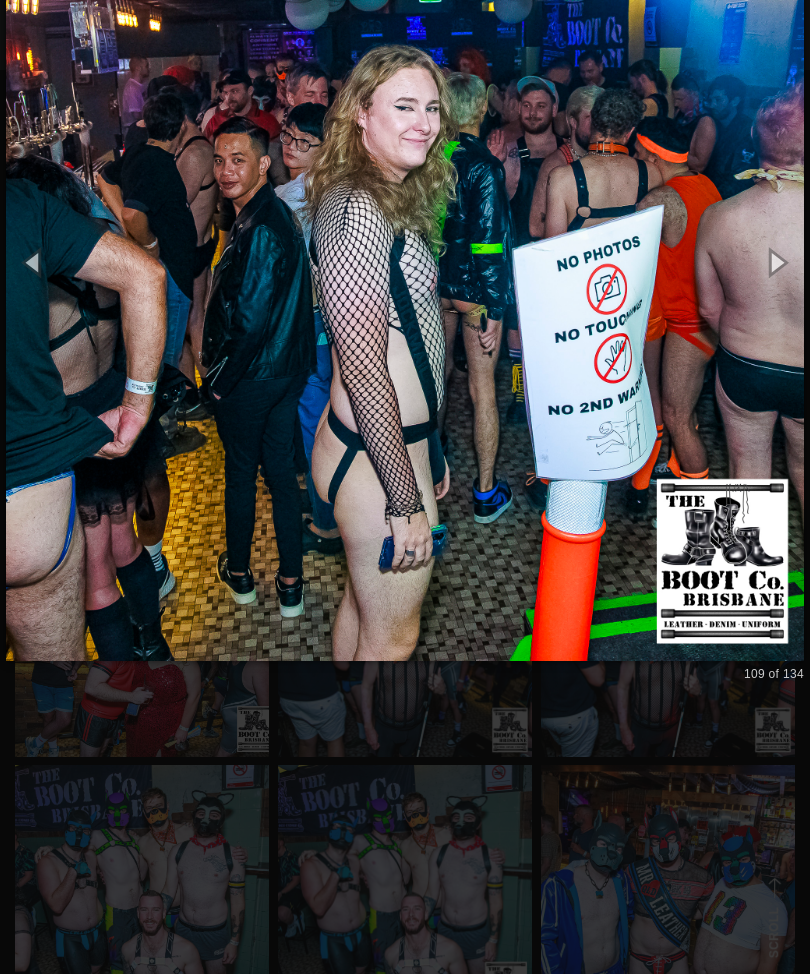 click at bounding box center [405, 262] 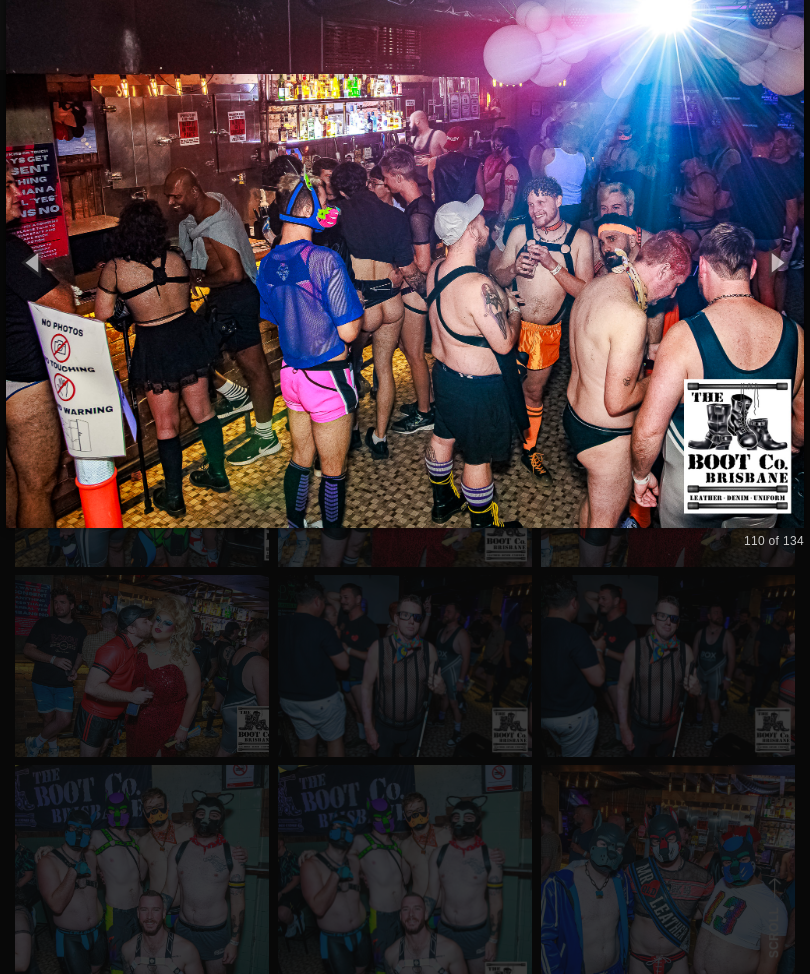 click at bounding box center (405, 262) 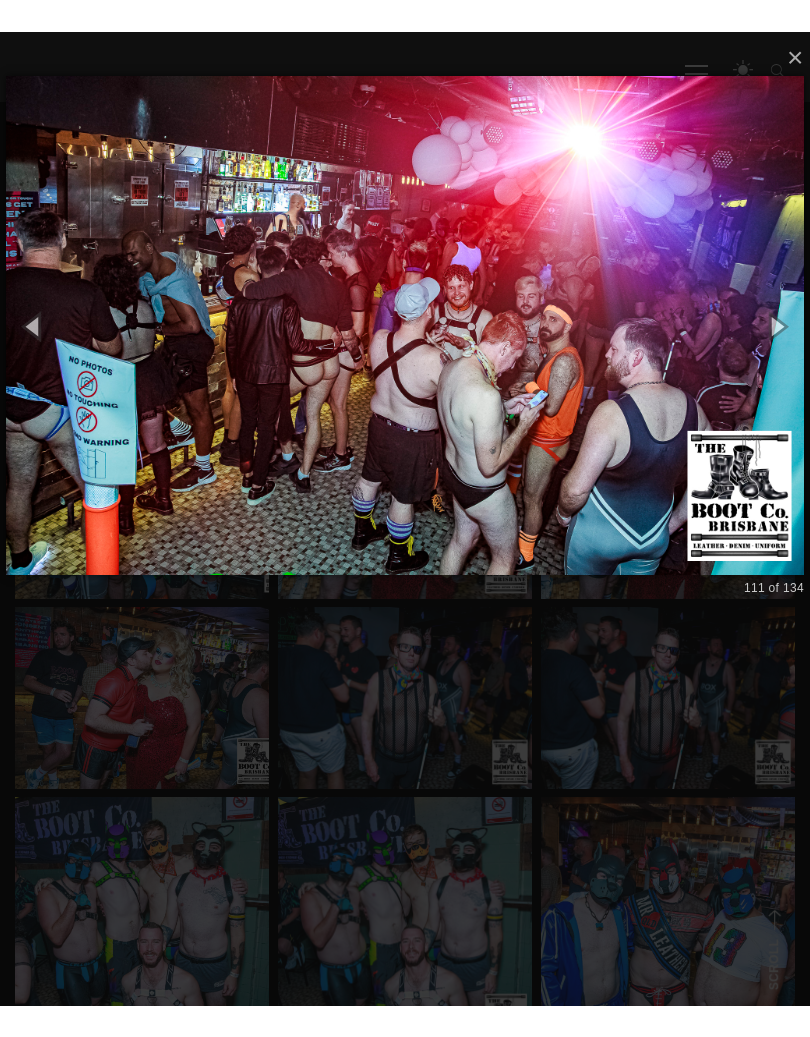 scroll, scrollTop: 1440, scrollLeft: 0, axis: vertical 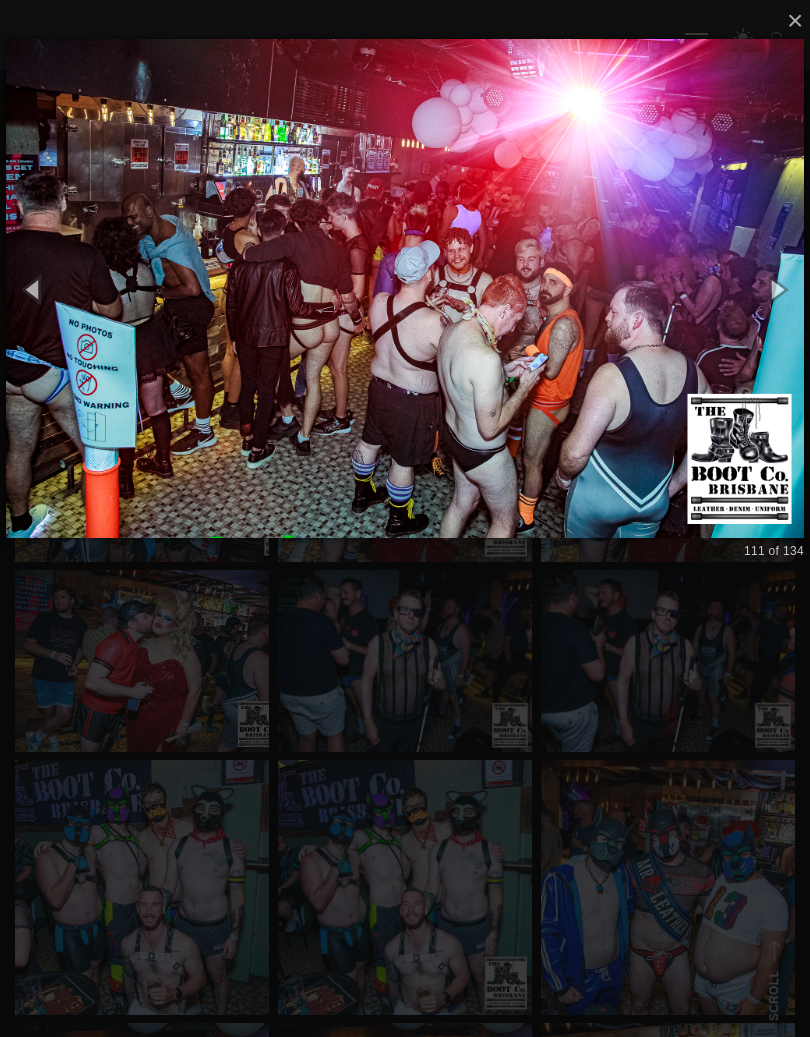 click at bounding box center [405, 288] 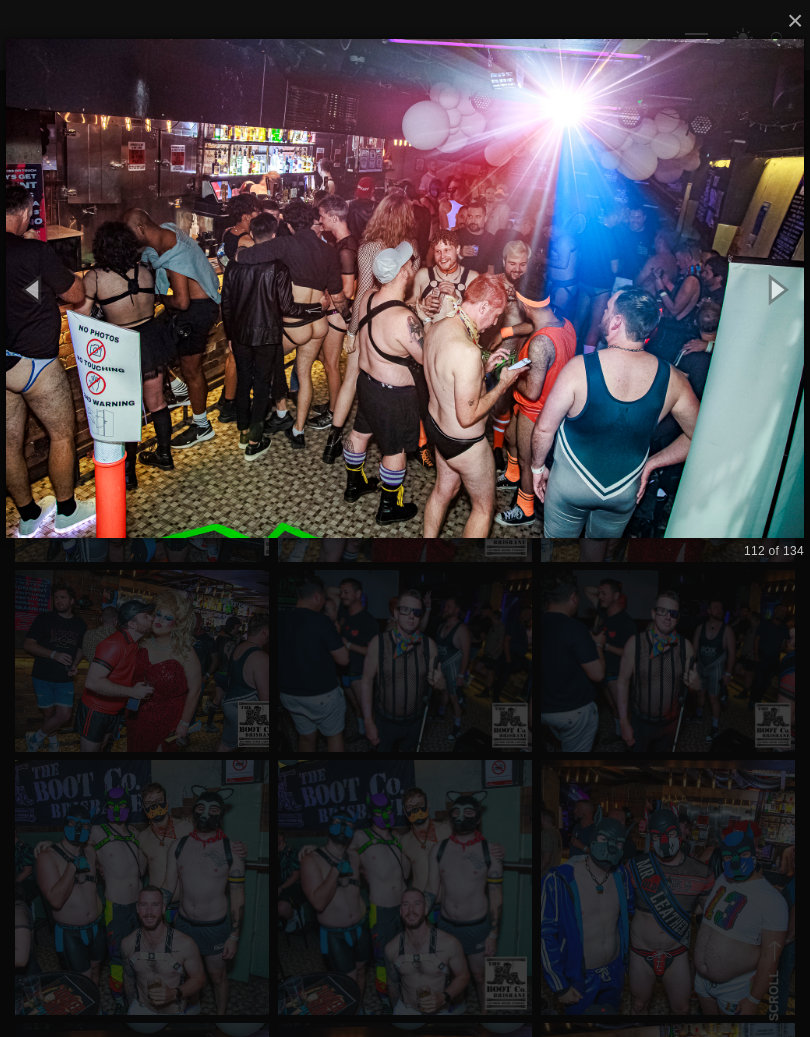 click at bounding box center [405, 288] 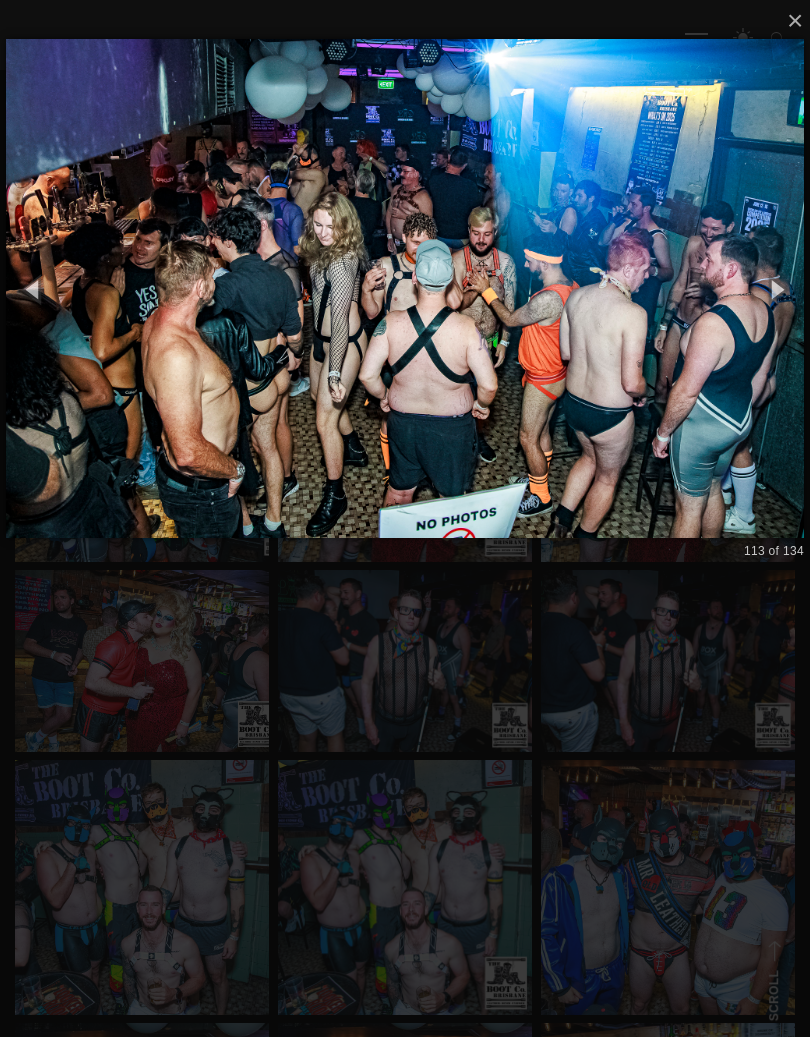 click at bounding box center (405, 288) 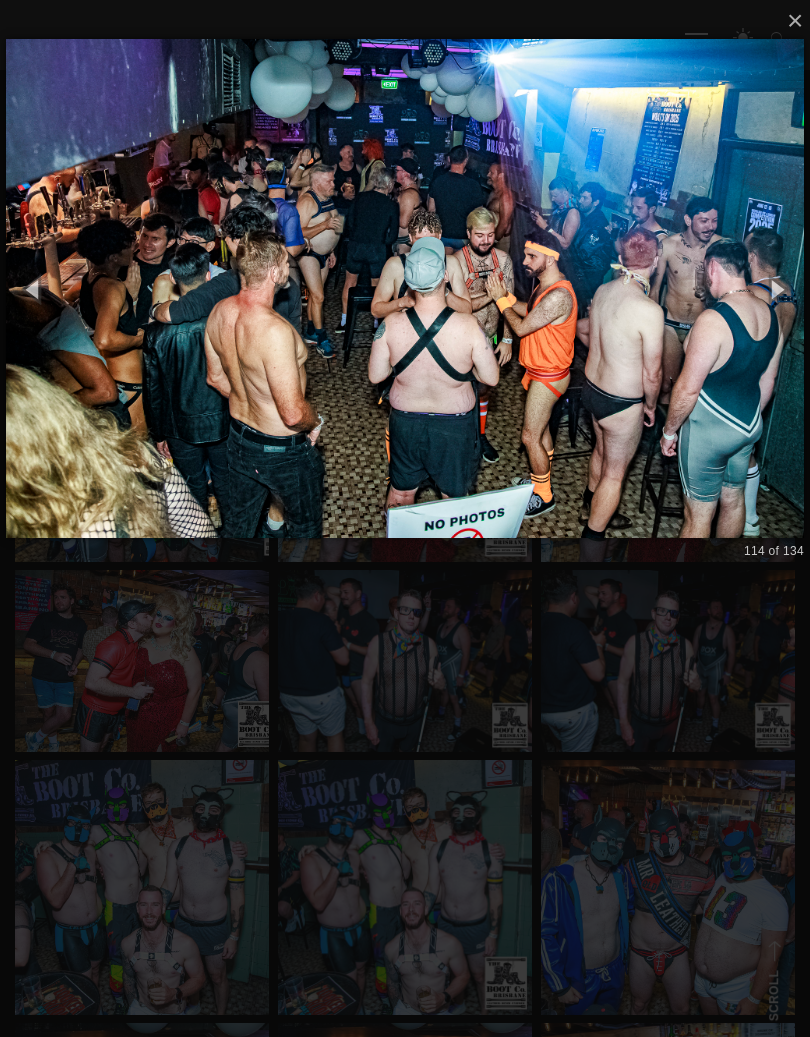 click at bounding box center [405, 288] 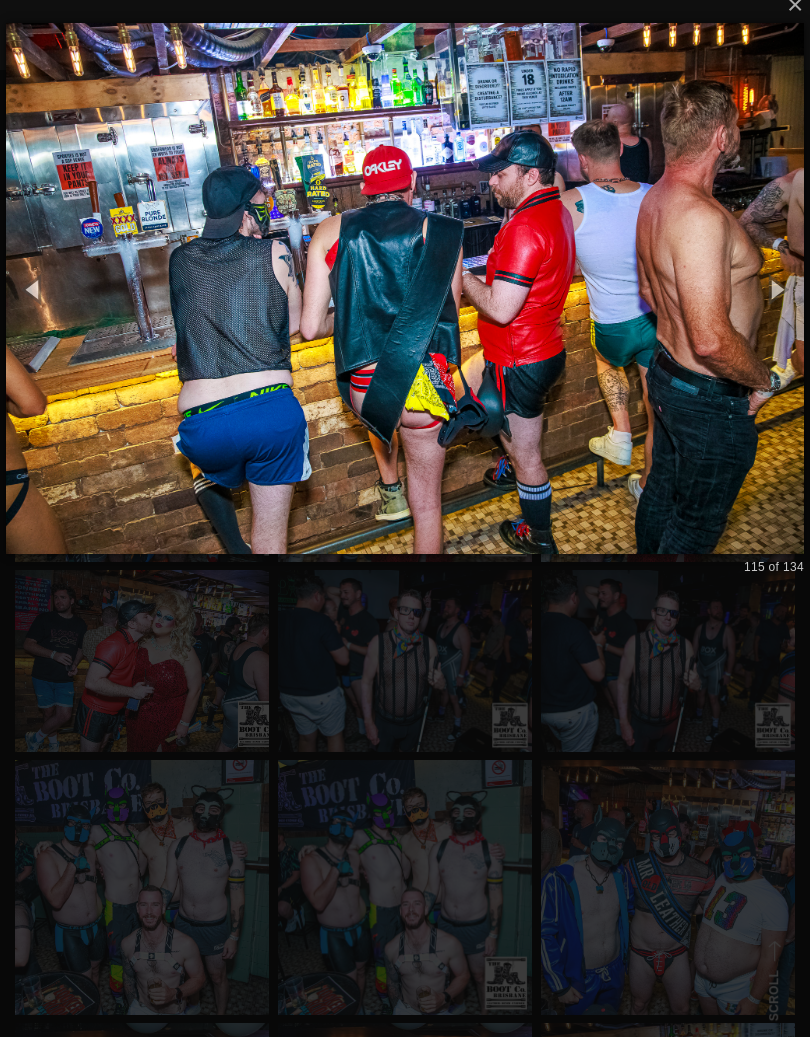 click at bounding box center [405, 289] 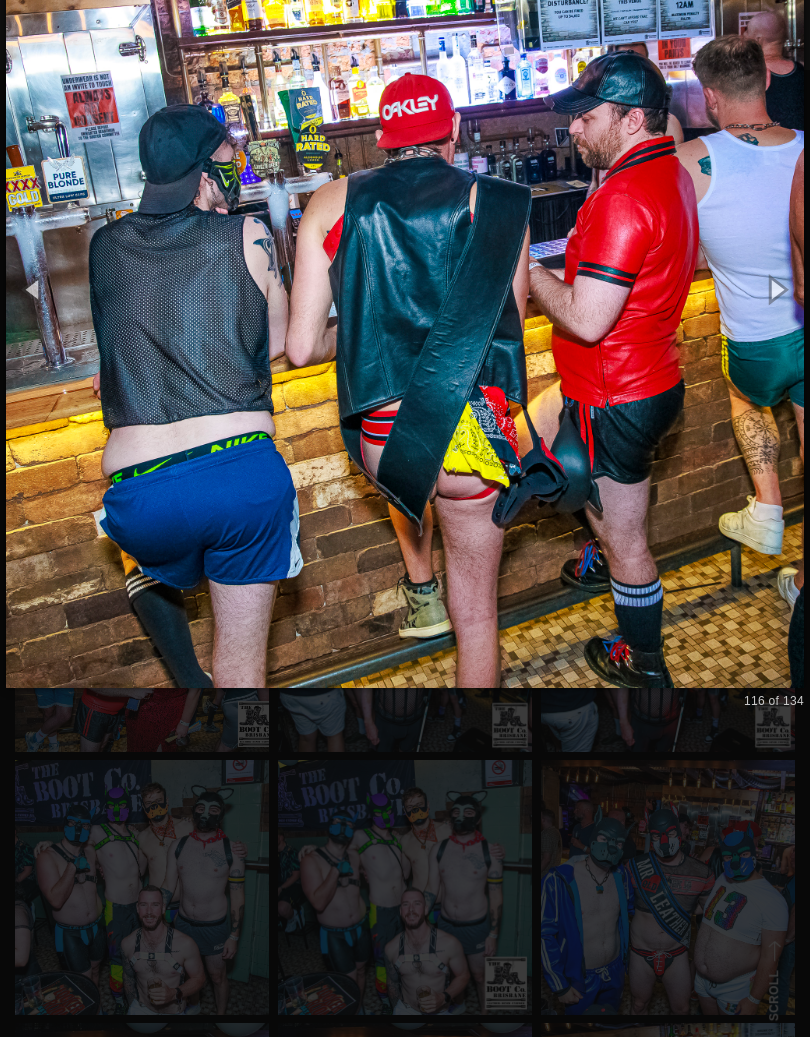 click at bounding box center (405, 289) 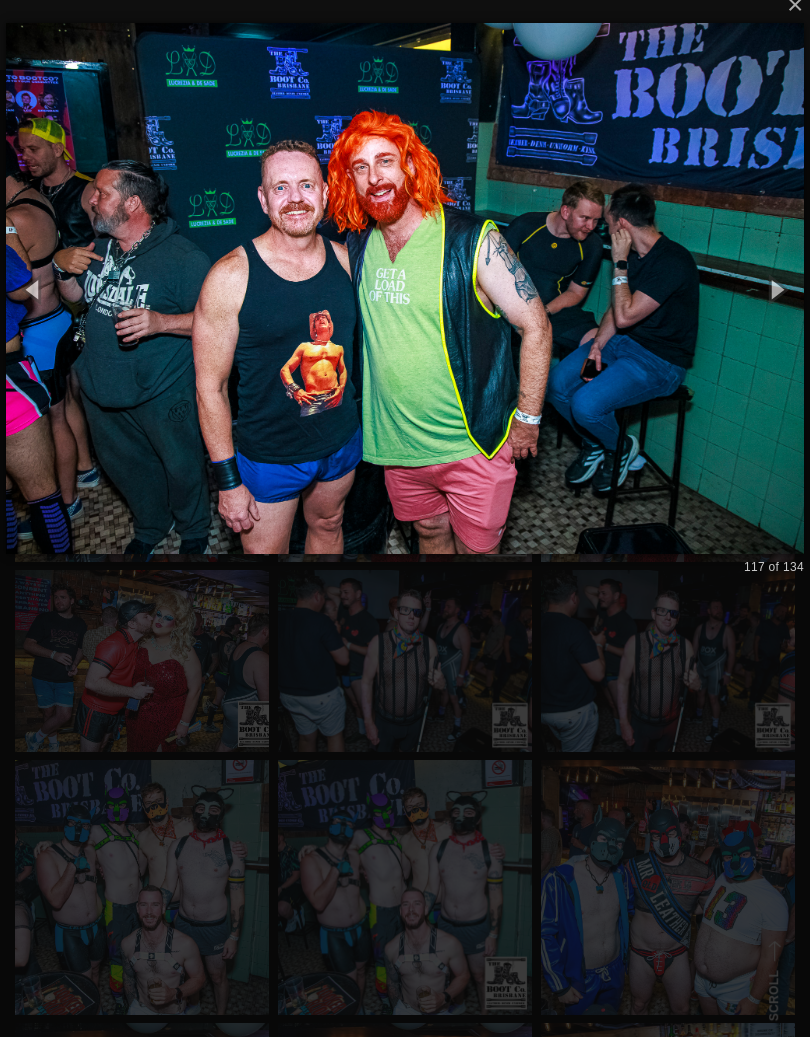 click at bounding box center (405, 289) 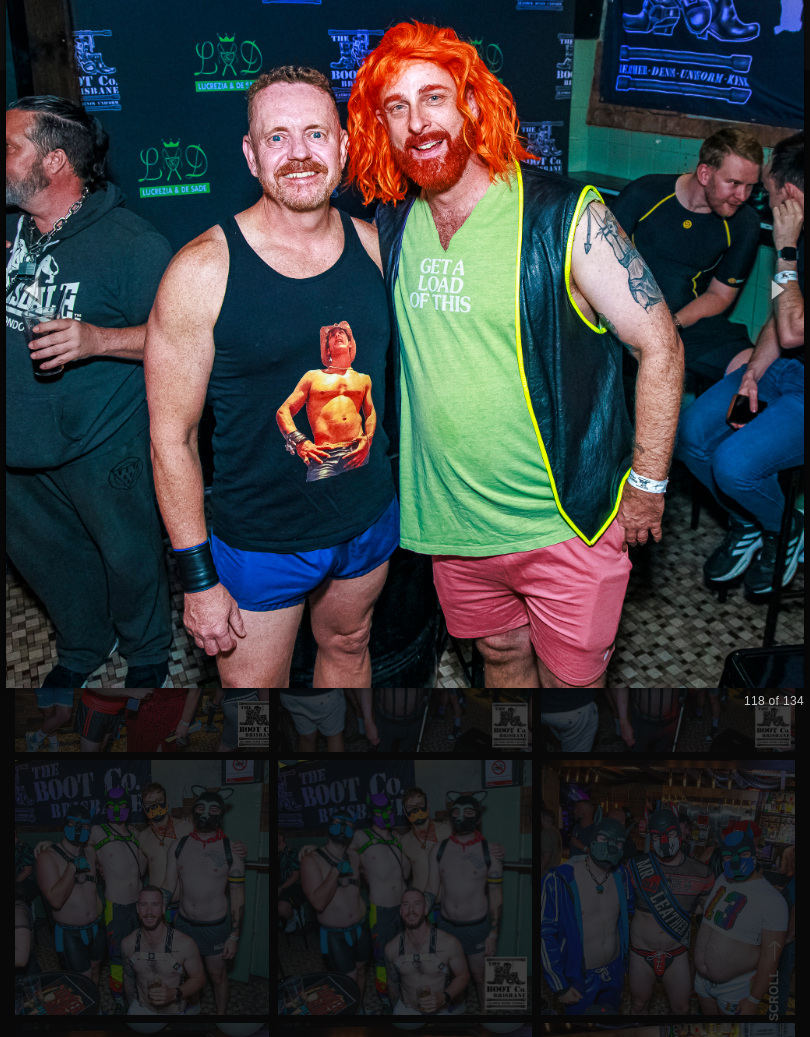 click at bounding box center [405, 289] 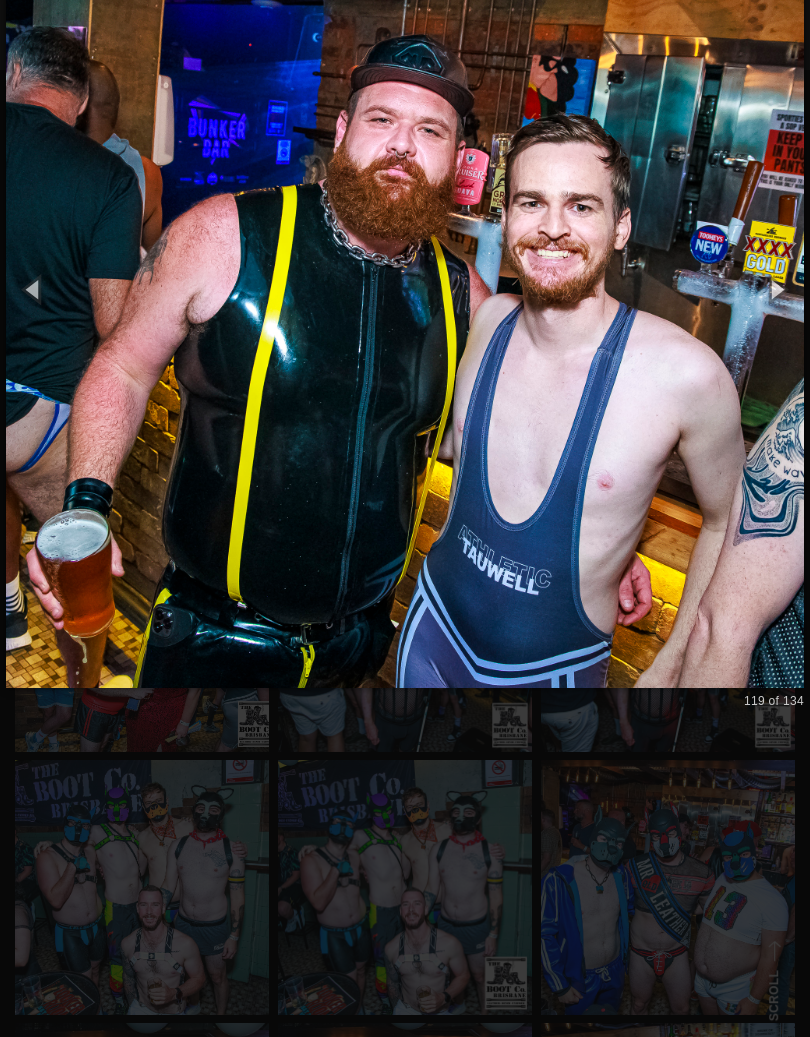 click at bounding box center (405, 289) 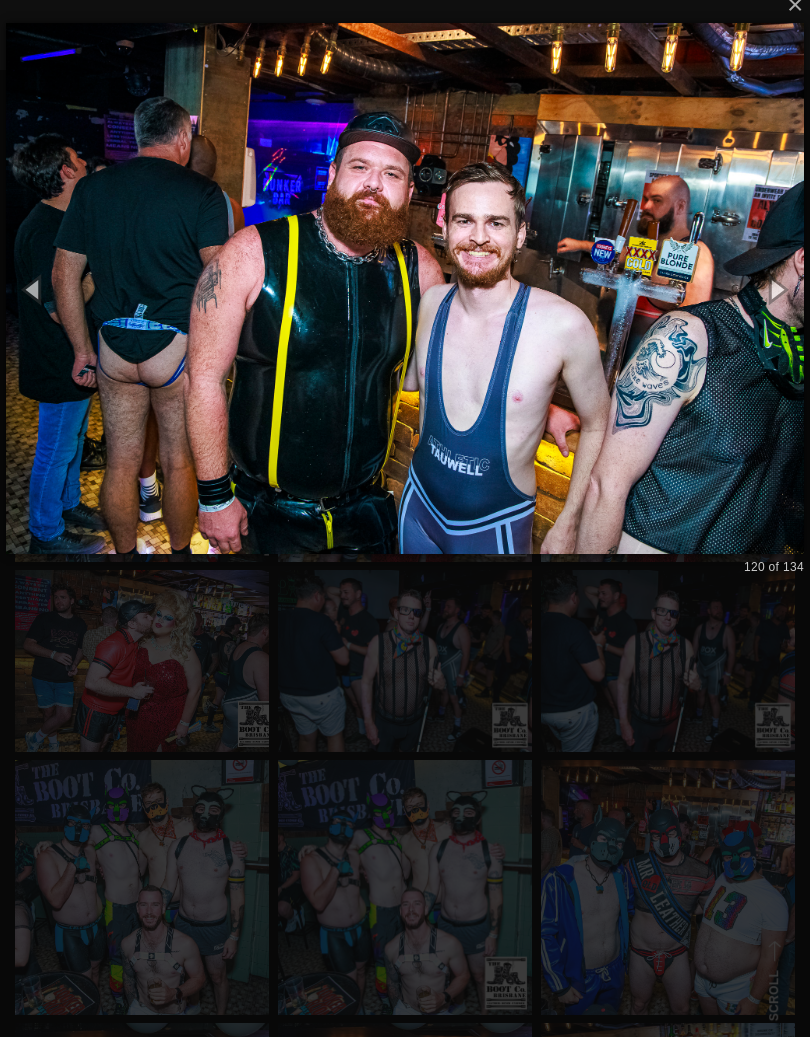 click at bounding box center [405, 289] 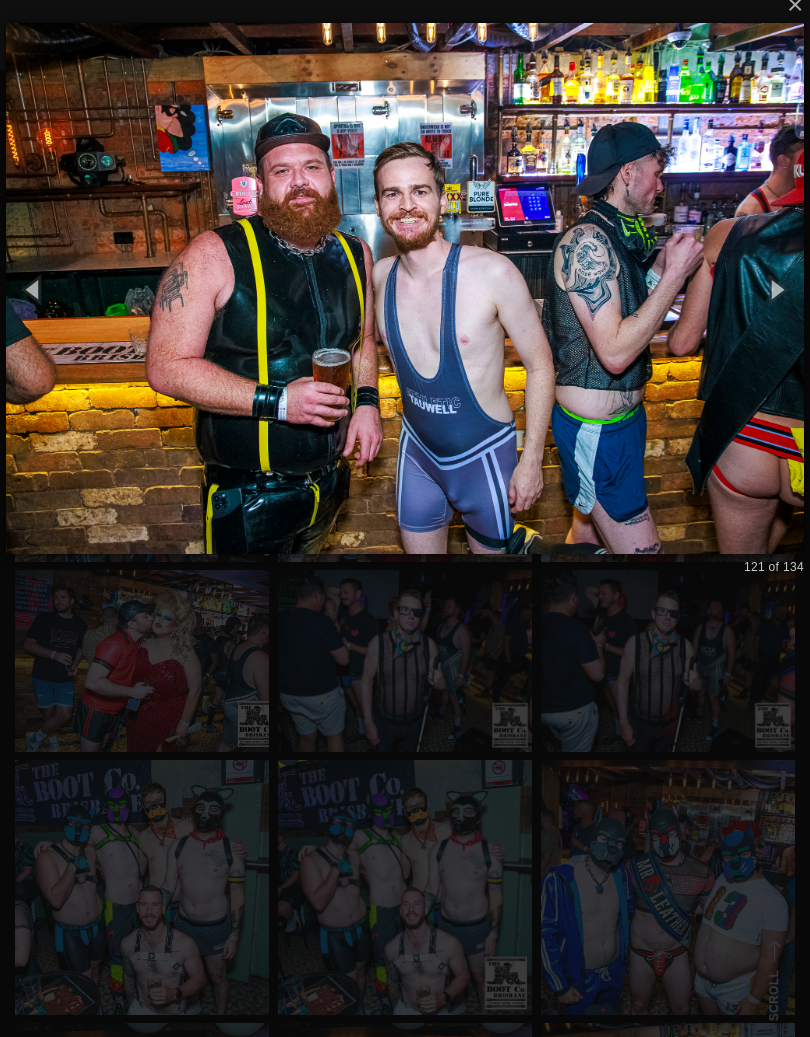 click at bounding box center [405, 289] 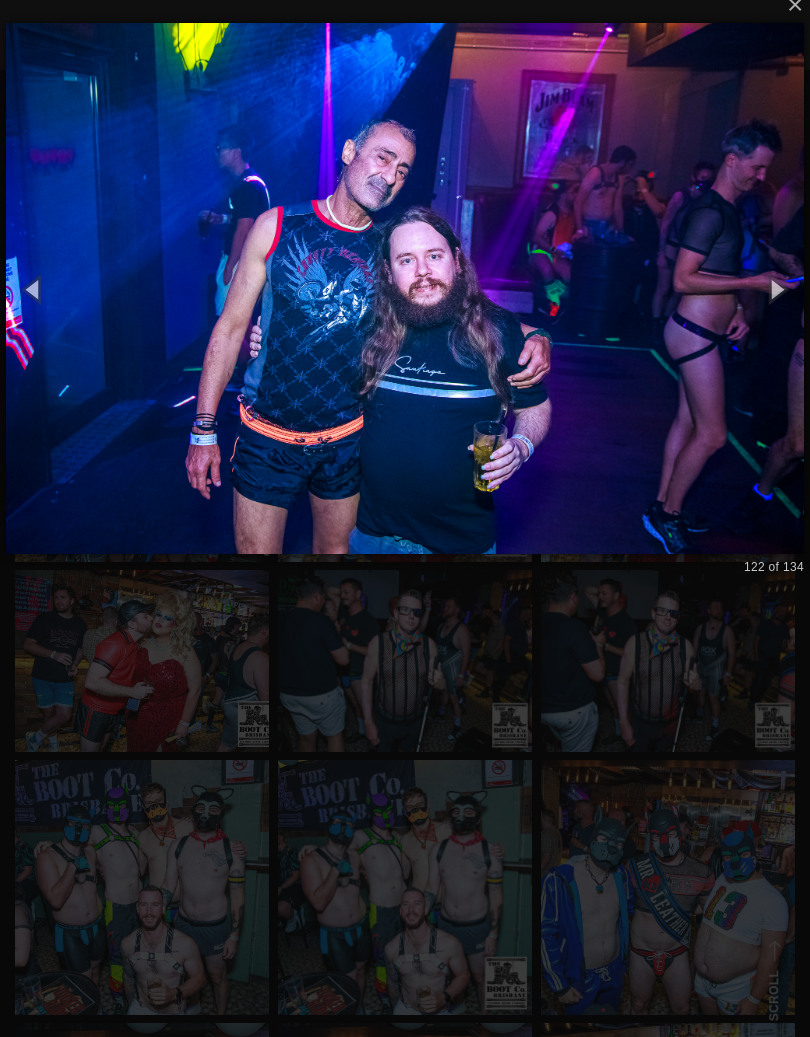click at bounding box center [405, 289] 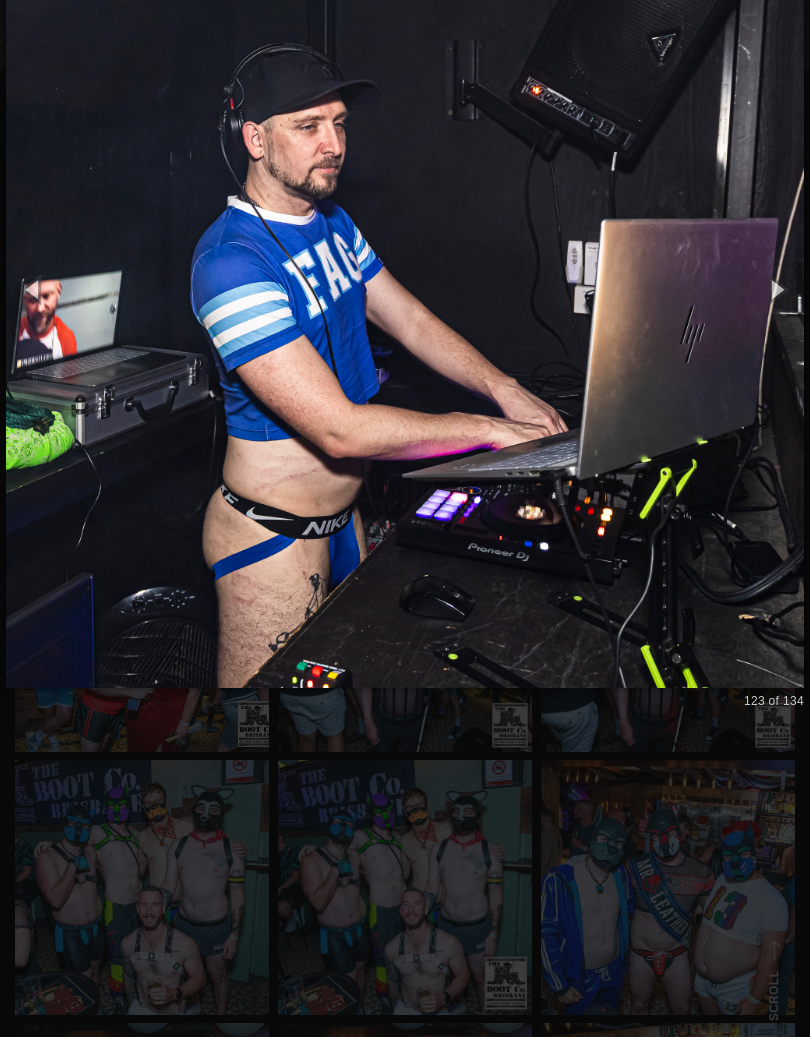 click at bounding box center (405, 289) 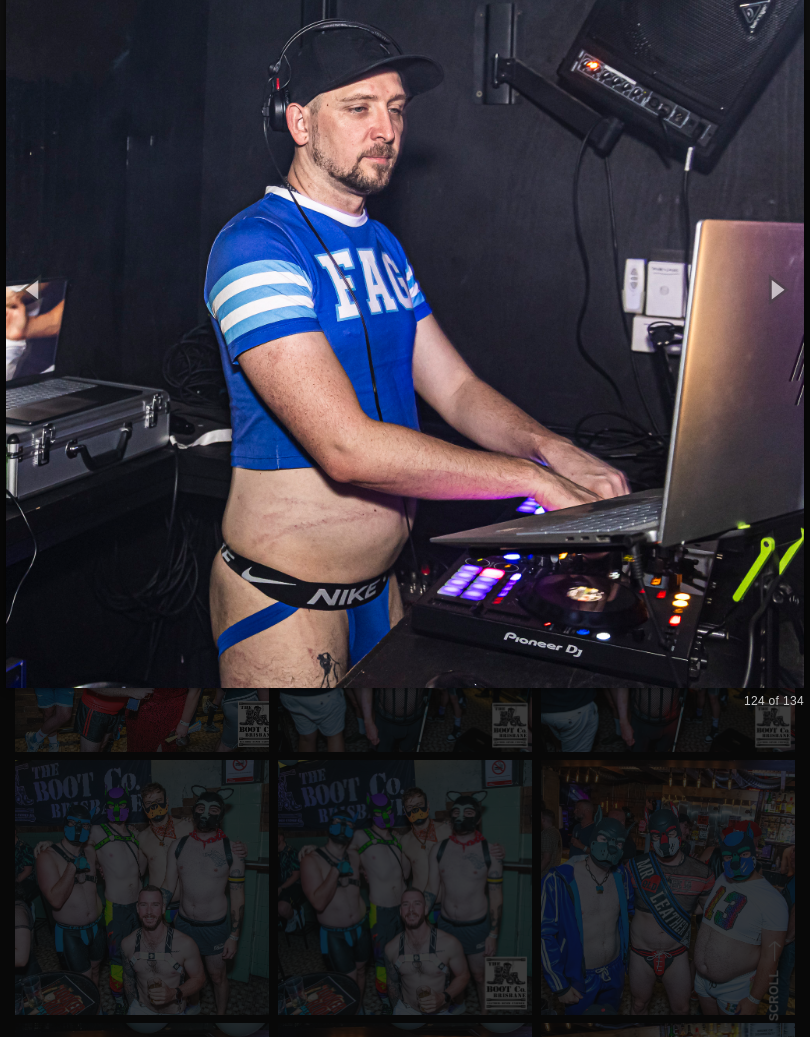 click at bounding box center [405, 289] 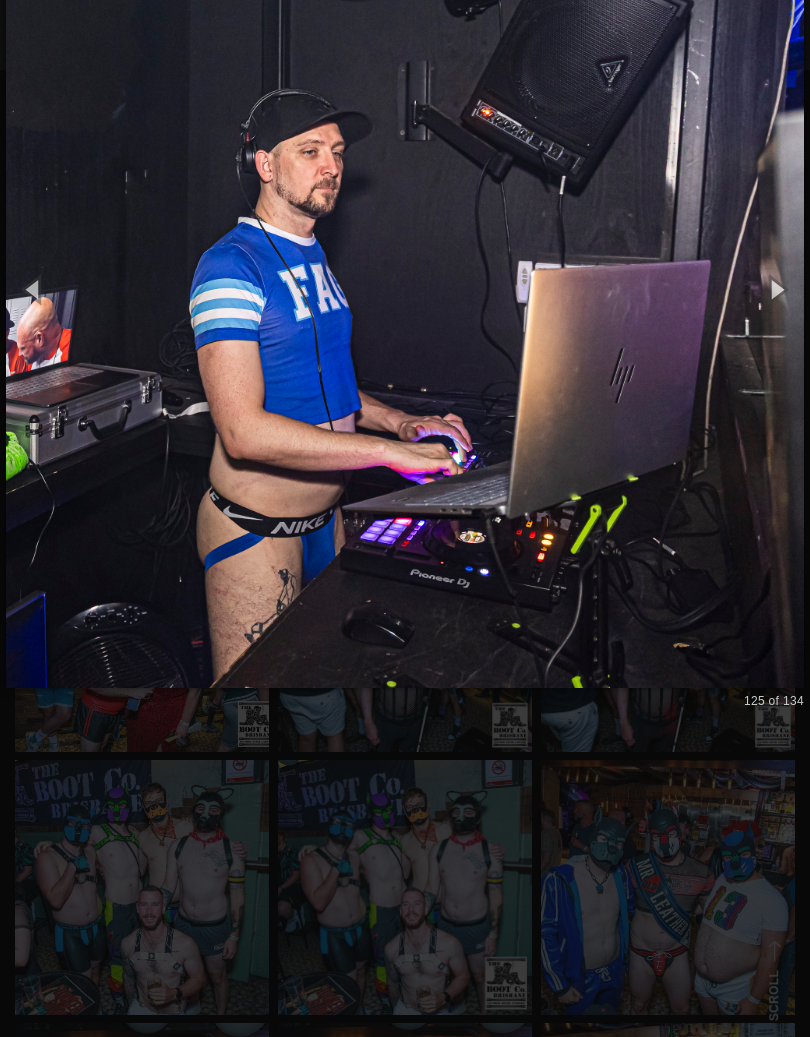 click at bounding box center (405, 289) 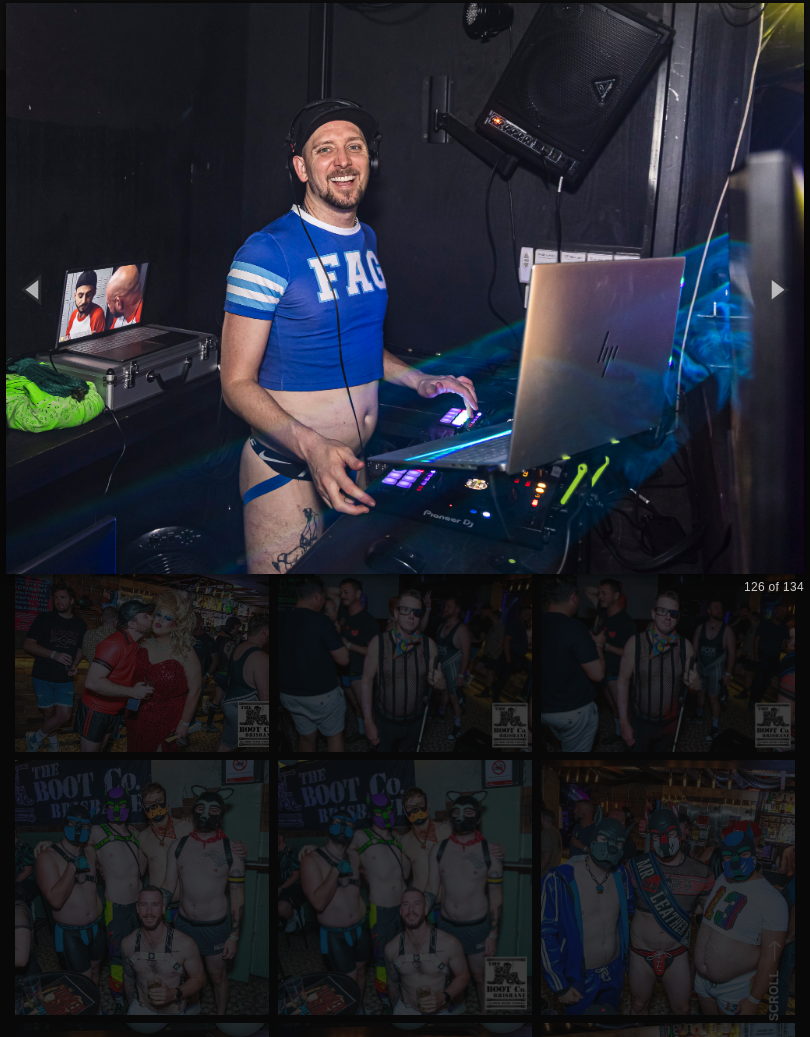 click at bounding box center [405, 288] 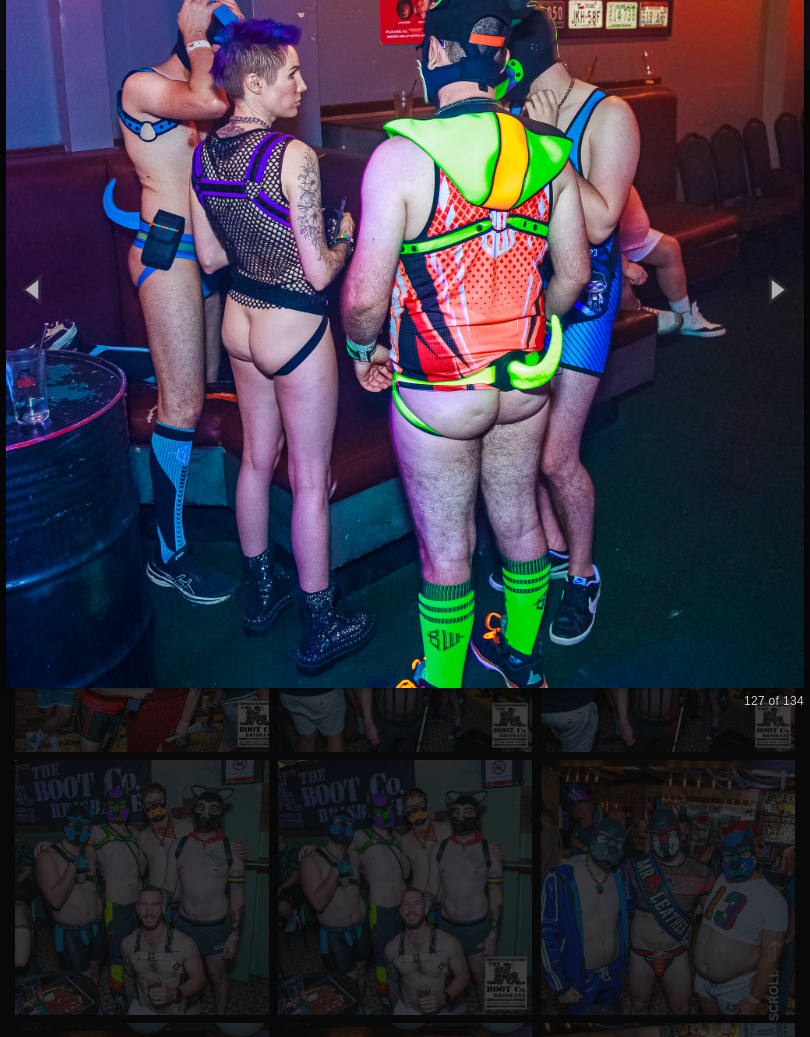 click at bounding box center (405, 289) 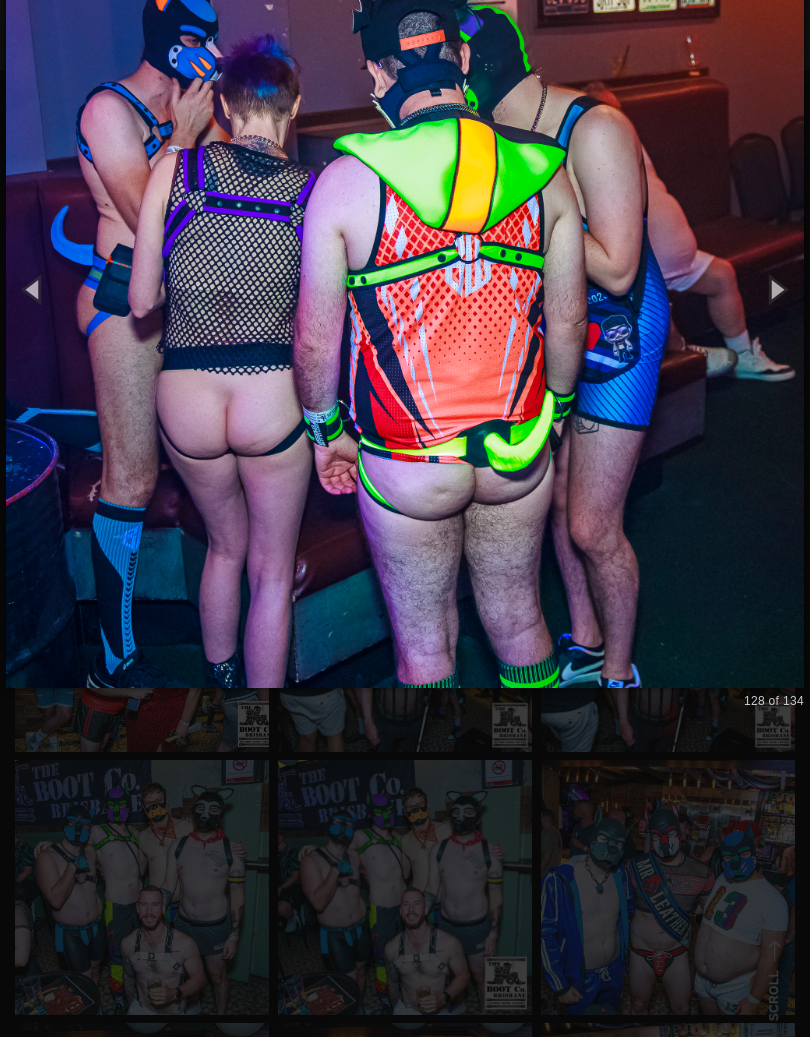 click at bounding box center (405, 289) 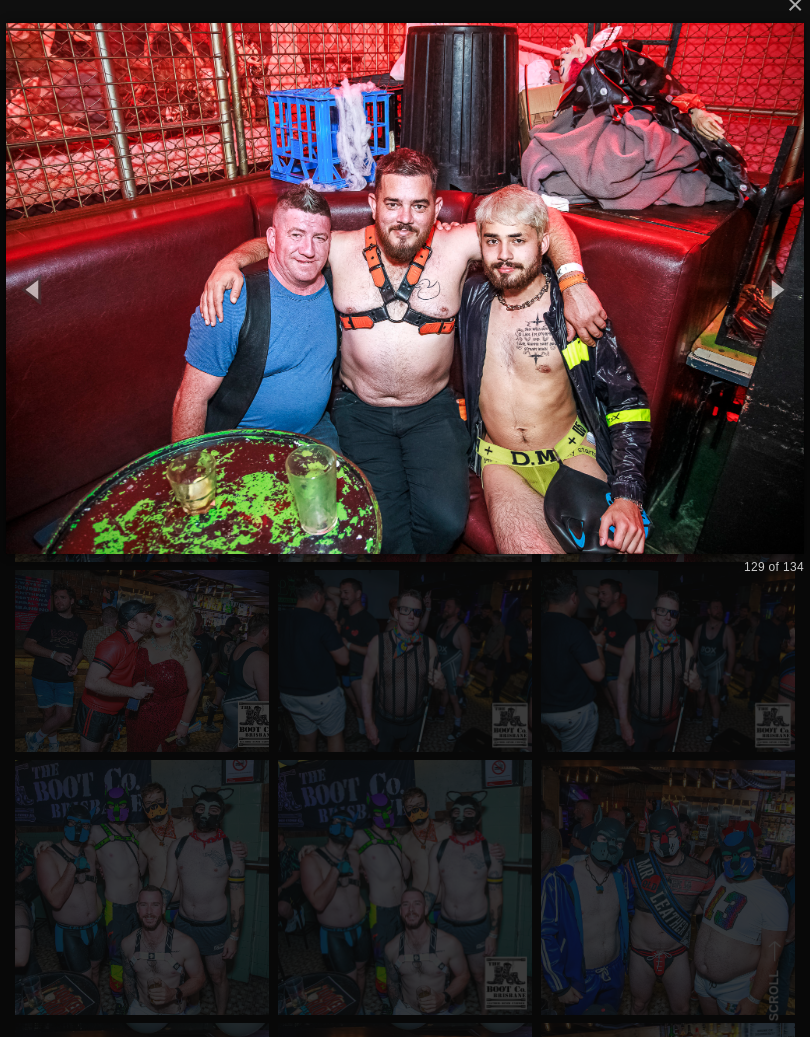 click at bounding box center [405, 289] 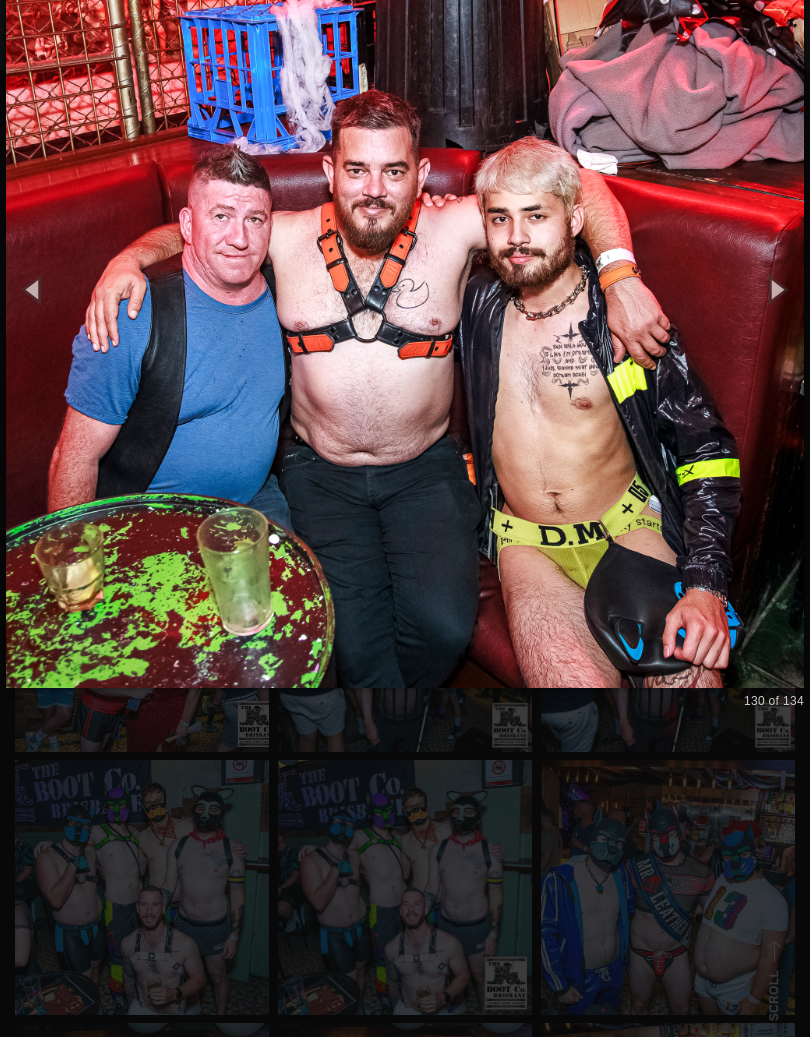 click at bounding box center (405, 289) 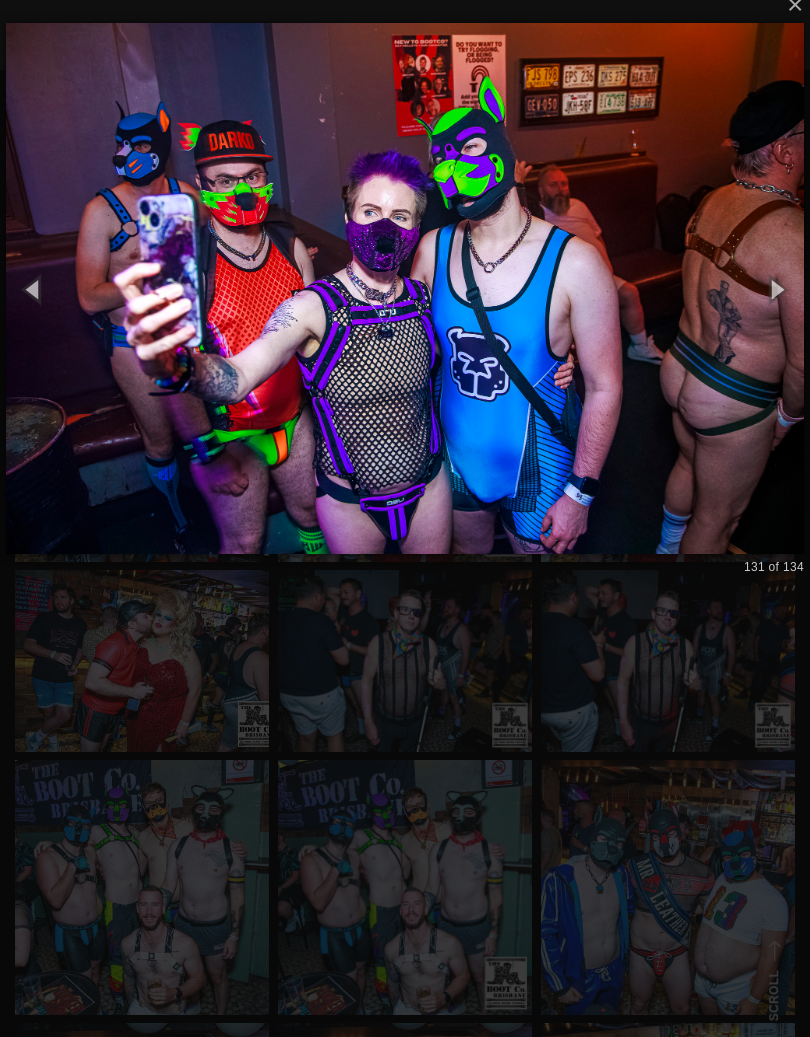 click at bounding box center (405, 289) 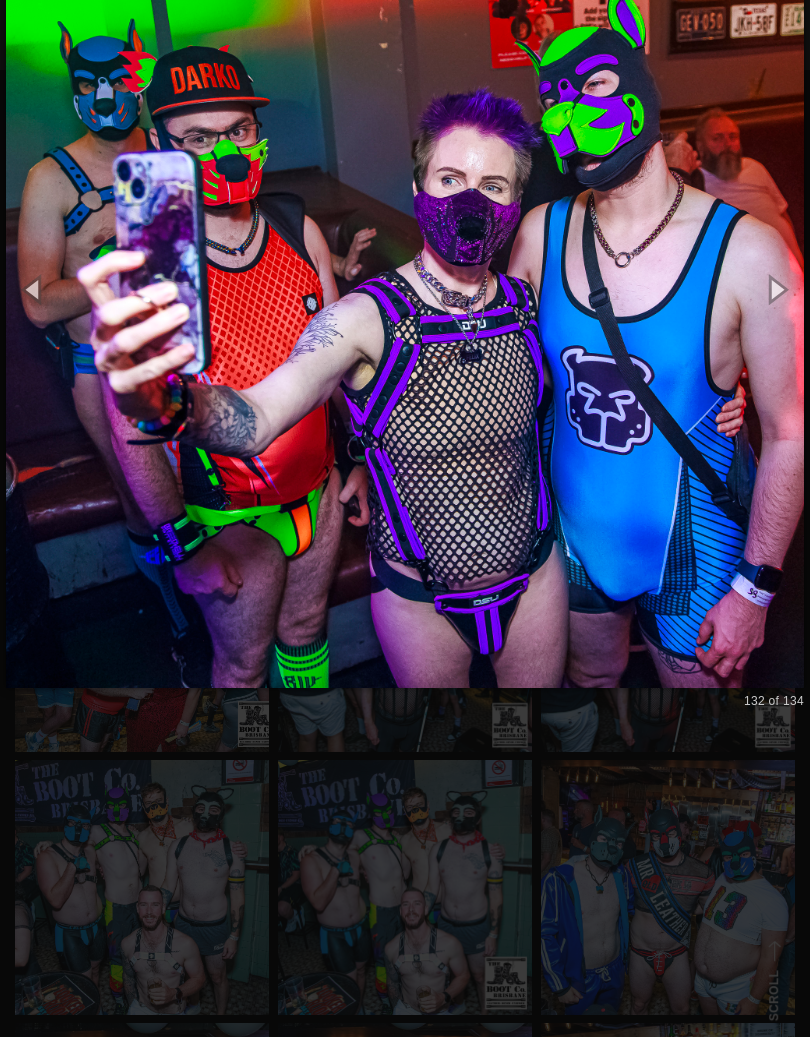 click at bounding box center [405, 289] 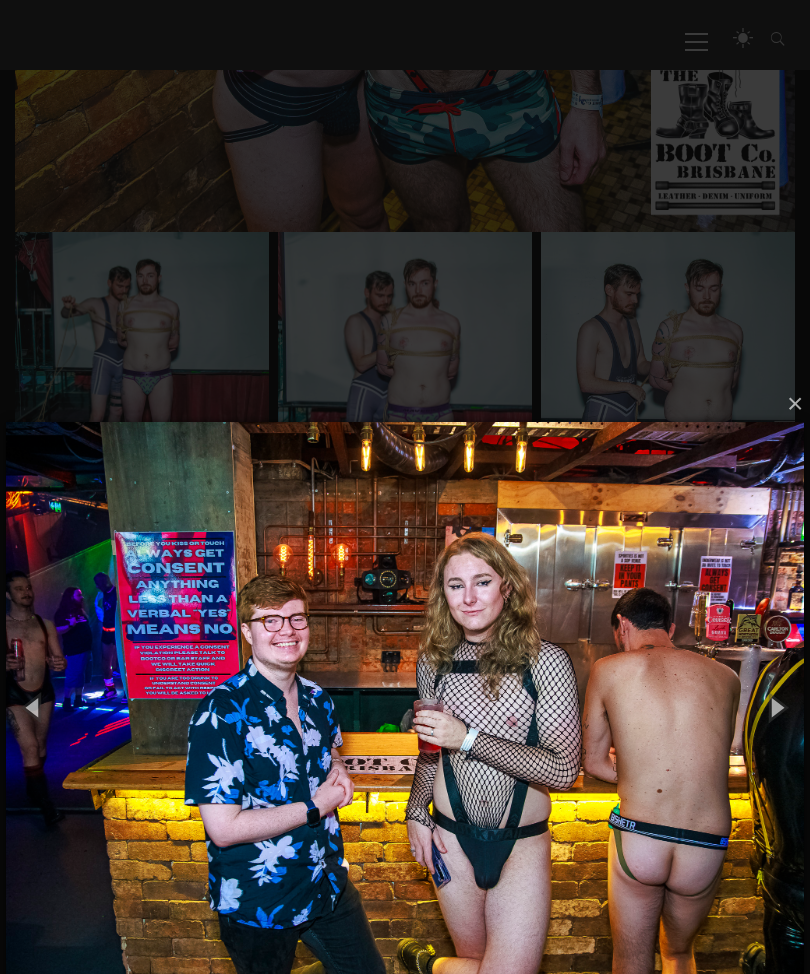 scroll, scrollTop: 984, scrollLeft: 0, axis: vertical 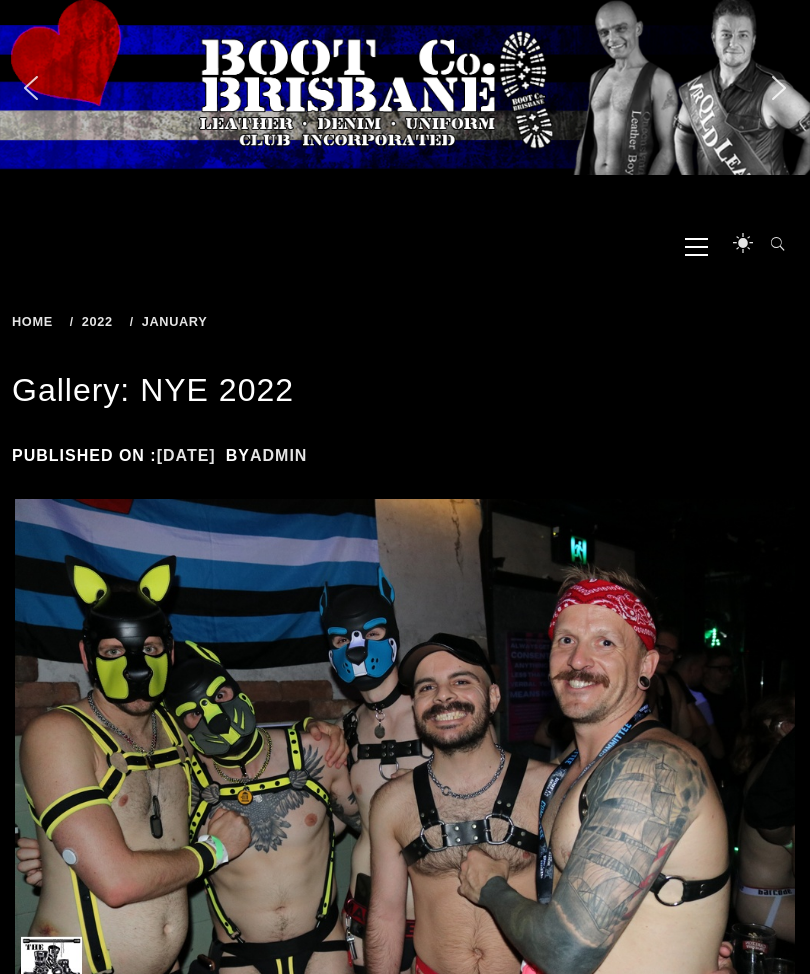 click on "Home" at bounding box center [36, 321] 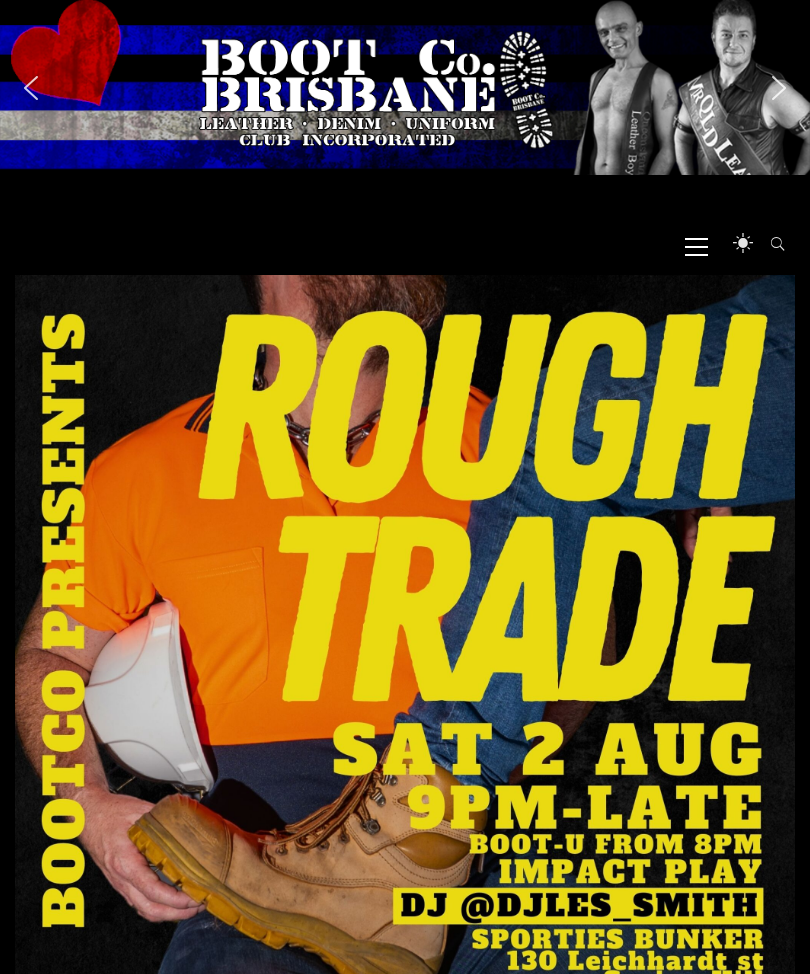scroll, scrollTop: 0, scrollLeft: 0, axis: both 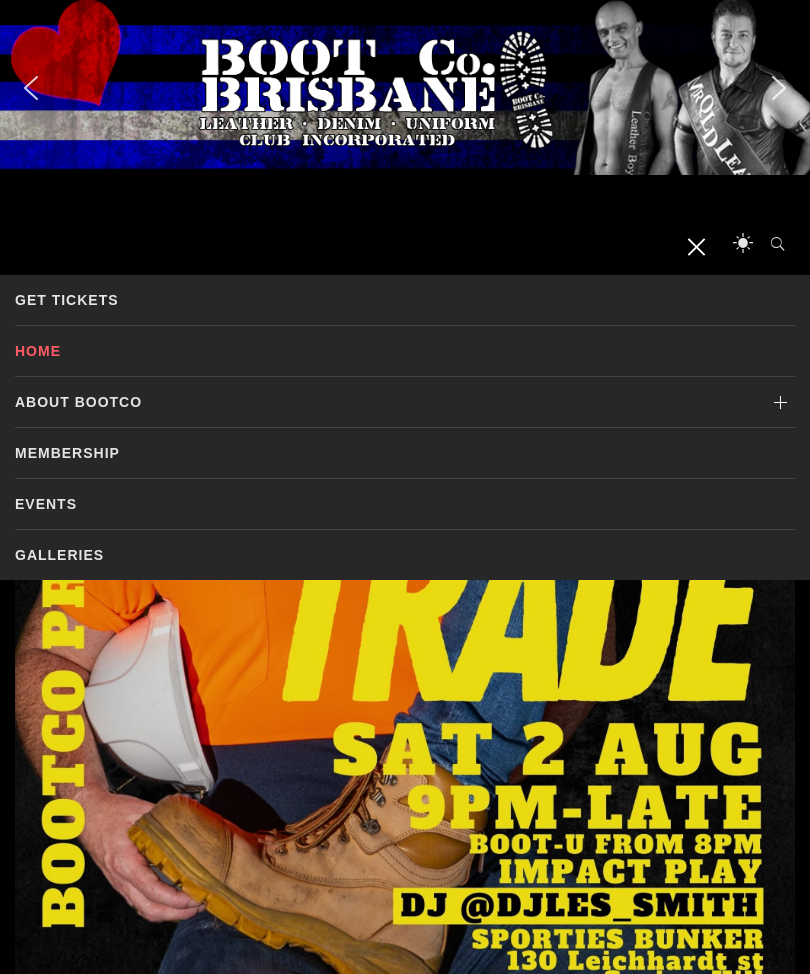 click on "Events" at bounding box center (405, 504) 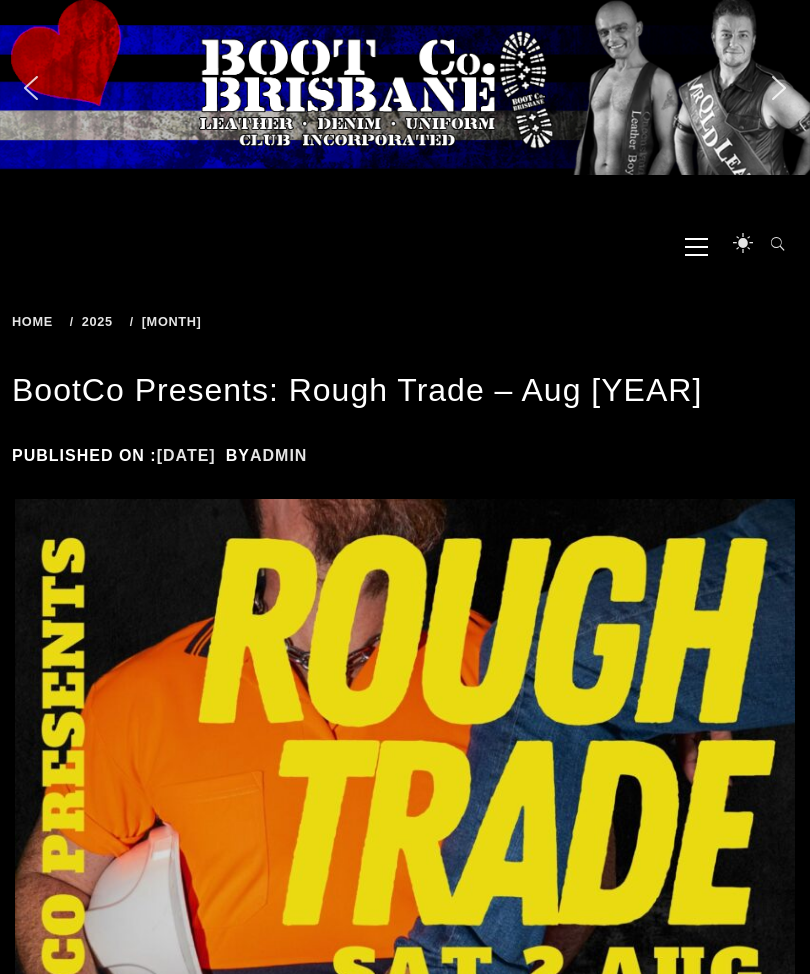 scroll, scrollTop: 0, scrollLeft: 0, axis: both 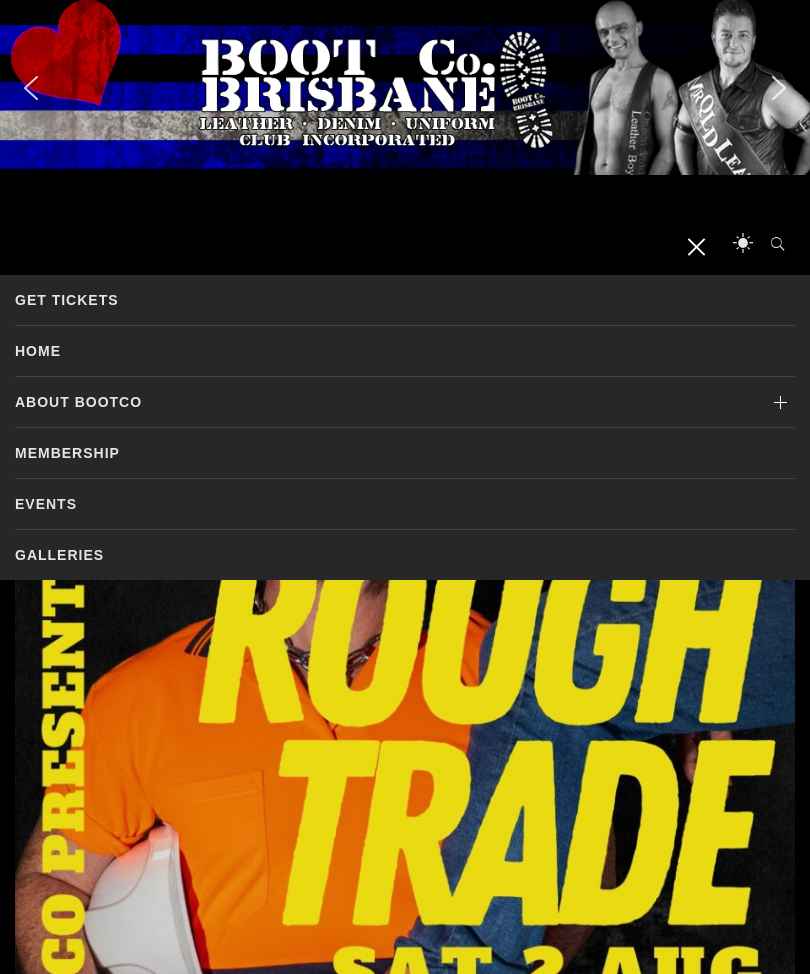 click on "Celebrating all things hi-vis, steel cap and filthy, it’s time for Rough Trade! Join us downstairs in the bunker on Sat 2 August for a night of appreciation to our favourite sweaty macho men!
As always at BootCo feel free to wear your favourite leather, rubber or fetish outfit, all kinks are welcome. If you don’t own any fetish clothing, jeans and a dark tee will help you blend with the Bootco vibe.
Boot-U will be hosting a workshop about Impact play from 8-9pm hosted by your favourite dungeon masters Michael & Anthony. Boot-U is open to all ages & experience levels and gets you access to the BootCo party all night, with music from Brisbane’s favourite DJ LES SMITH.
BootCo MEMBERS can use their code to unlock the special $5 members ticket.
*Trans men are men! BootCo welcomes anyone who identifies as male
Get tickets
," at bounding box center [405, 2084] 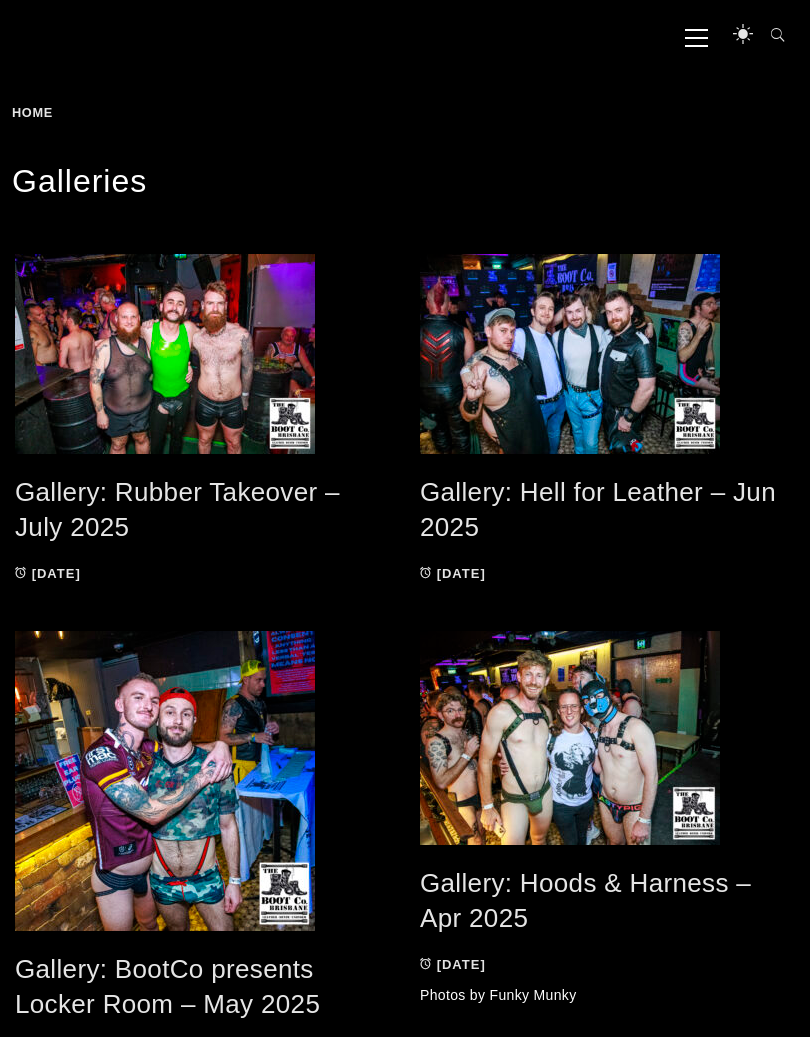 scroll, scrollTop: 212, scrollLeft: 0, axis: vertical 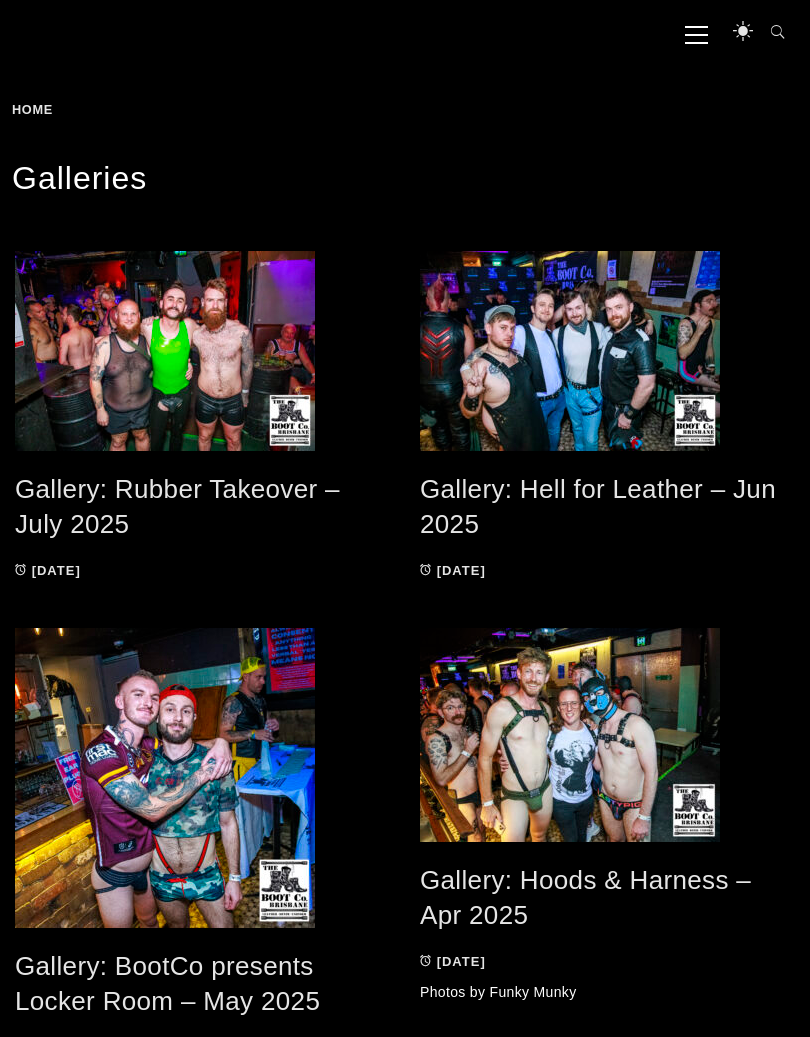 click on "Gallery: Rubber Takeover – July 2025
10/07/2025 11/07/2025" at bounding box center [202, 420] 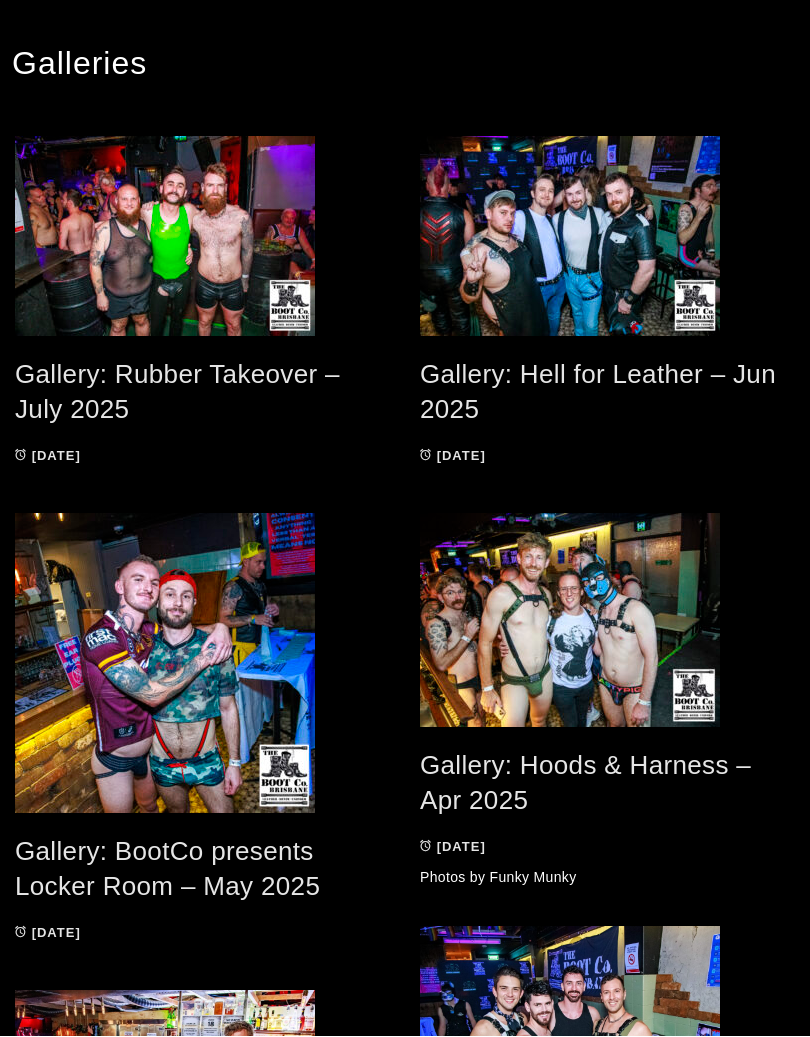 scroll, scrollTop: 327, scrollLeft: 0, axis: vertical 